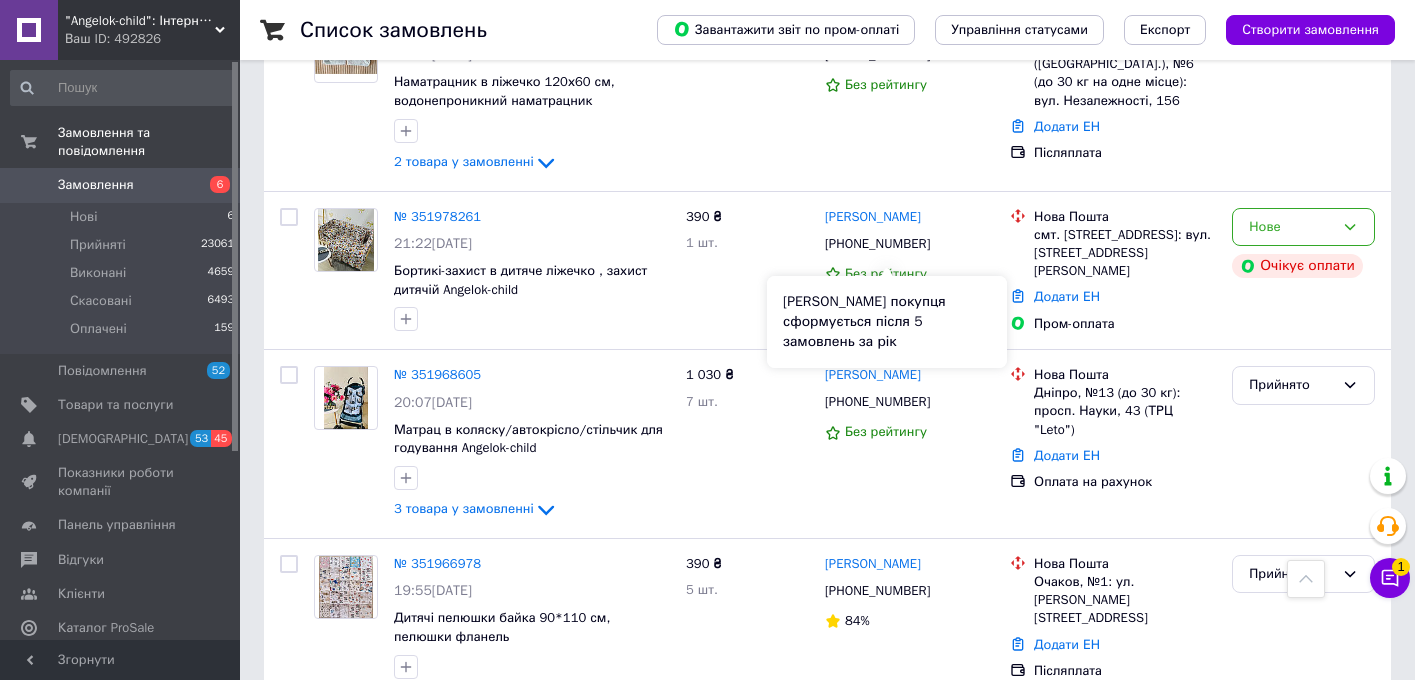 scroll, scrollTop: 1417, scrollLeft: 0, axis: vertical 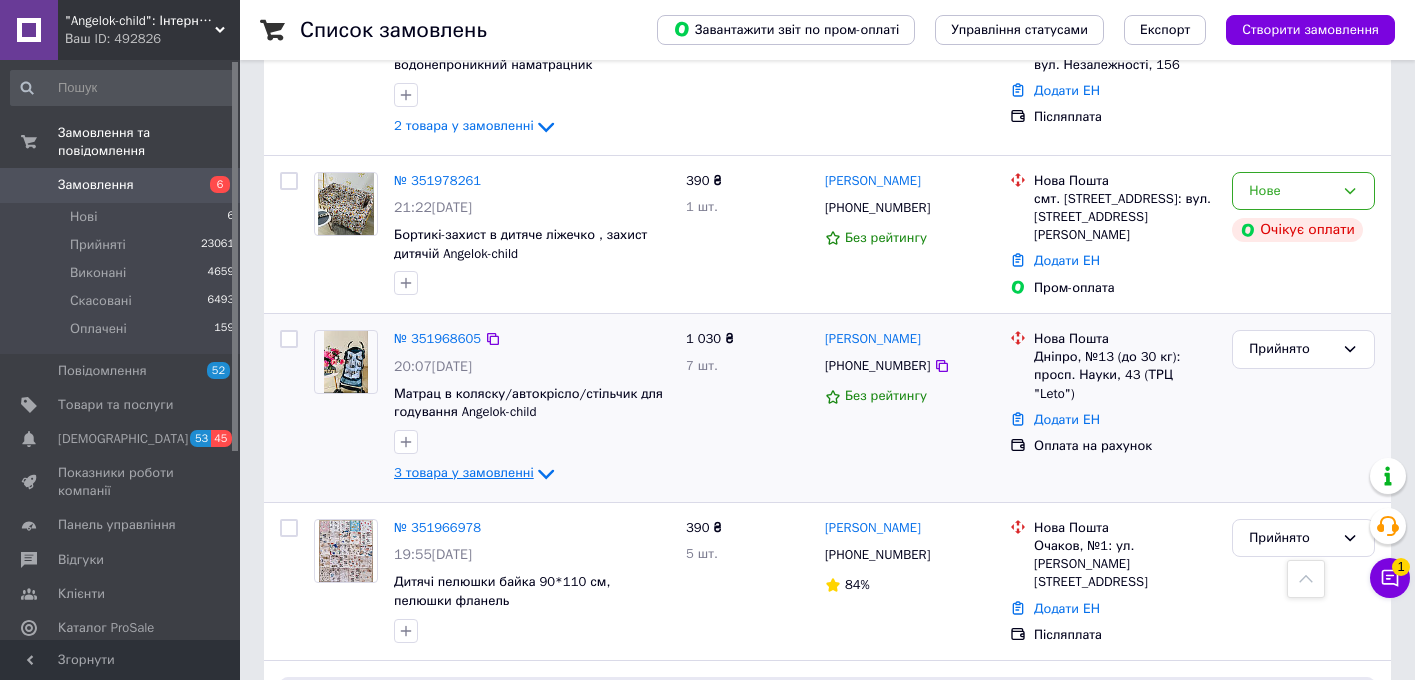click on "3 товара у замовленні" at bounding box center [464, 473] 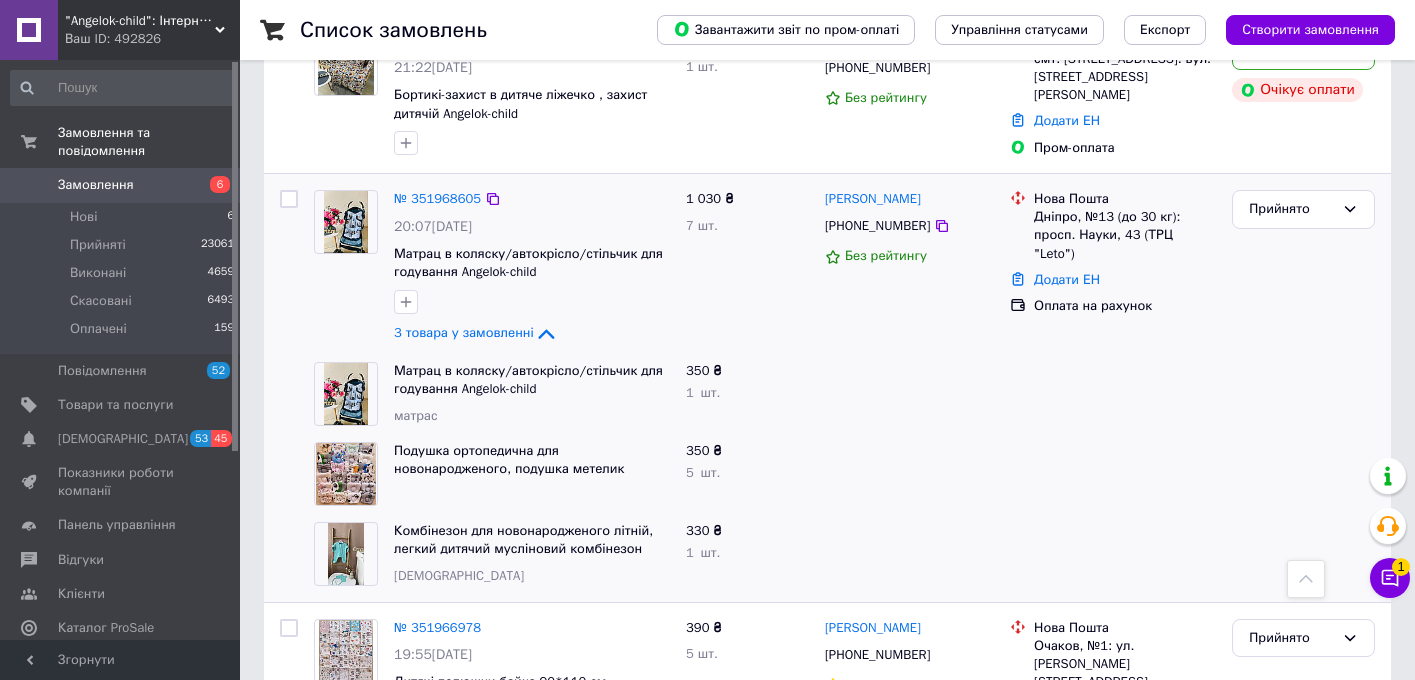 scroll, scrollTop: 1552, scrollLeft: 0, axis: vertical 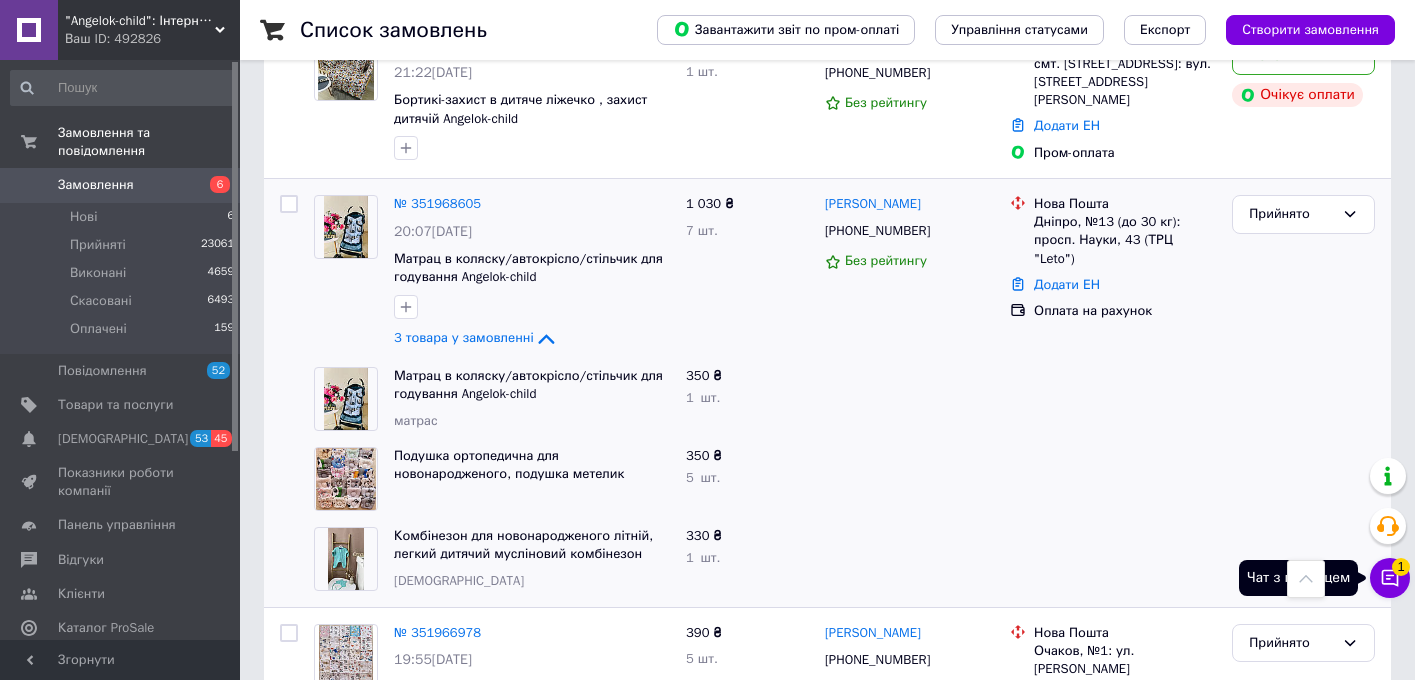 click 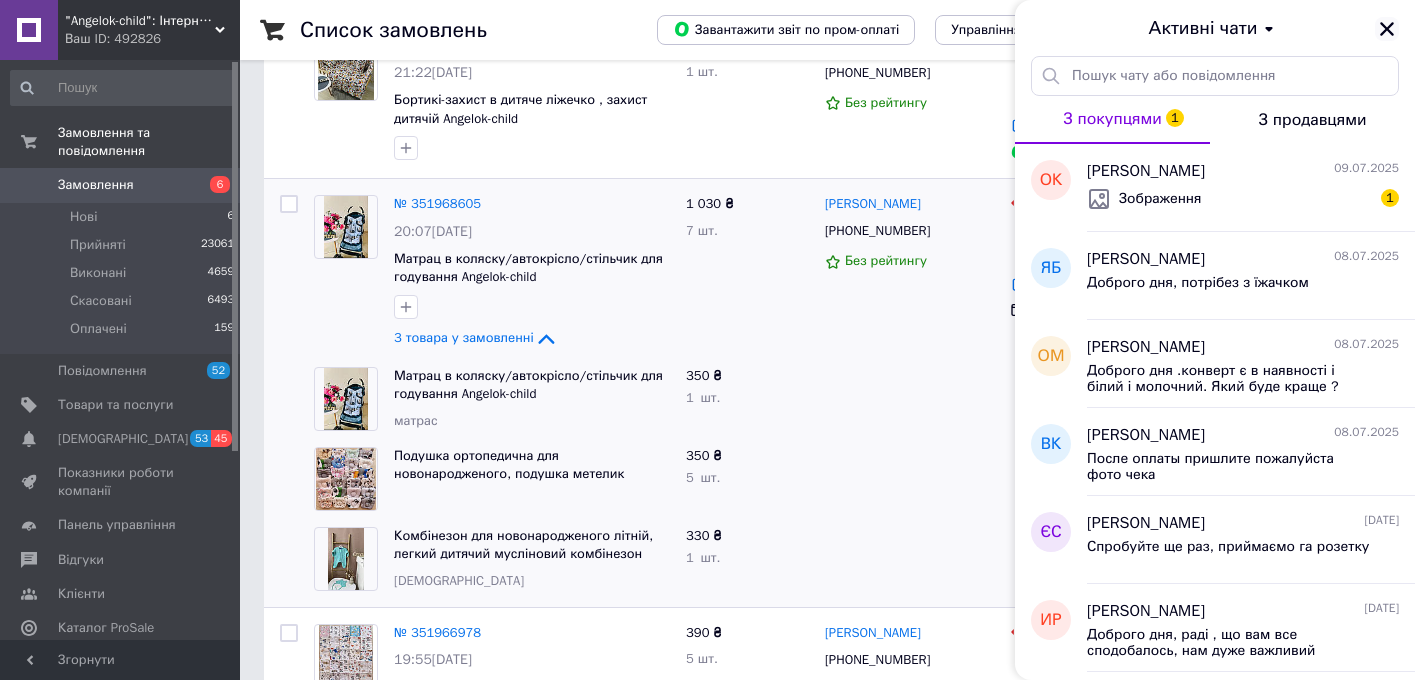 click 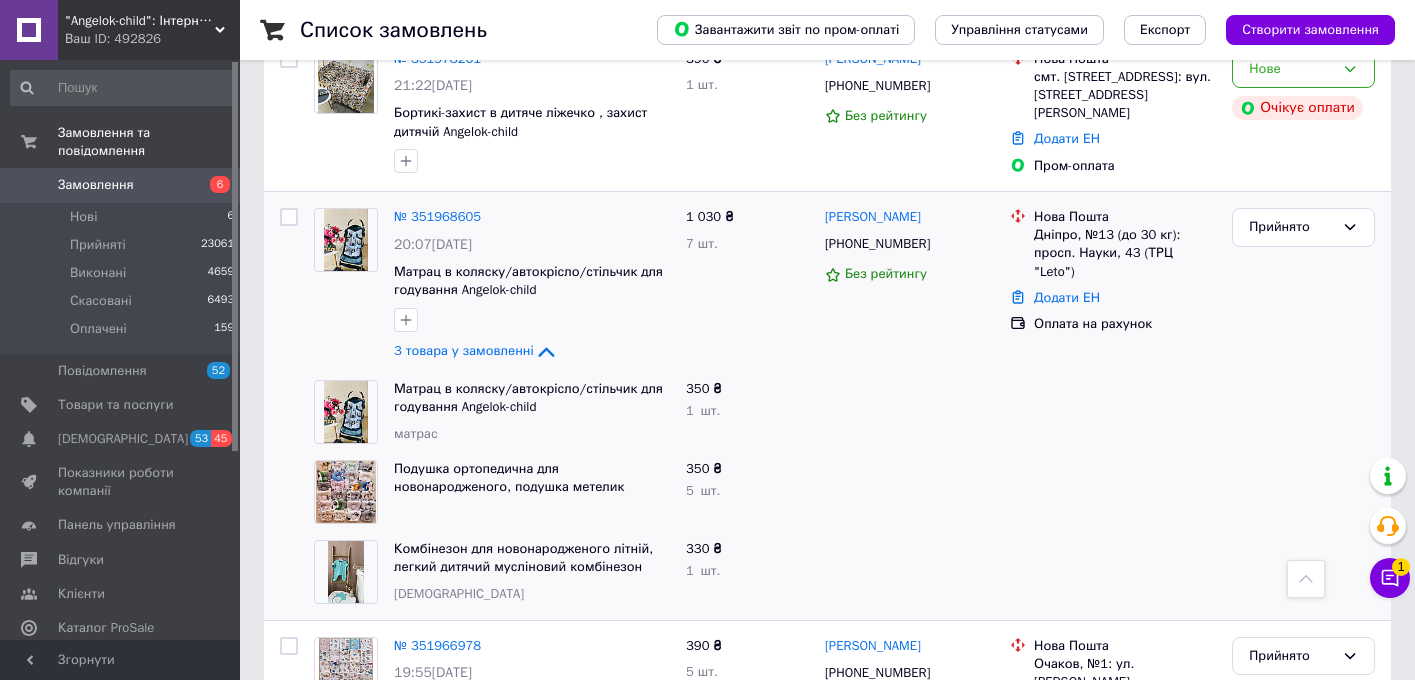 scroll, scrollTop: 1540, scrollLeft: 0, axis: vertical 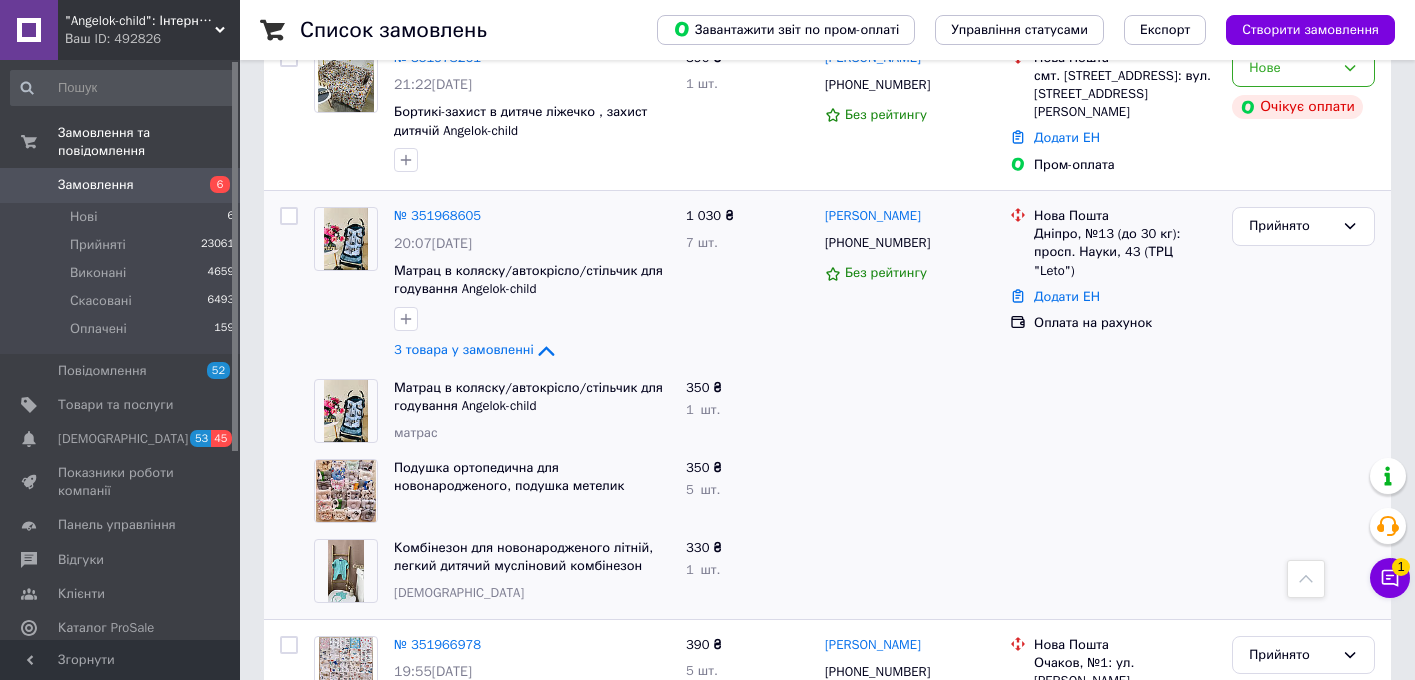 click at bounding box center (346, 571) 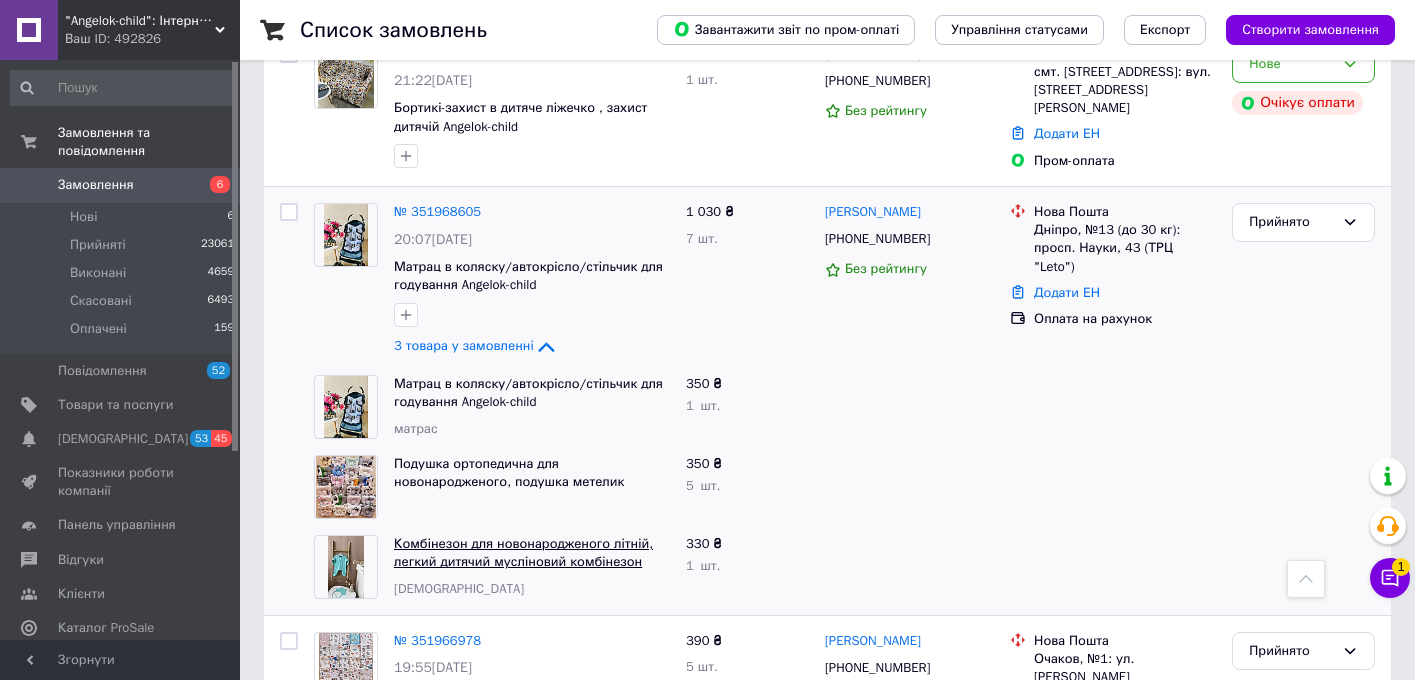 click on "Комбінезон для новонародженого літній, легкий дитячий мусліновий комбінезон Angelok-child" at bounding box center (523, 562) 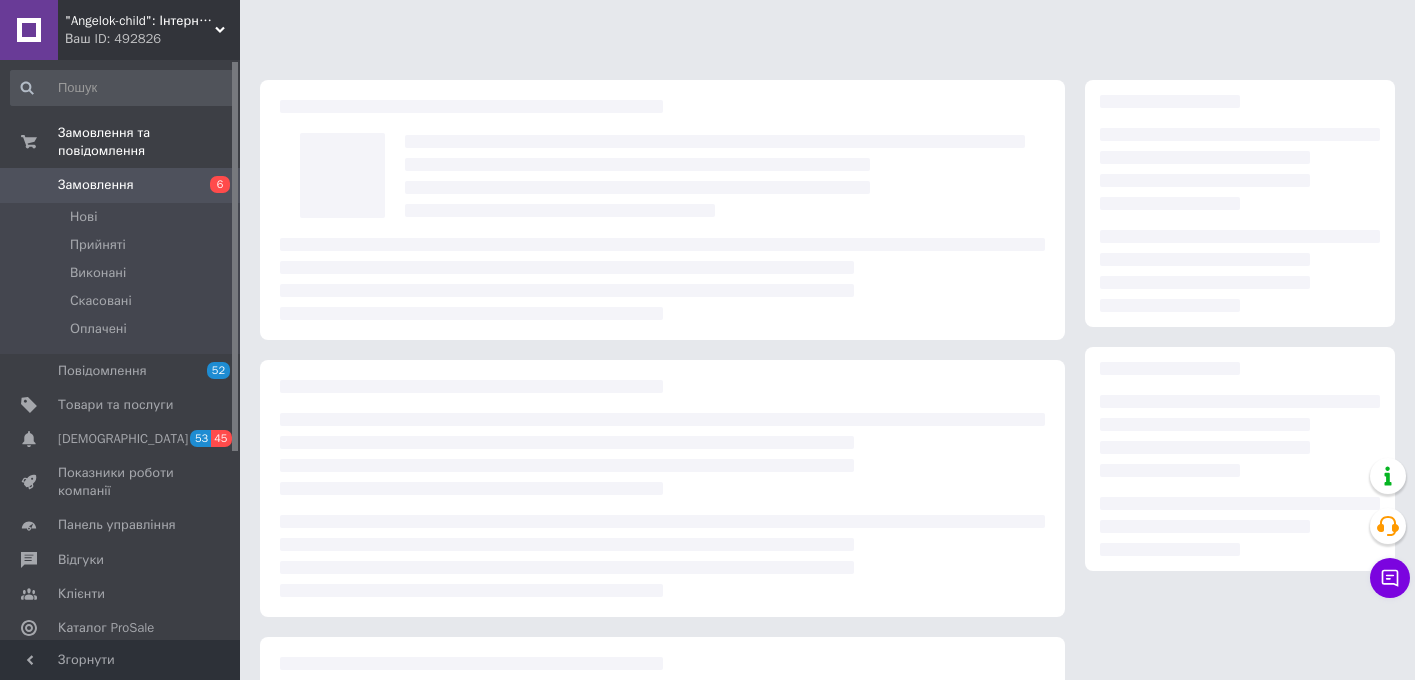 scroll, scrollTop: 0, scrollLeft: 0, axis: both 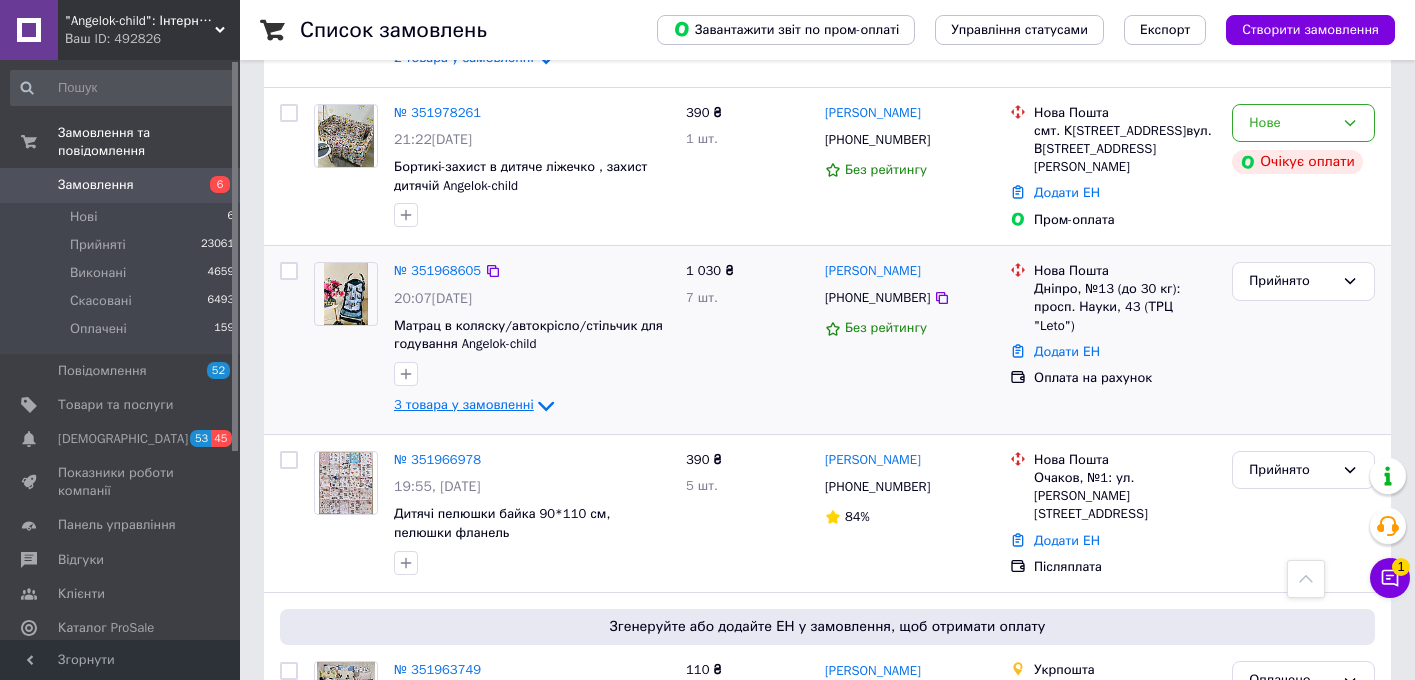 click on "3 товара у замовленні" at bounding box center [464, 405] 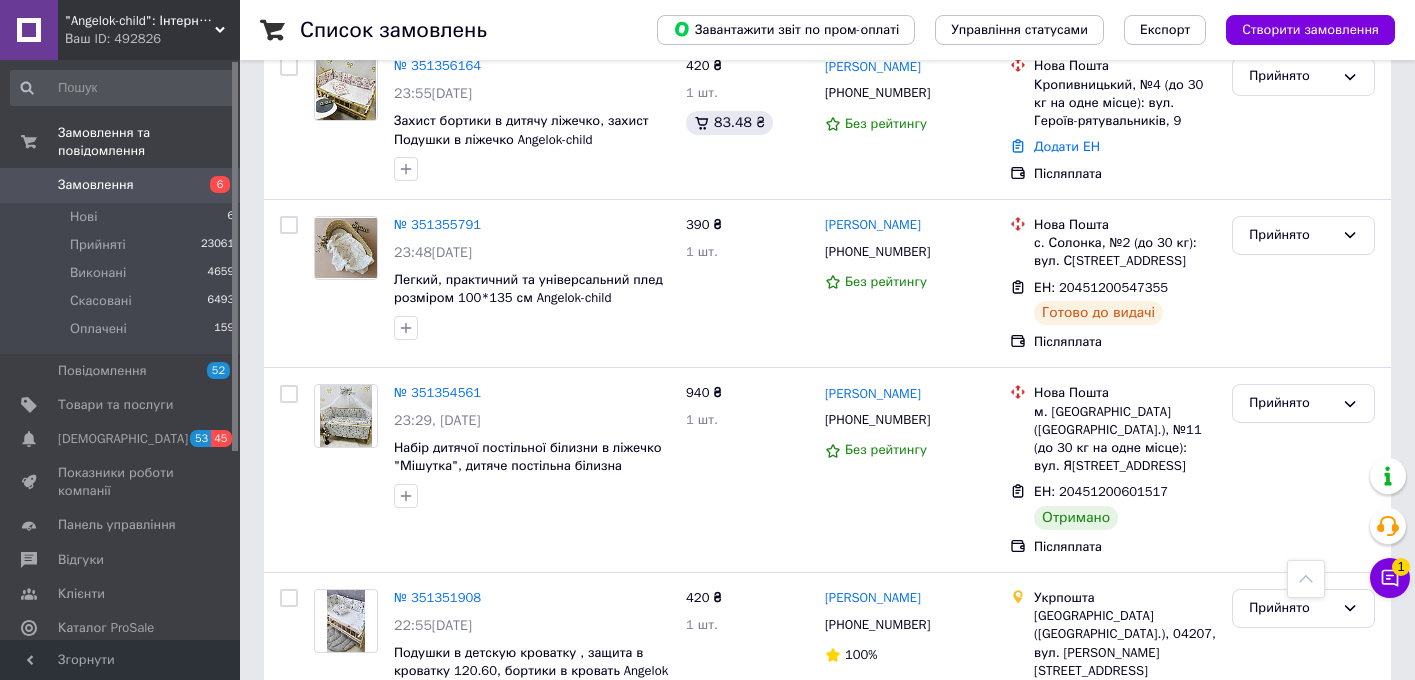 scroll, scrollTop: 18060, scrollLeft: 0, axis: vertical 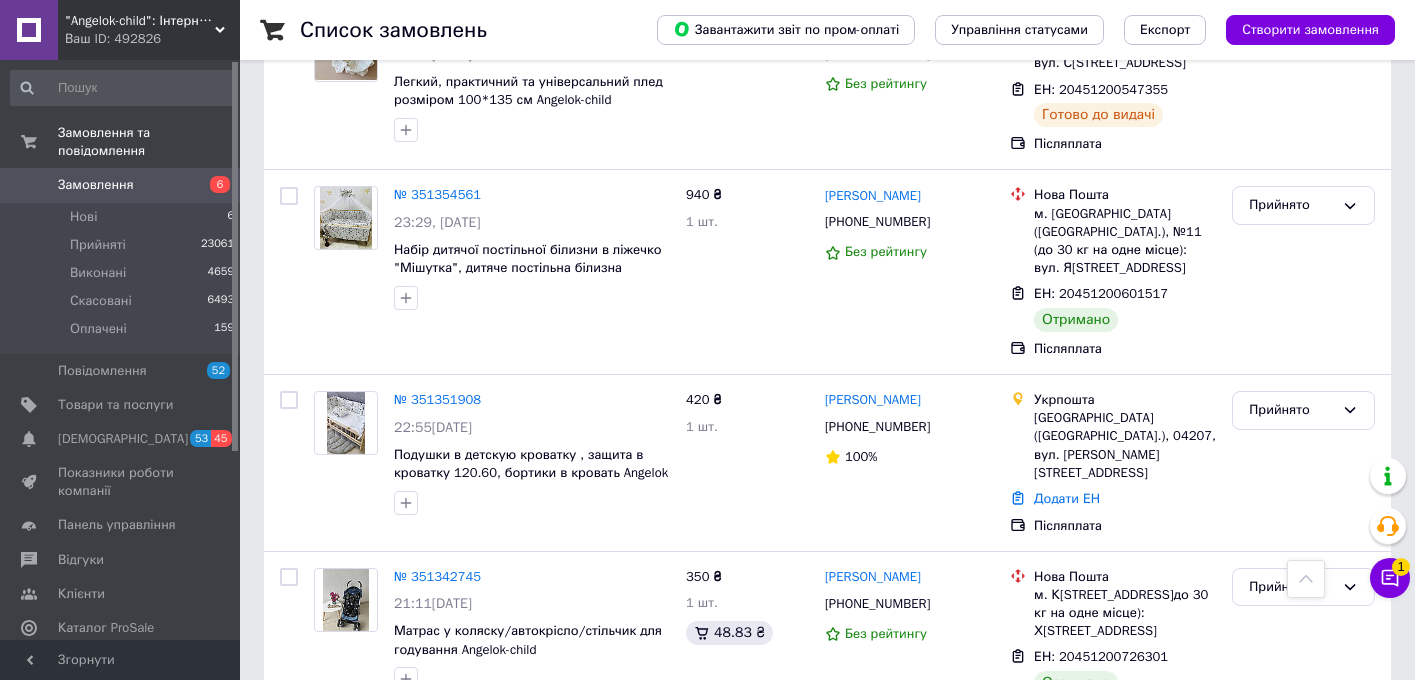 click on "2" at bounding box center (327, 1291) 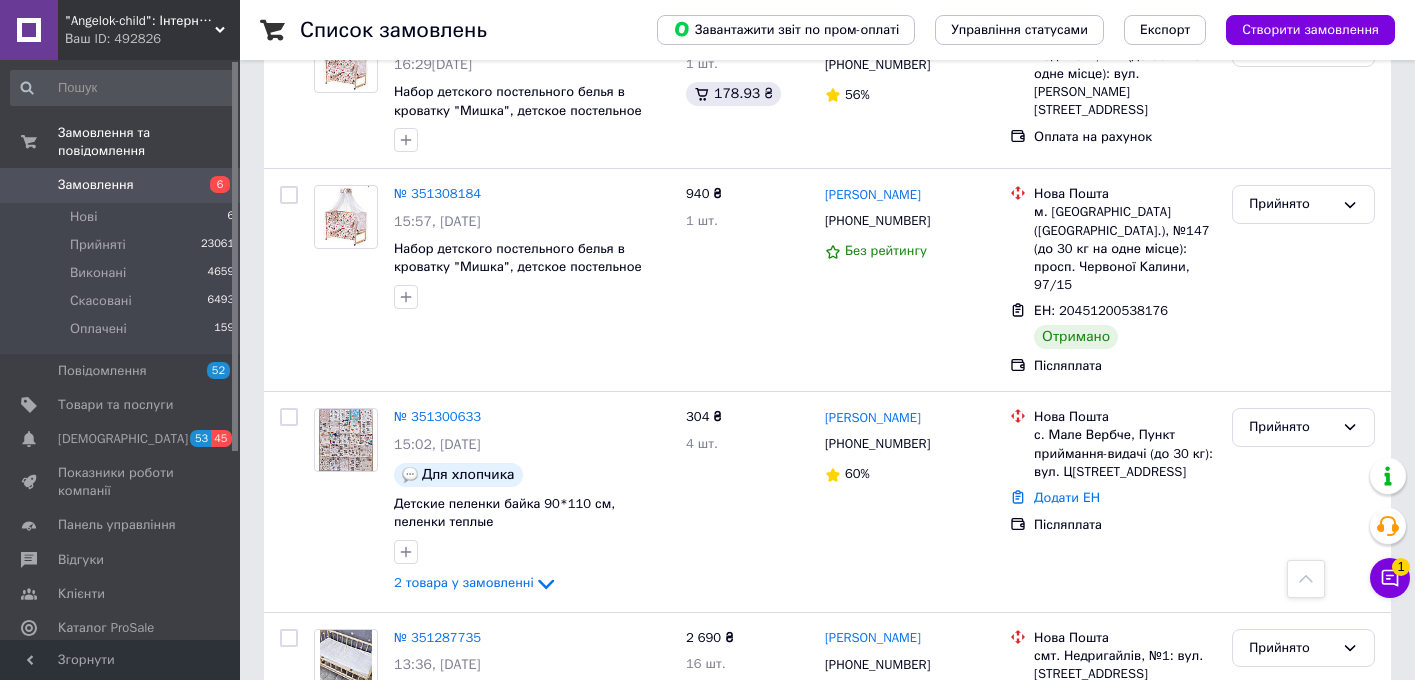 scroll, scrollTop: 0, scrollLeft: 0, axis: both 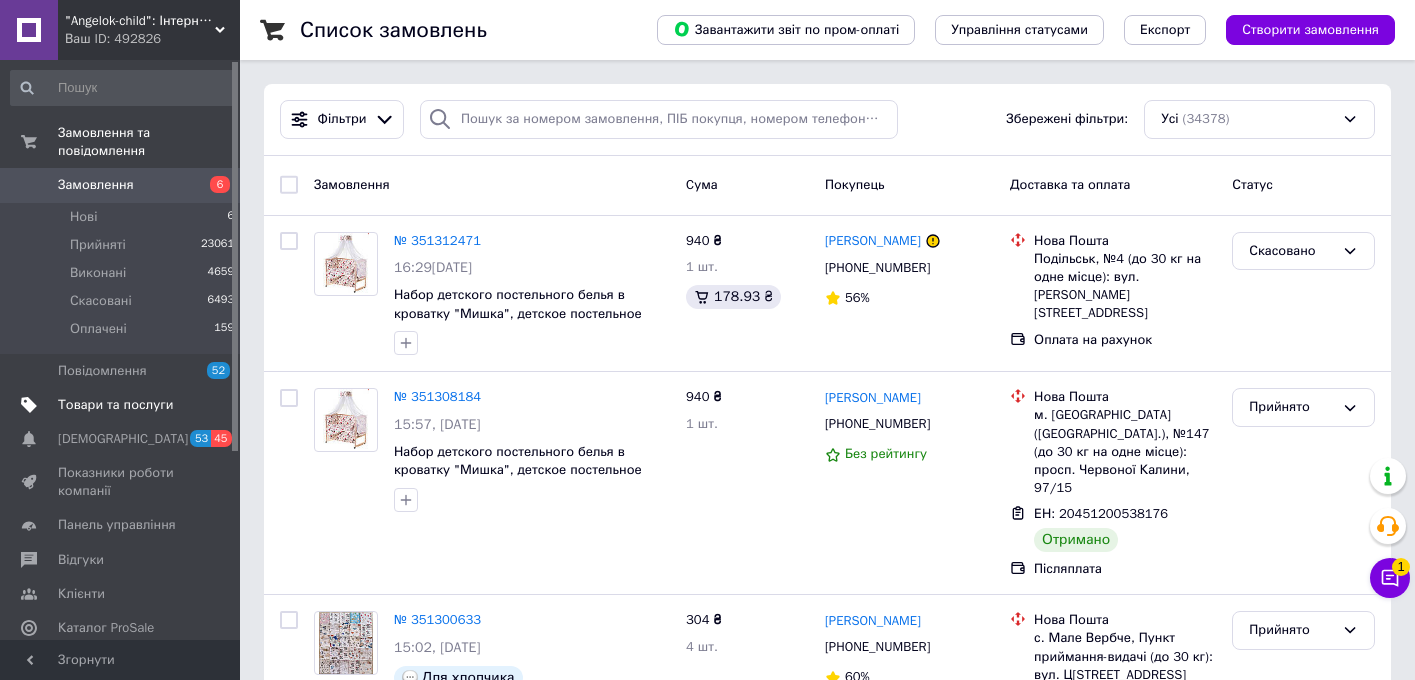 click on "Товари та послуги" at bounding box center [115, 405] 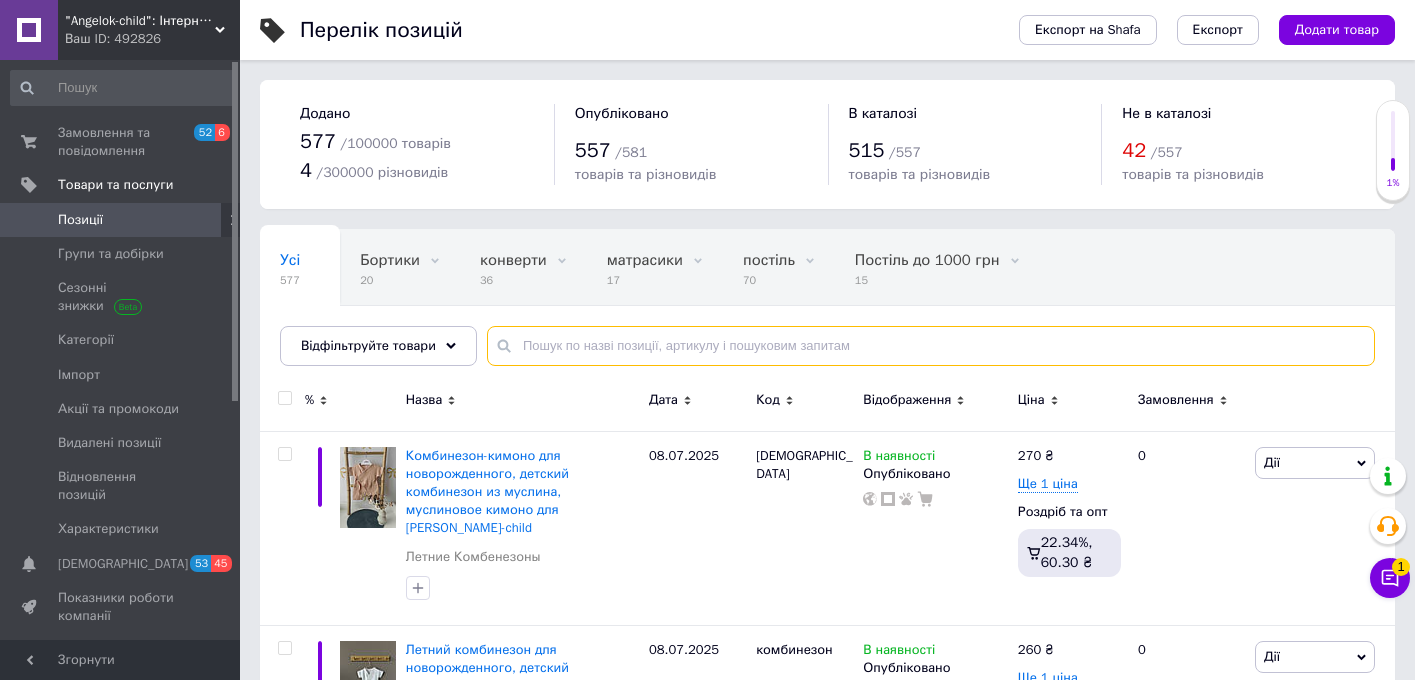click at bounding box center [931, 346] 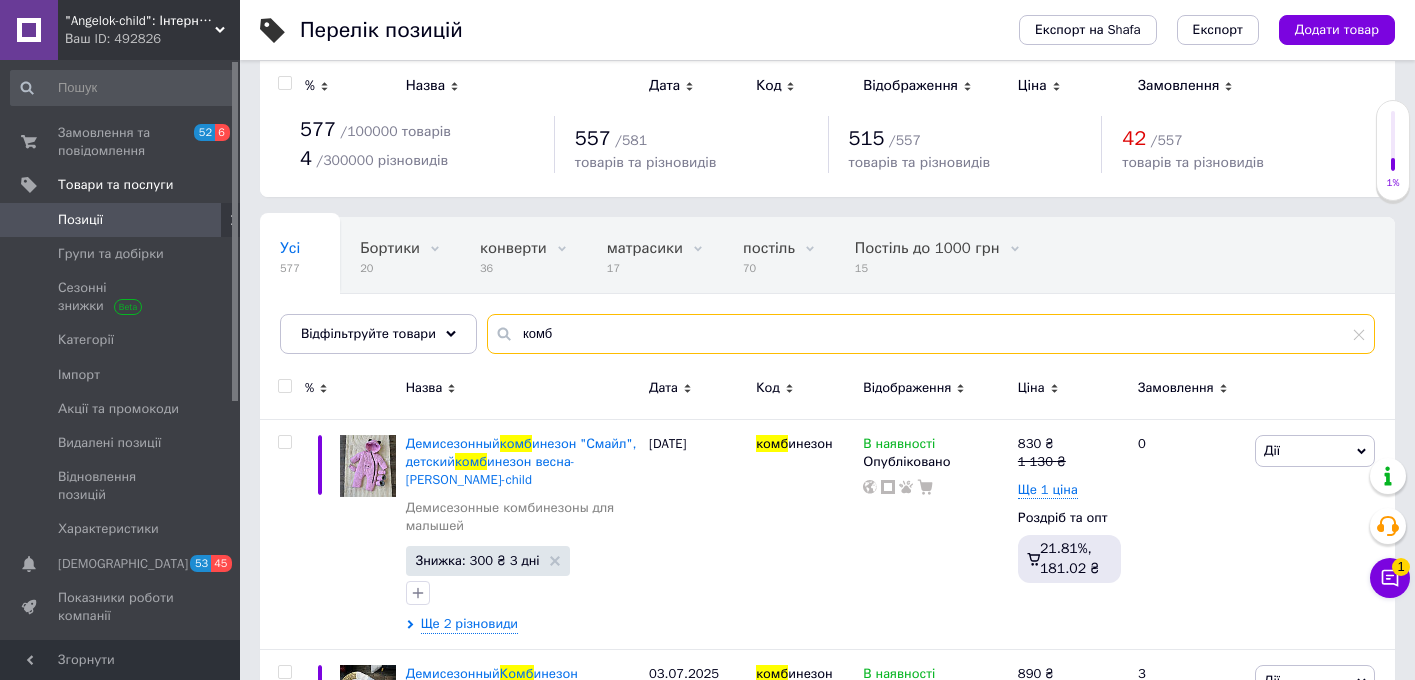 scroll, scrollTop: 0, scrollLeft: 0, axis: both 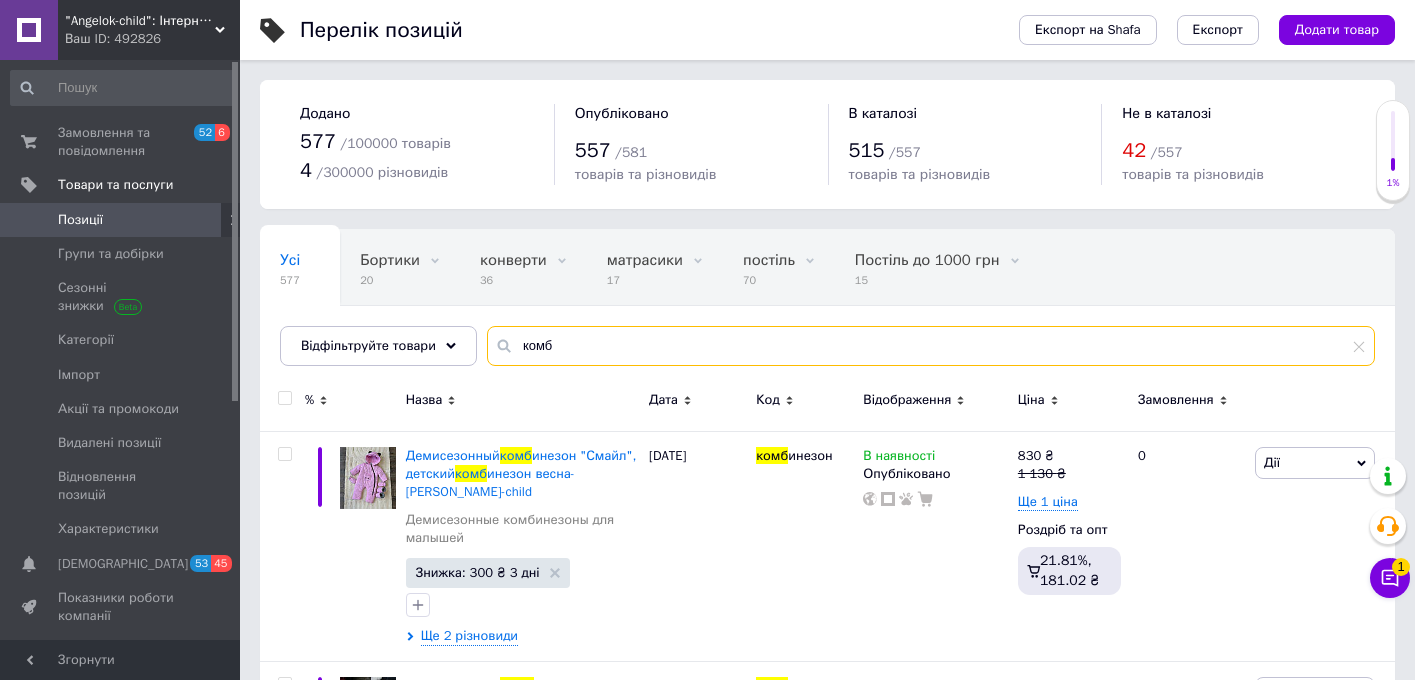 click on "комб" at bounding box center [931, 346] 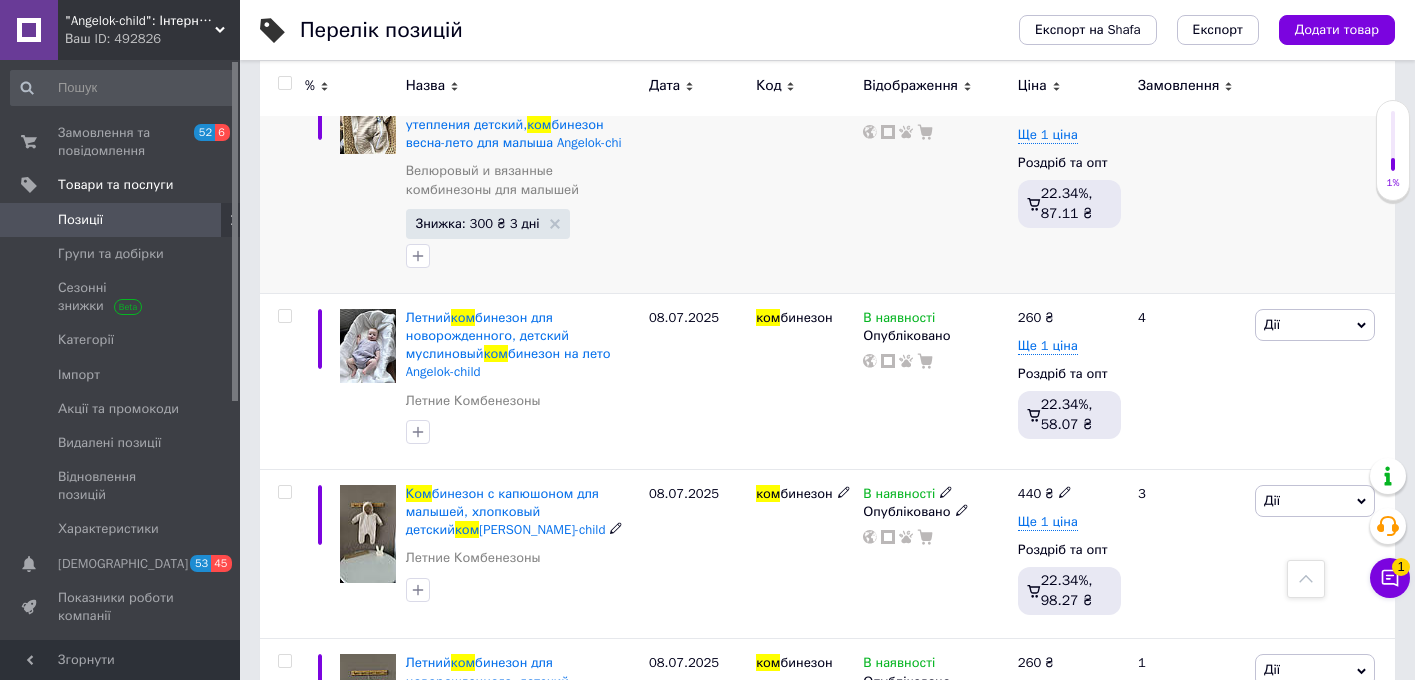 scroll, scrollTop: 1652, scrollLeft: 0, axis: vertical 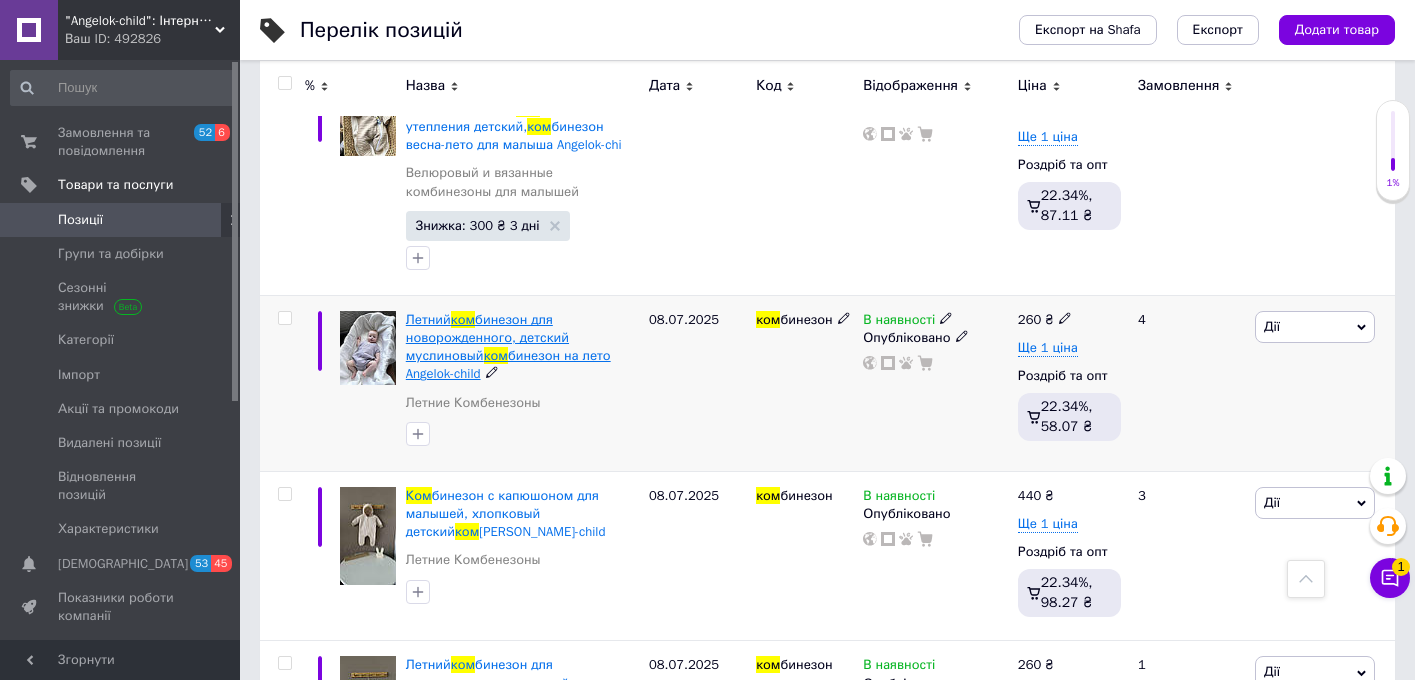 type on "ком" 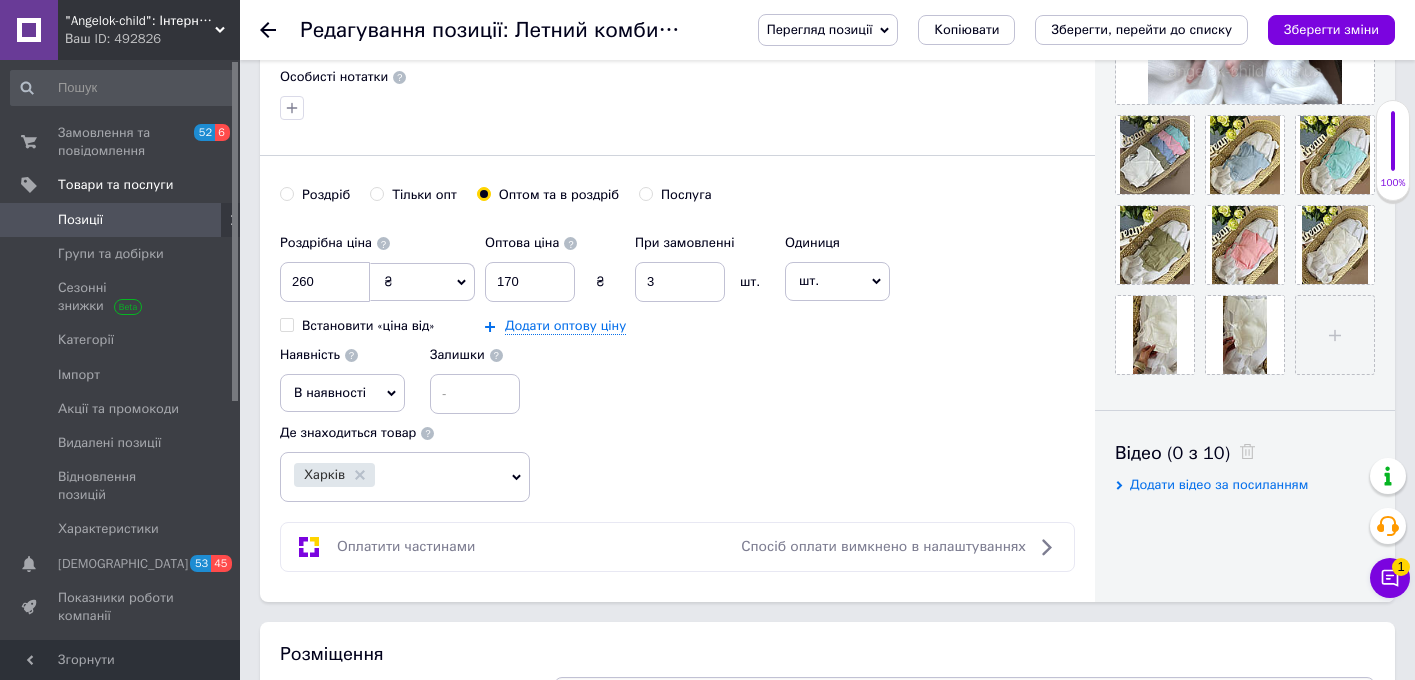 scroll, scrollTop: 649, scrollLeft: 0, axis: vertical 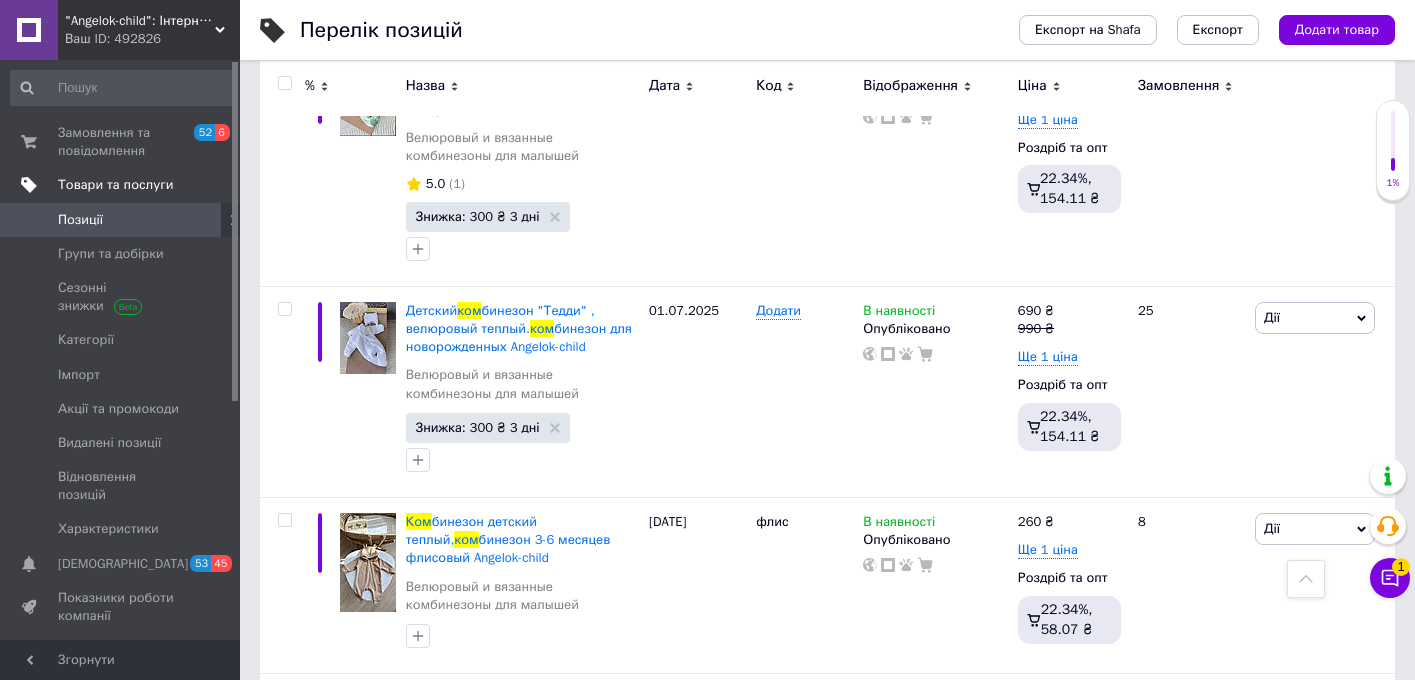 click on "Товари та послуги" at bounding box center [115, 185] 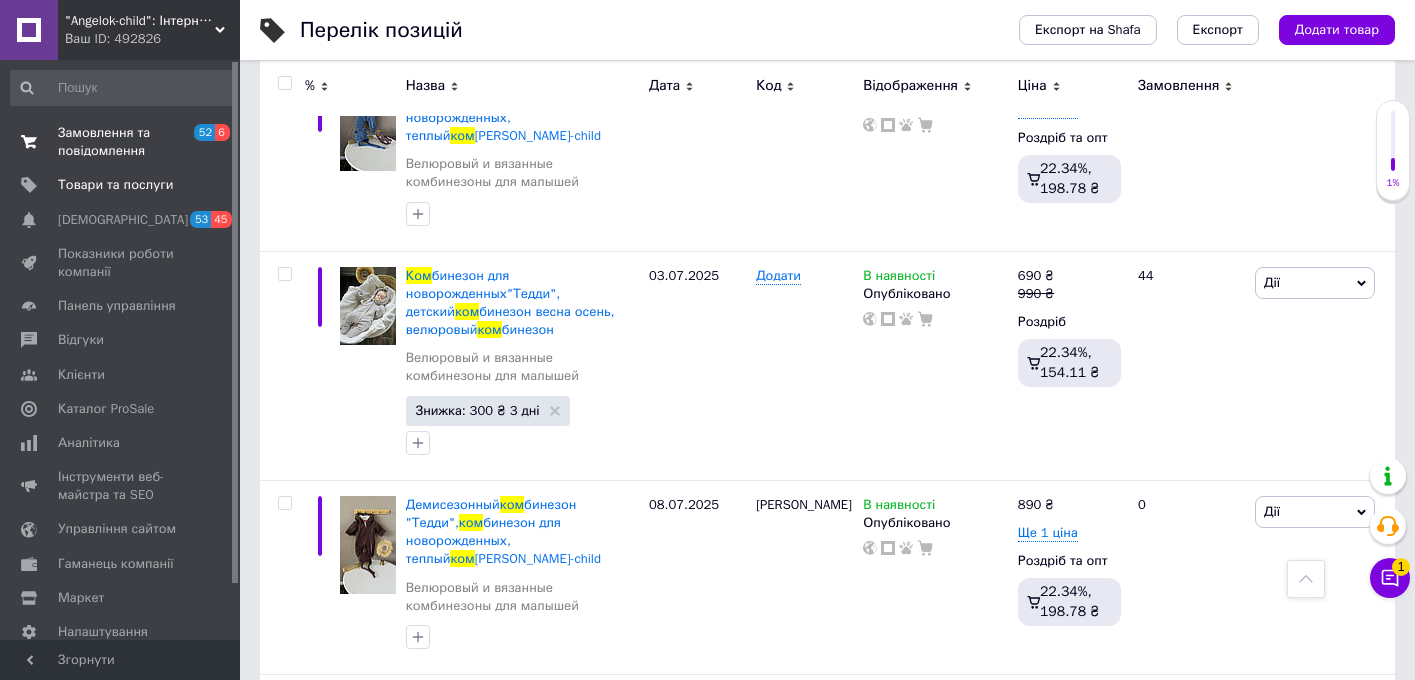 scroll, scrollTop: 12496, scrollLeft: 0, axis: vertical 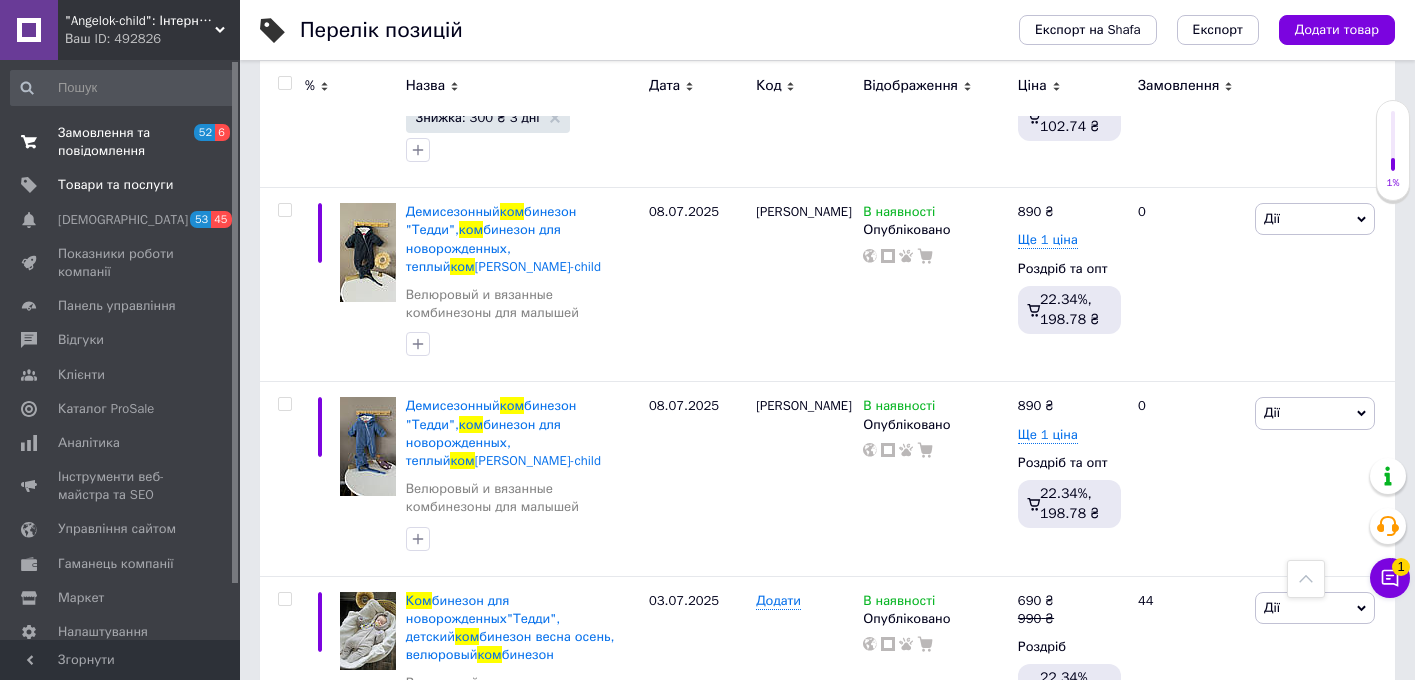 click on "Замовлення та повідомлення" at bounding box center (121, 142) 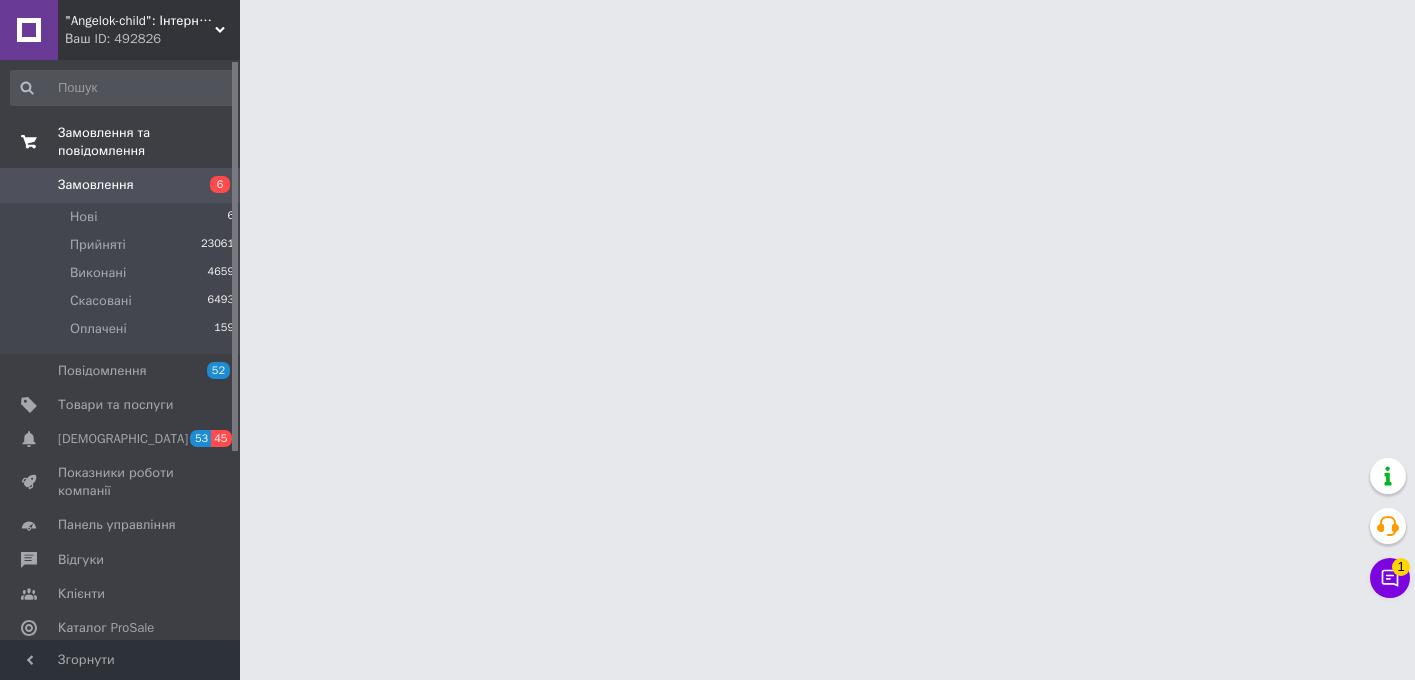 scroll, scrollTop: 0, scrollLeft: 0, axis: both 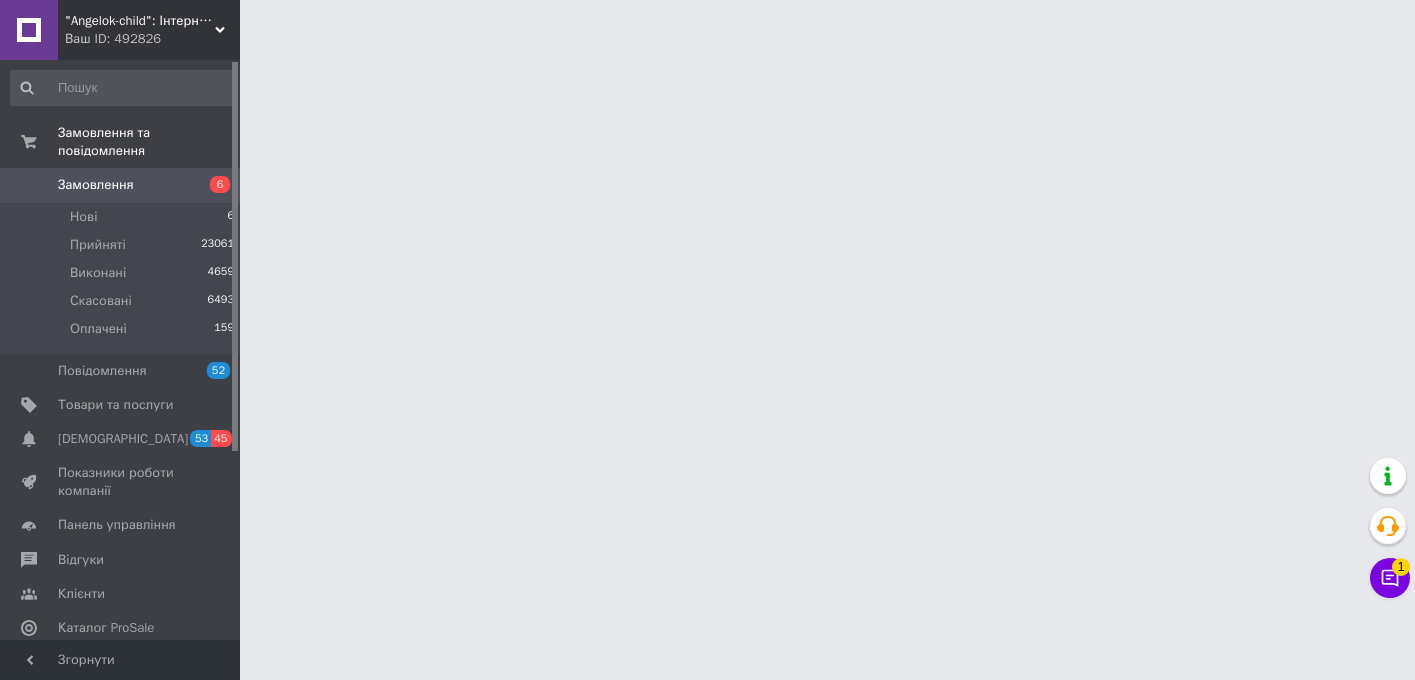 click on "Замовлення" at bounding box center [96, 185] 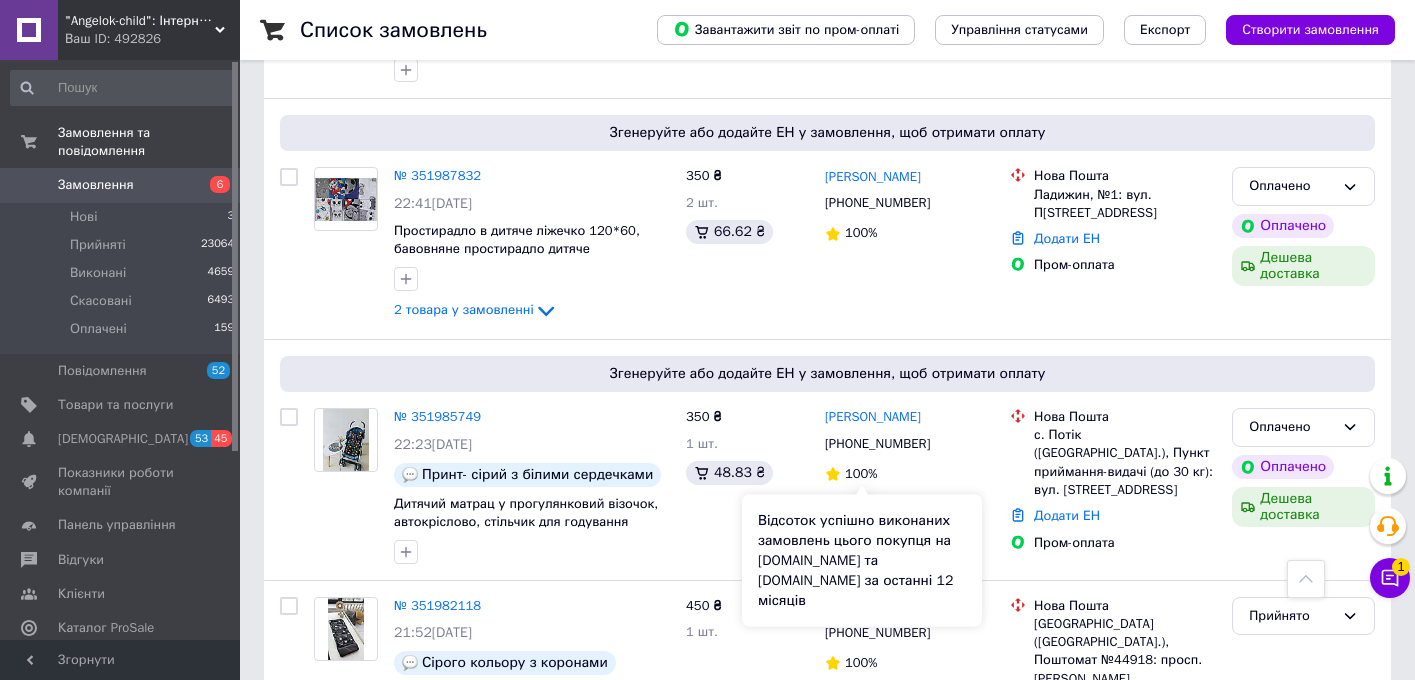 scroll, scrollTop: 597, scrollLeft: 0, axis: vertical 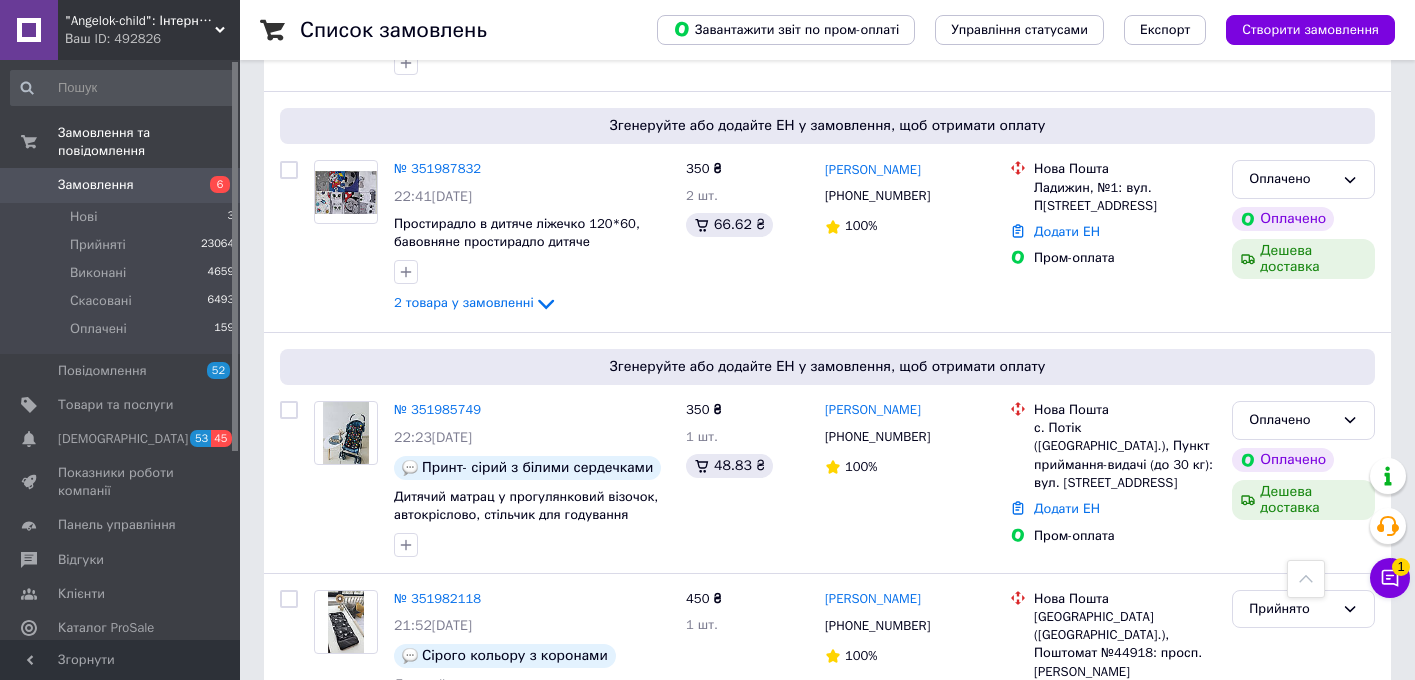 click on "№ 351985749" at bounding box center (437, 409) 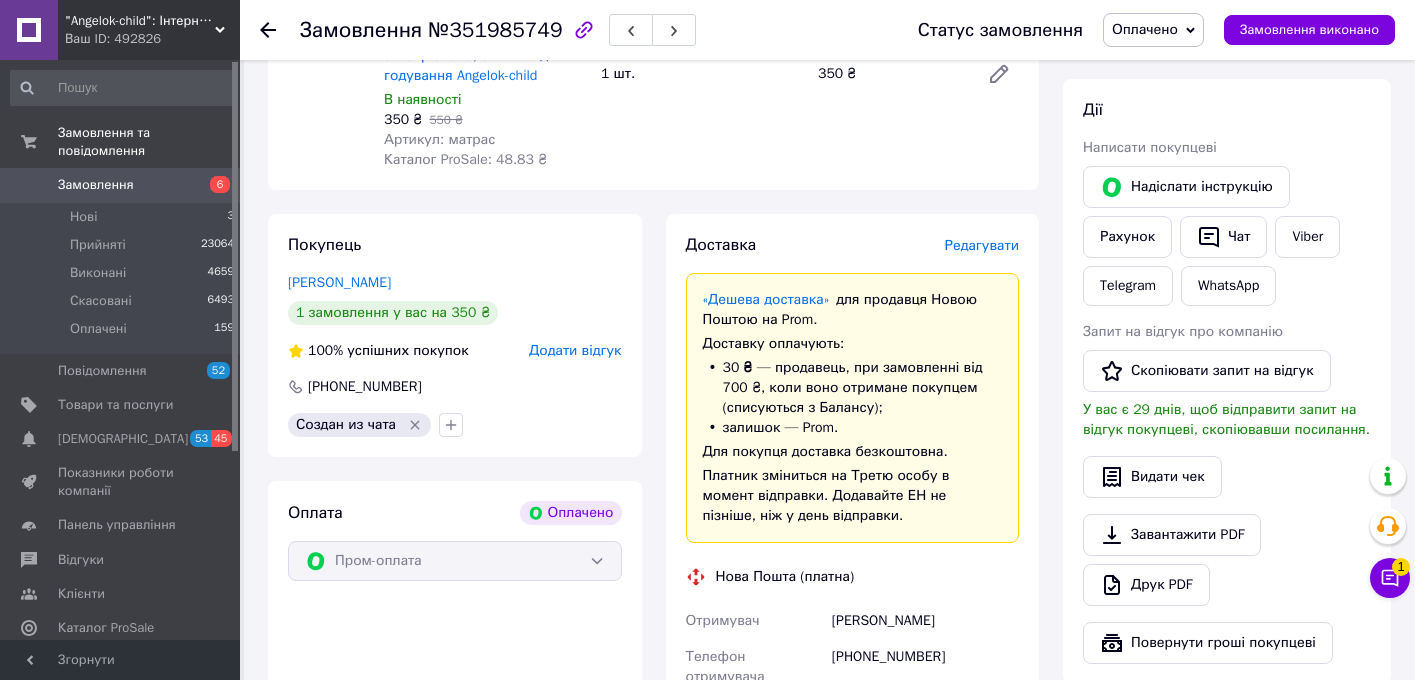 scroll, scrollTop: 348, scrollLeft: 0, axis: vertical 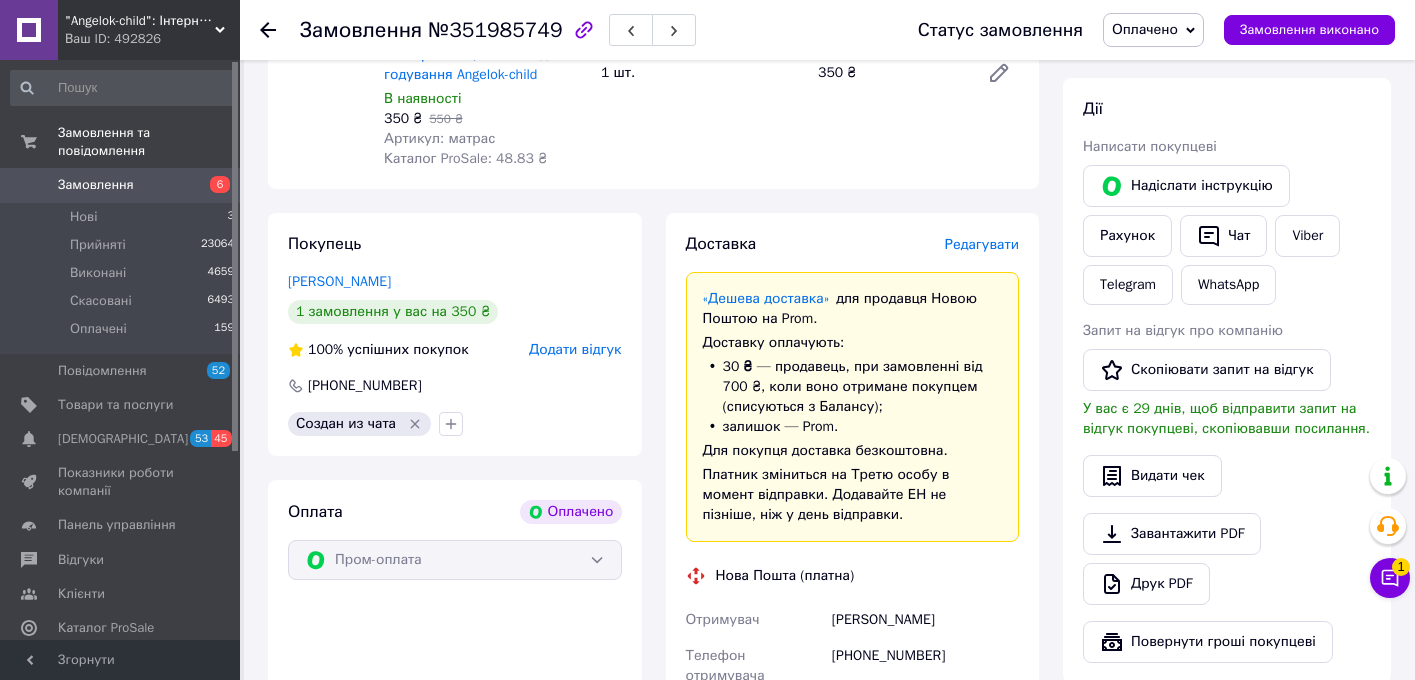 click on "Редагувати" at bounding box center (982, 244) 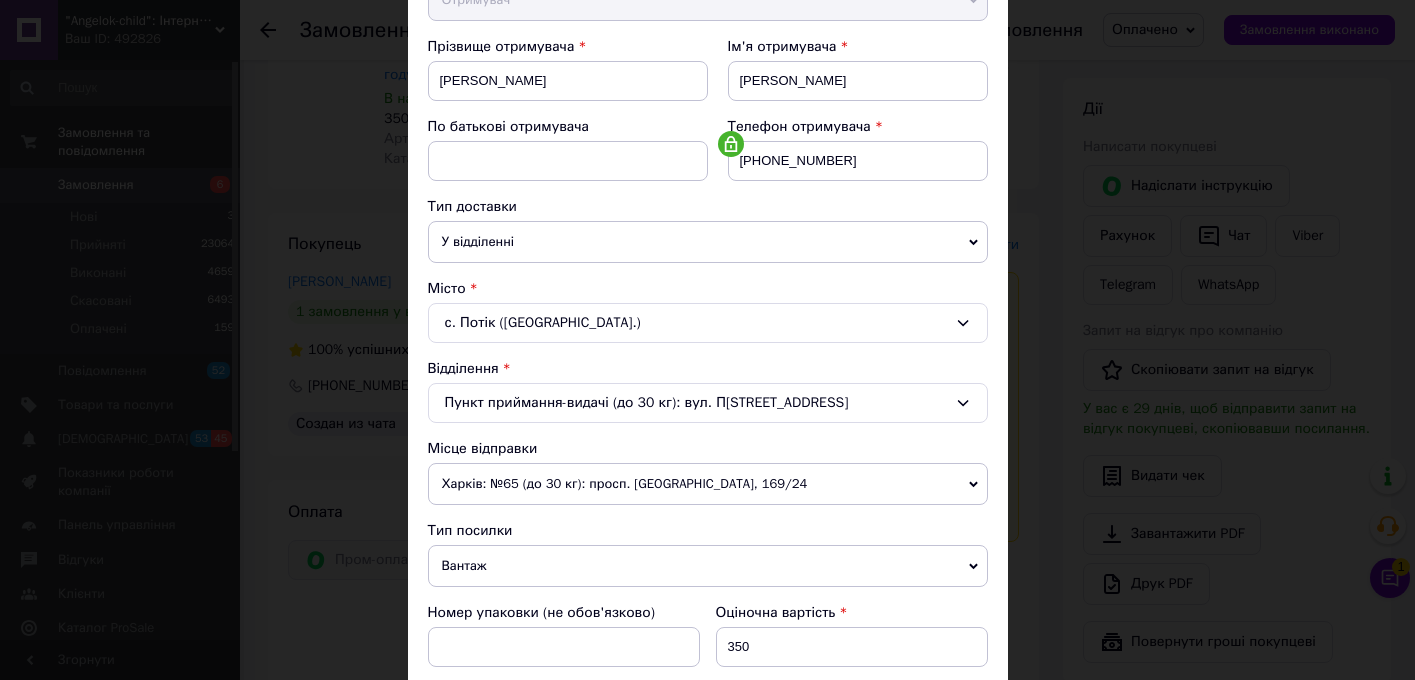 scroll, scrollTop: 668, scrollLeft: 0, axis: vertical 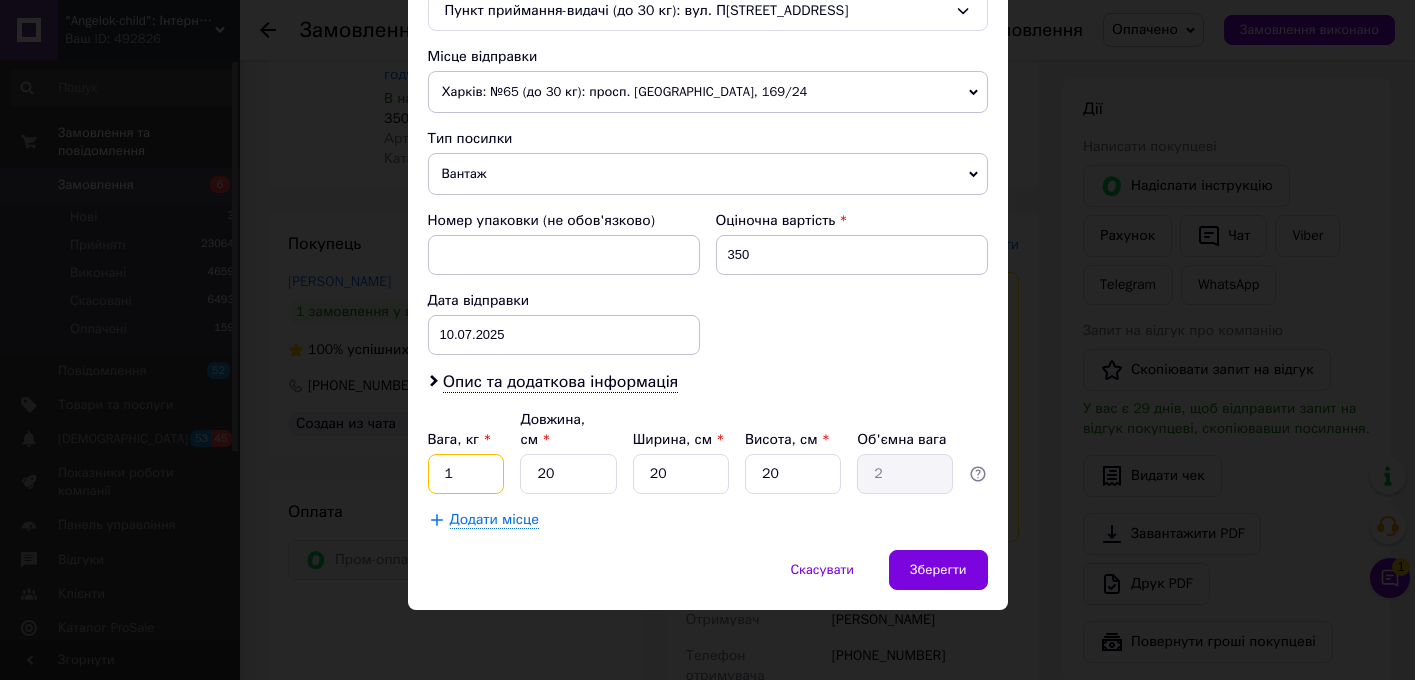 click on "1" at bounding box center [466, 474] 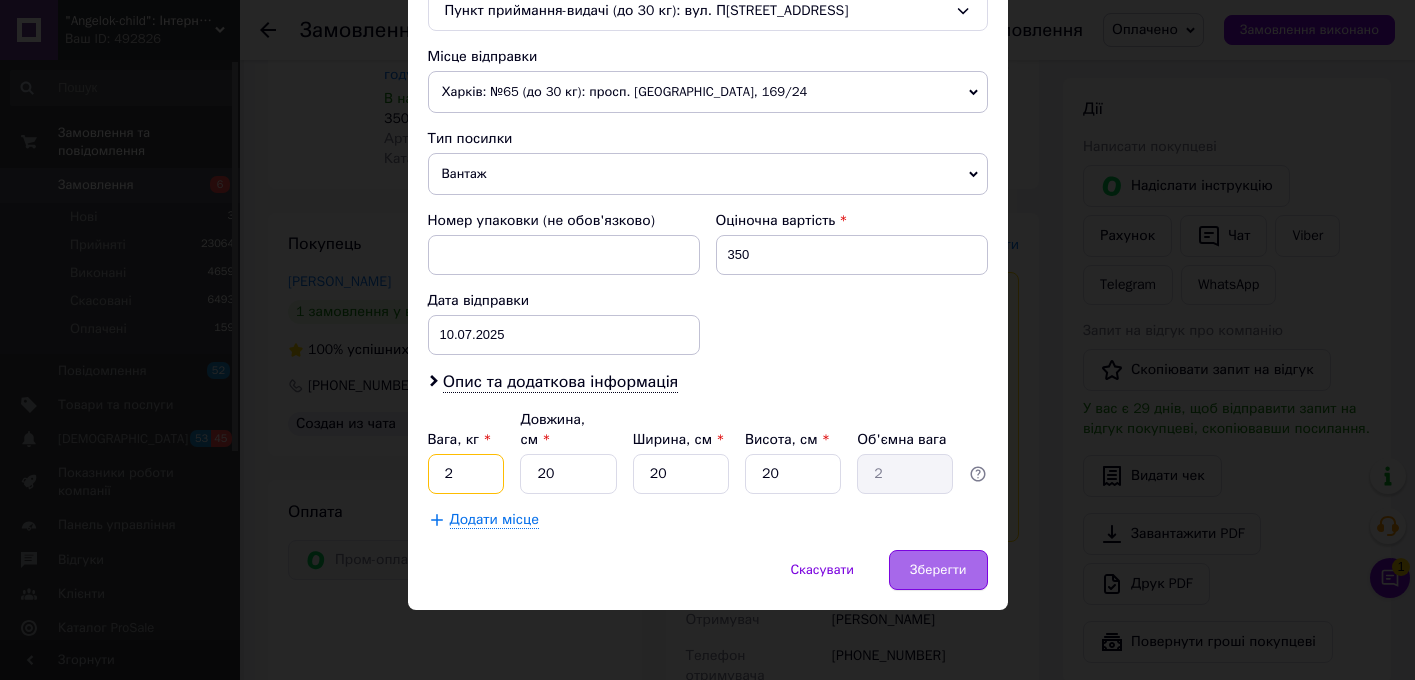 type on "2" 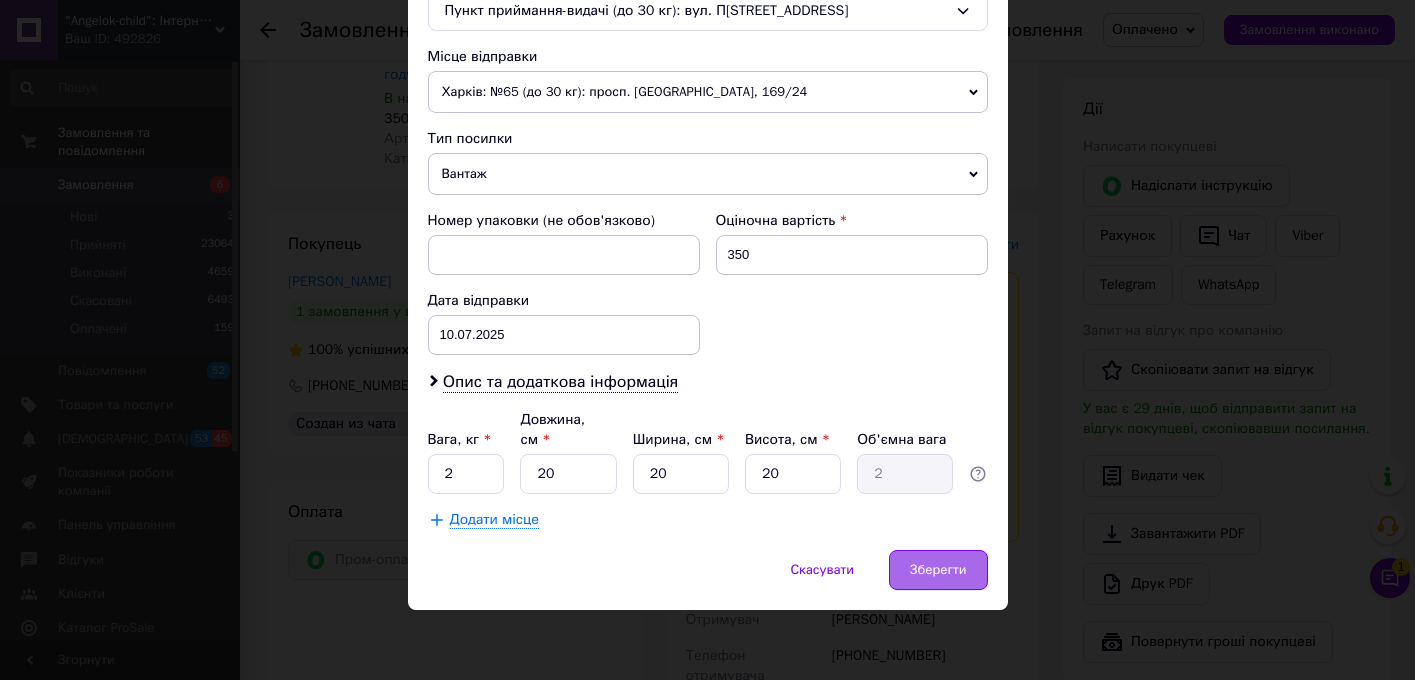 click on "Зберегти" at bounding box center [938, 570] 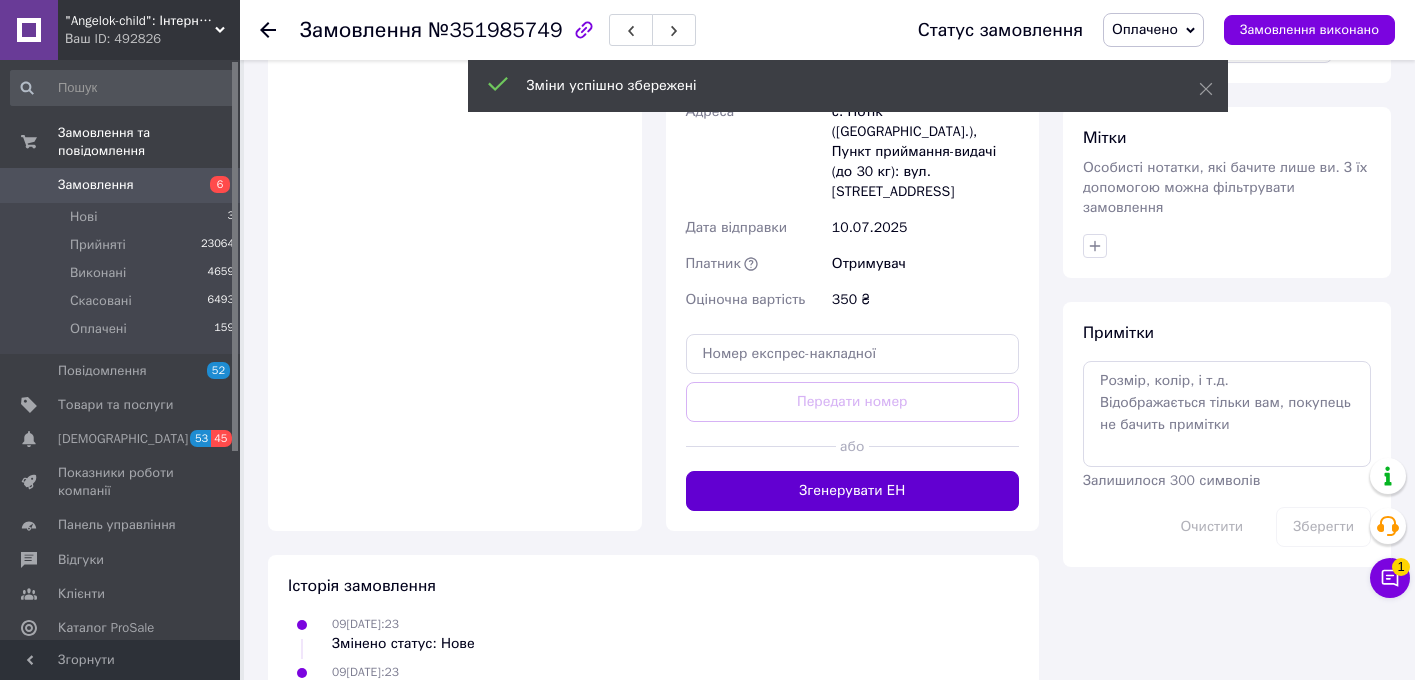 scroll, scrollTop: 947, scrollLeft: 0, axis: vertical 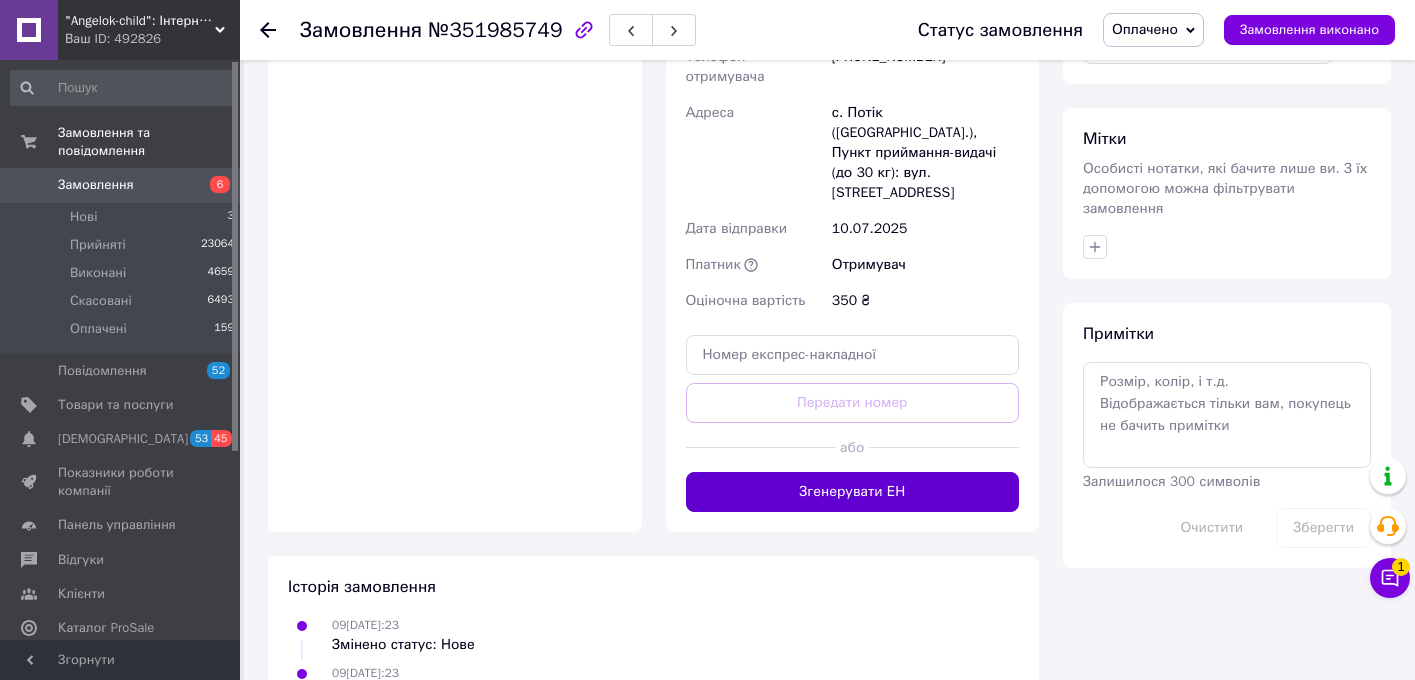 click on "Згенерувати ЕН" at bounding box center [853, 492] 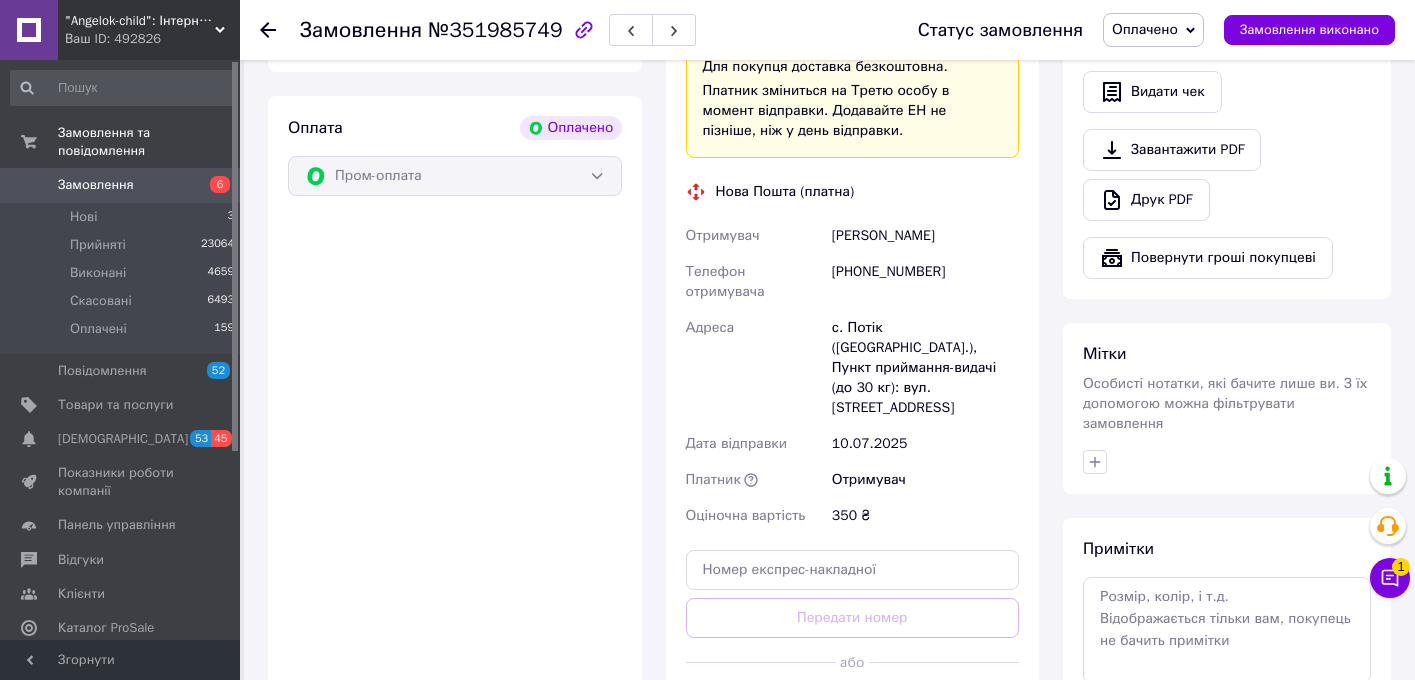 scroll, scrollTop: 735, scrollLeft: 0, axis: vertical 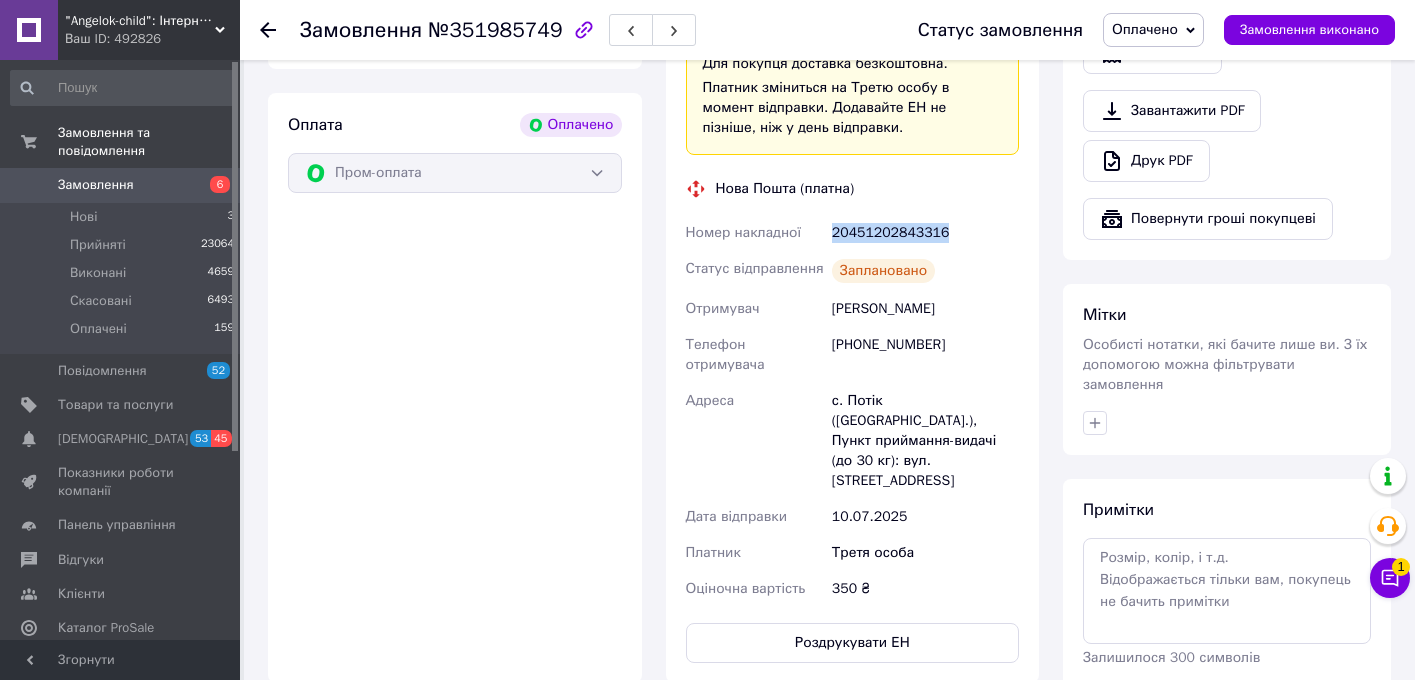 drag, startPoint x: 833, startPoint y: 234, endPoint x: 987, endPoint y: 228, distance: 154.11684 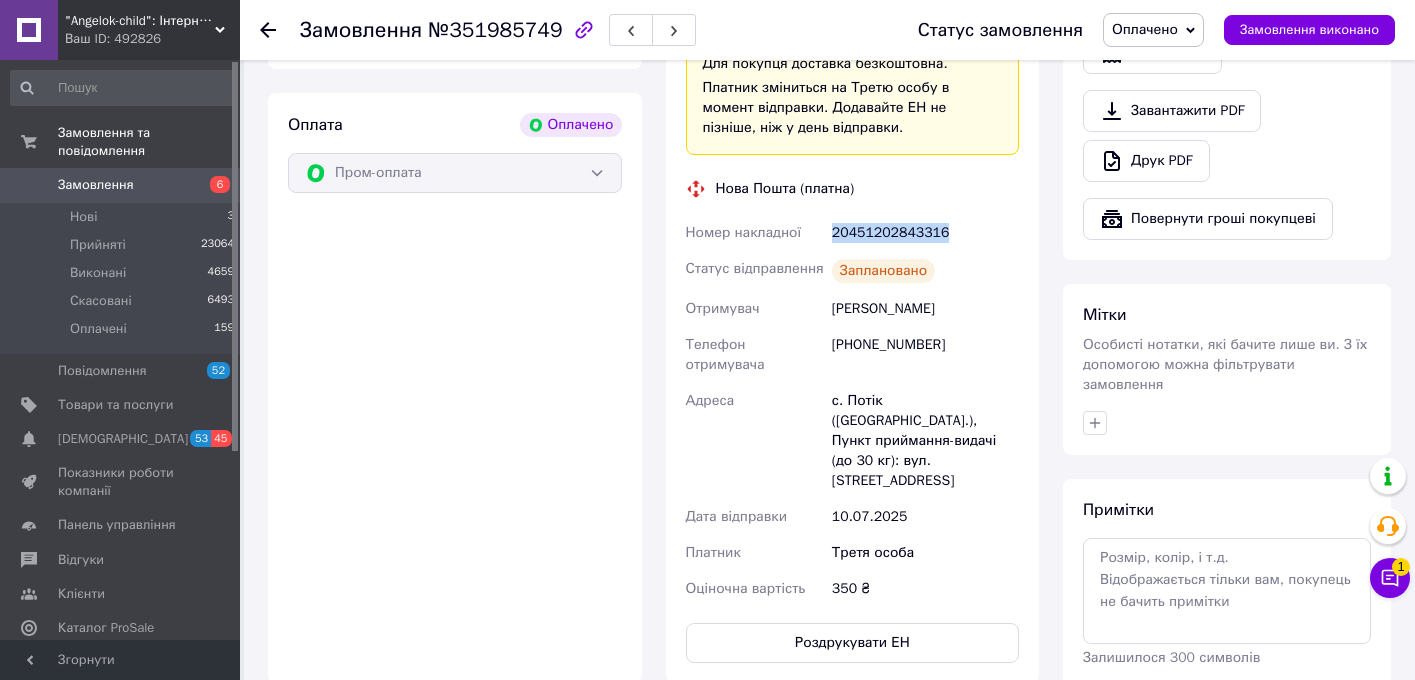 click on "Оплачено" at bounding box center (1145, 29) 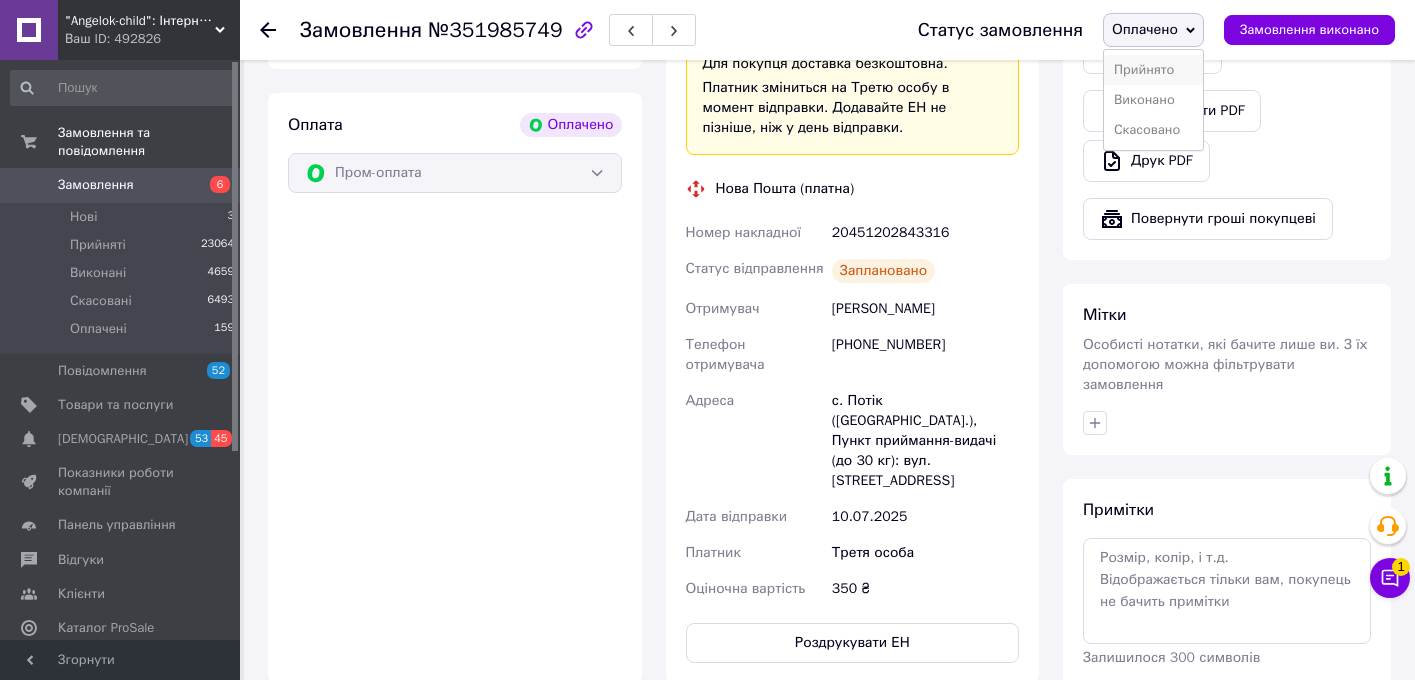 click on "Прийнято" at bounding box center [1153, 70] 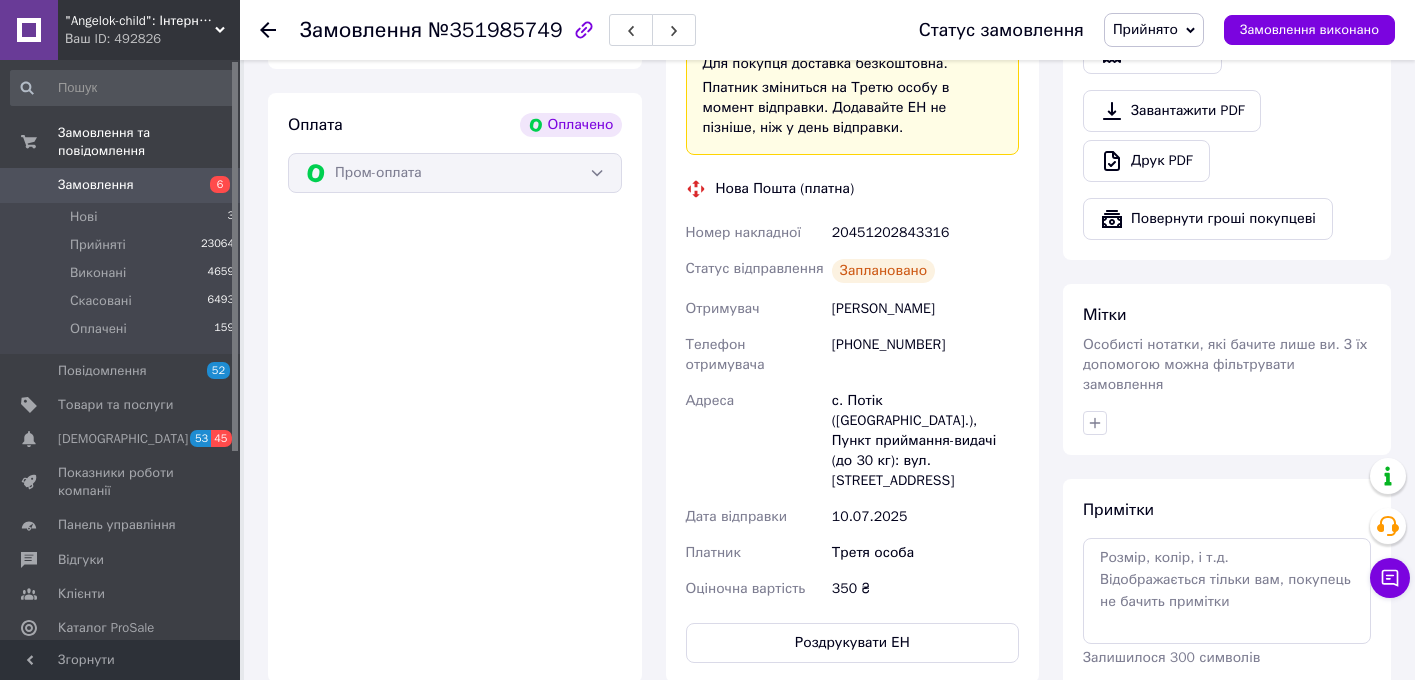 click on "Замовлення" at bounding box center [121, 185] 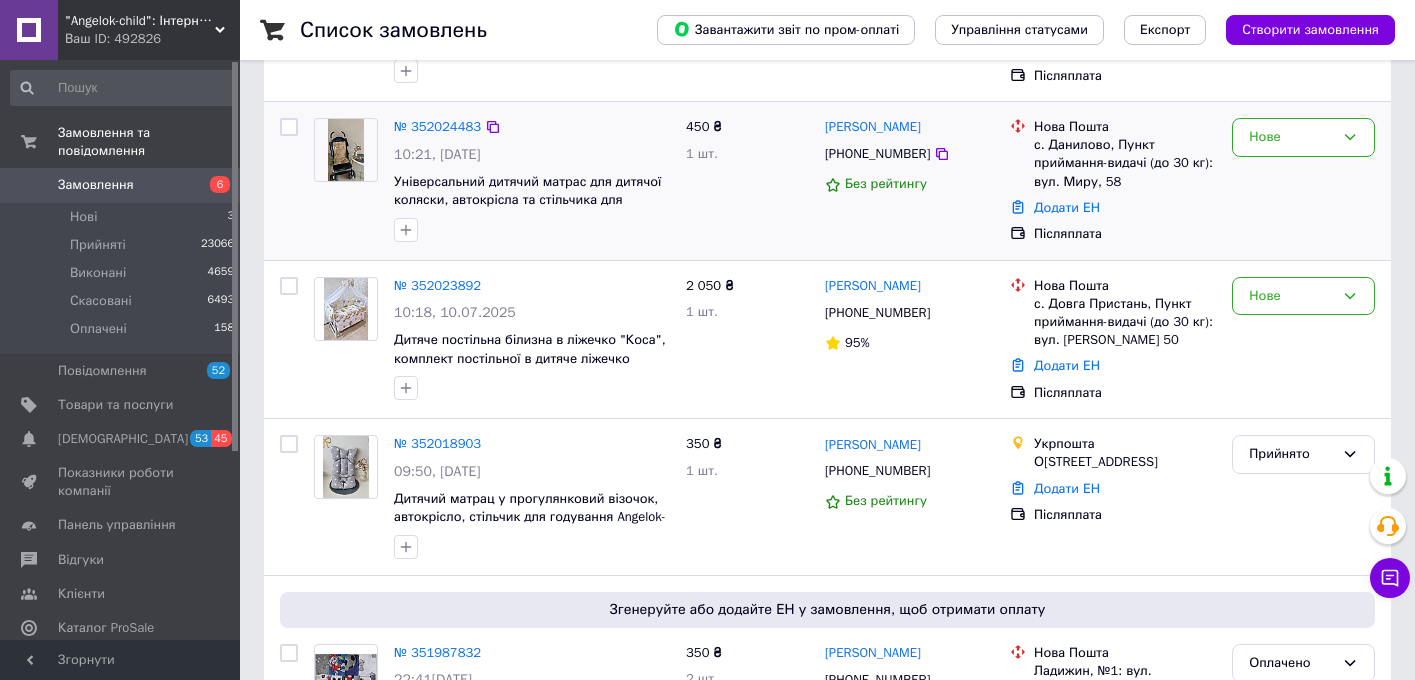 scroll, scrollTop: 277, scrollLeft: 0, axis: vertical 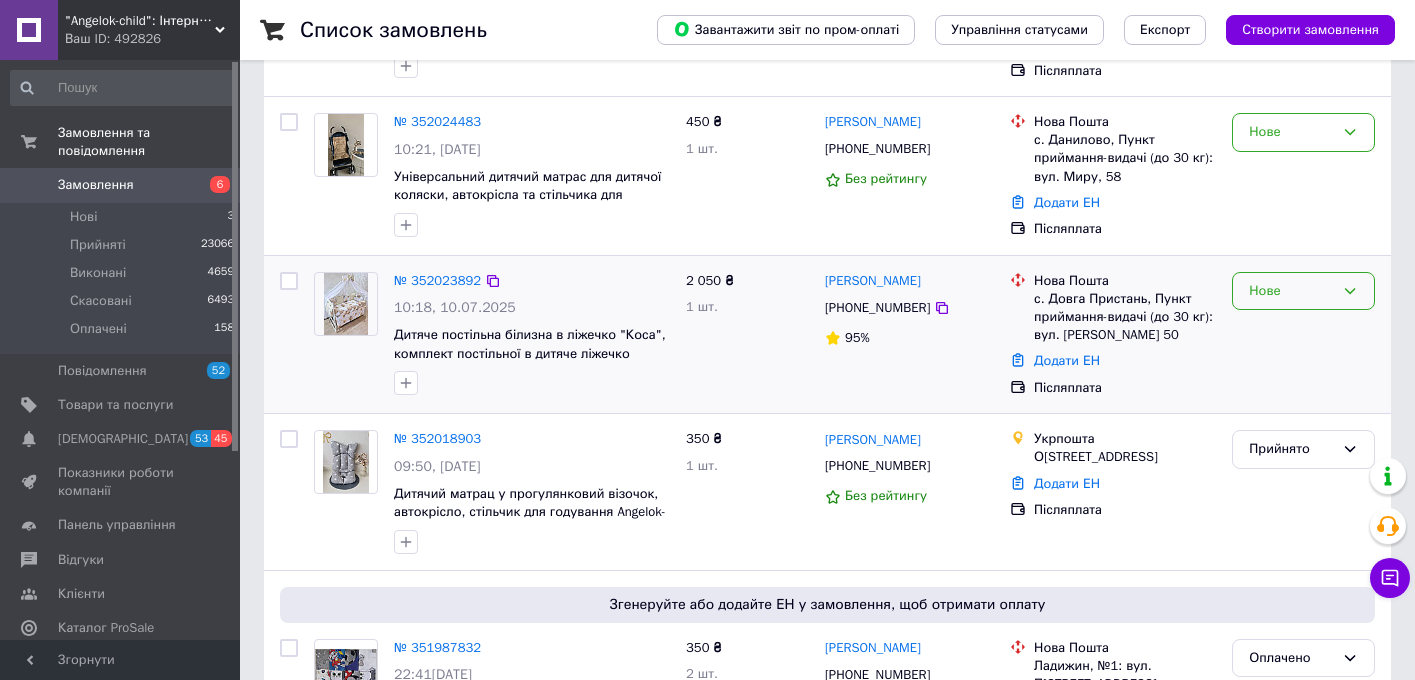 click on "Нове" at bounding box center [1291, 291] 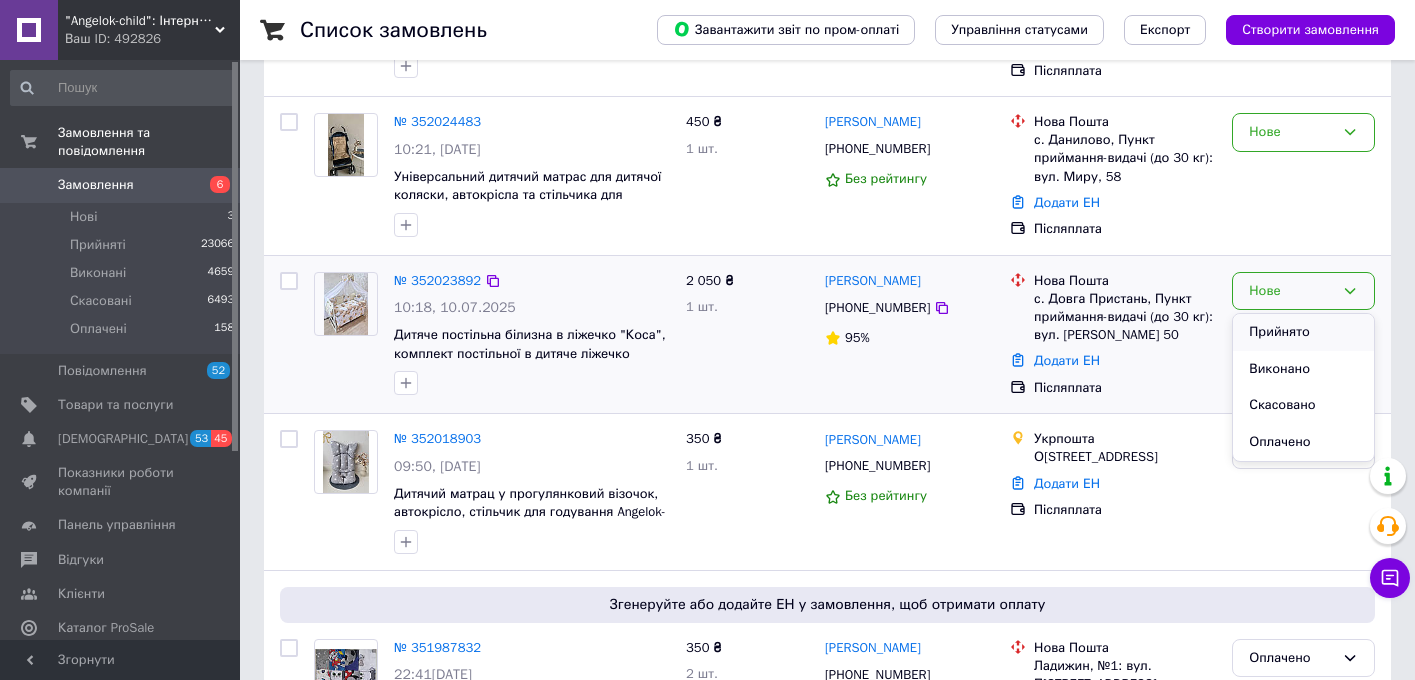 click on "Прийнято" at bounding box center (1303, 332) 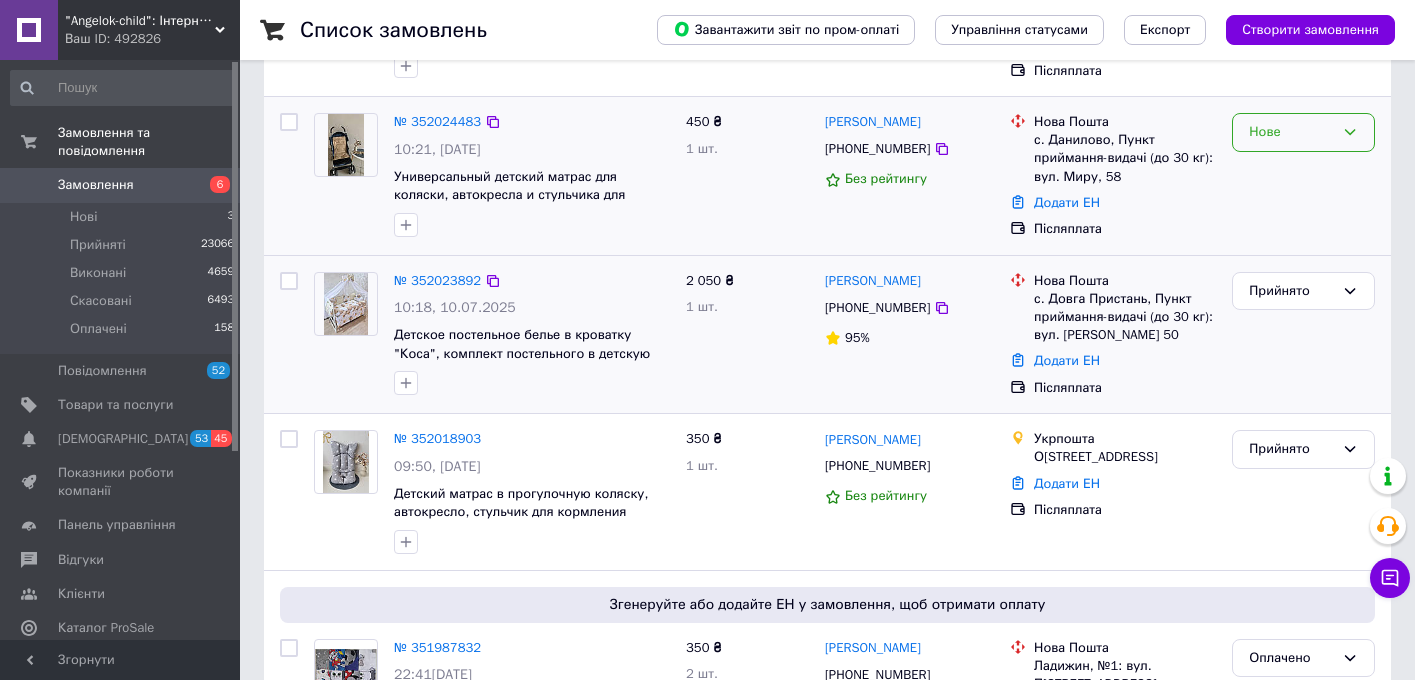click on "Нове" at bounding box center (1303, 132) 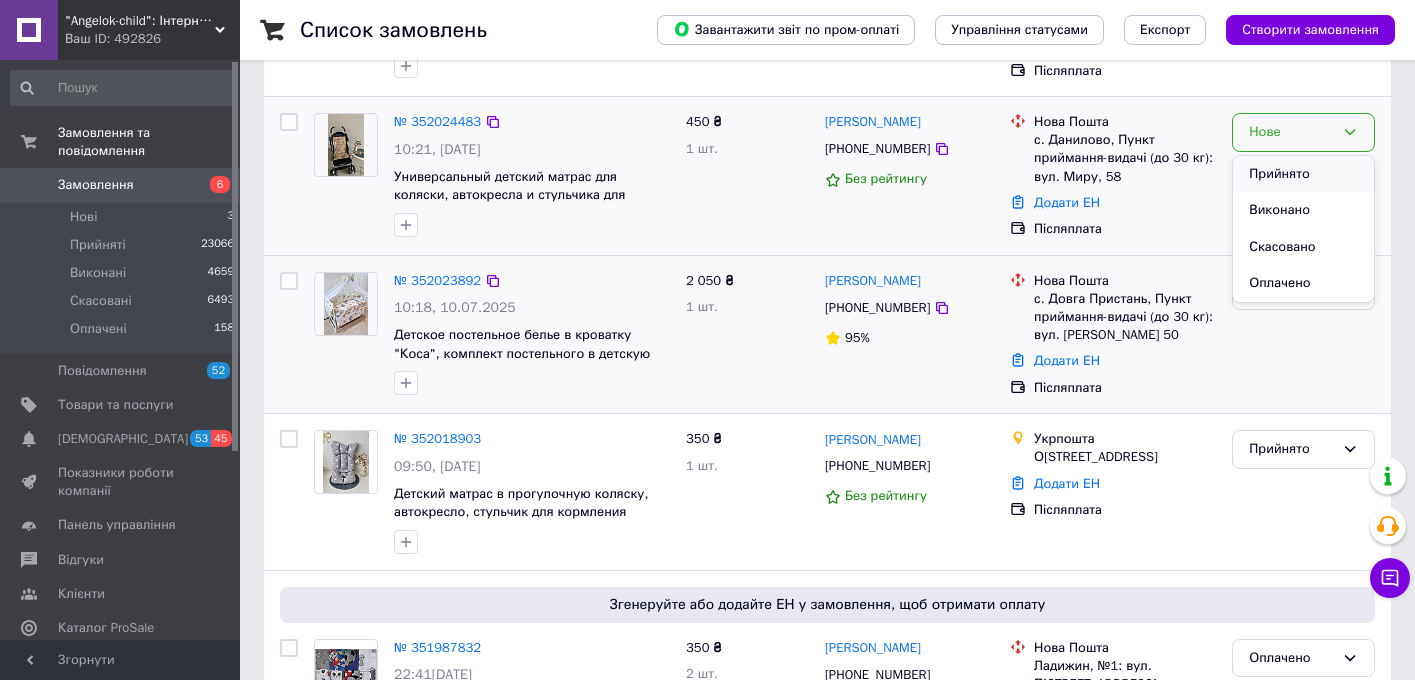 click on "Прийнято" at bounding box center [1303, 174] 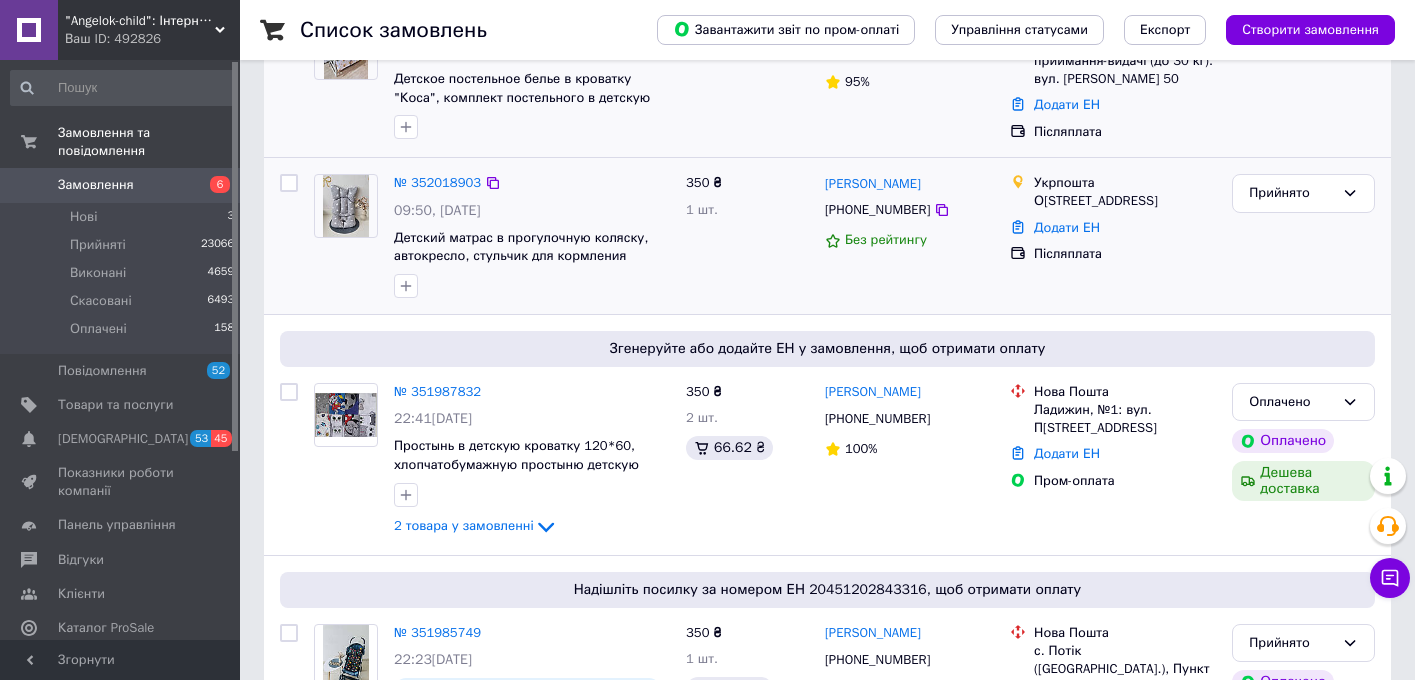 scroll, scrollTop: 606, scrollLeft: 0, axis: vertical 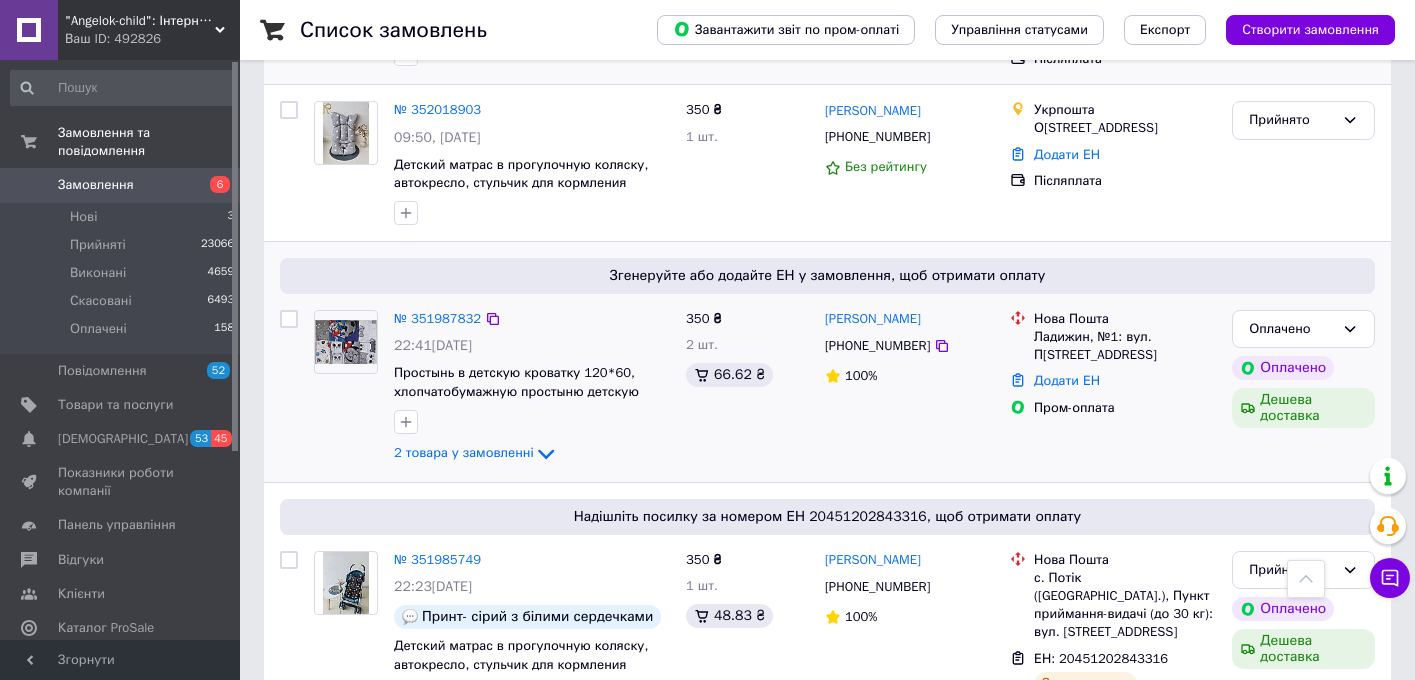 click on "№ 351987832" at bounding box center [437, 319] 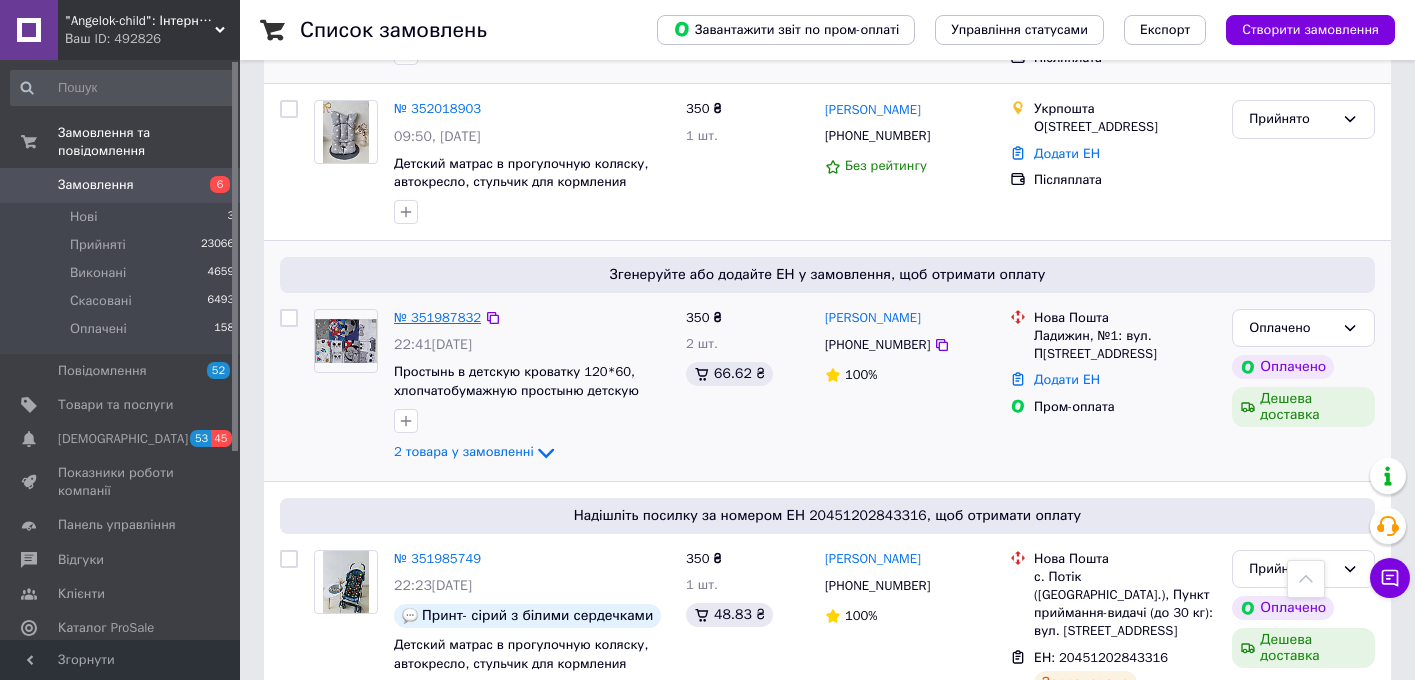 scroll, scrollTop: 234, scrollLeft: 0, axis: vertical 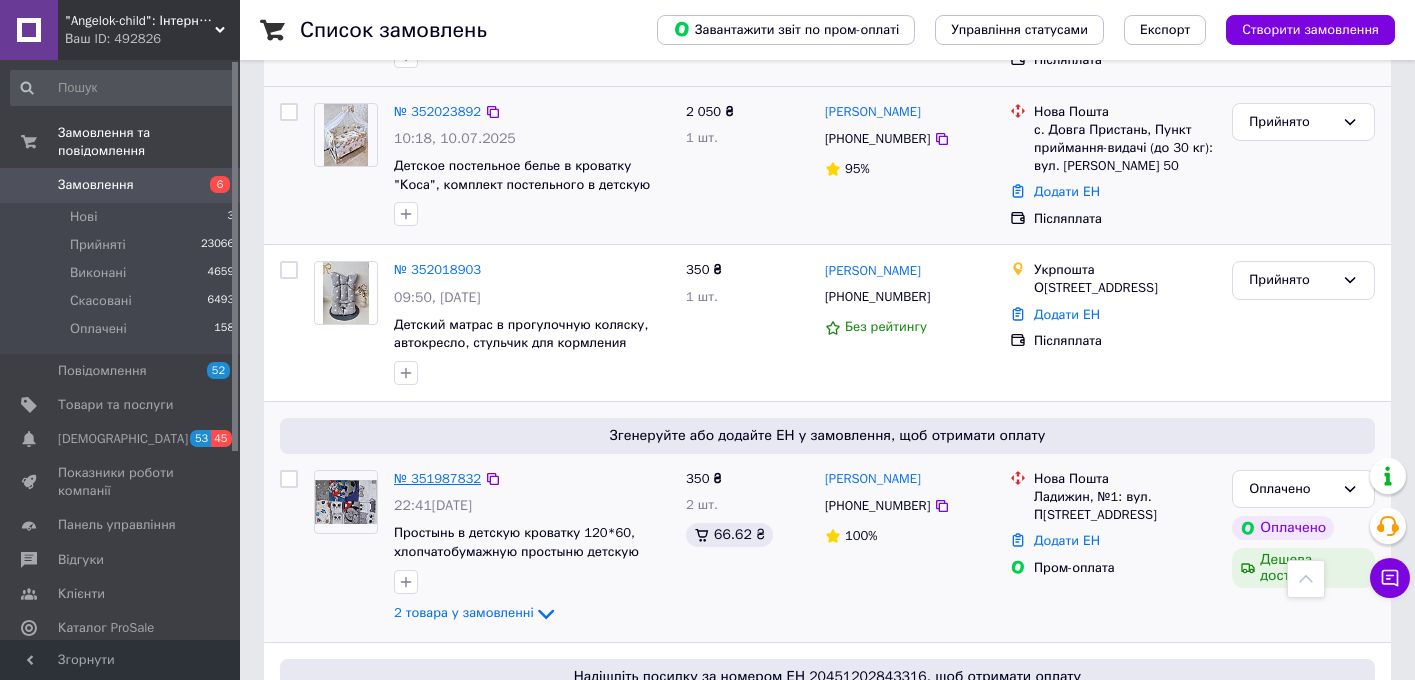 click on "№ 351987832" at bounding box center [437, 478] 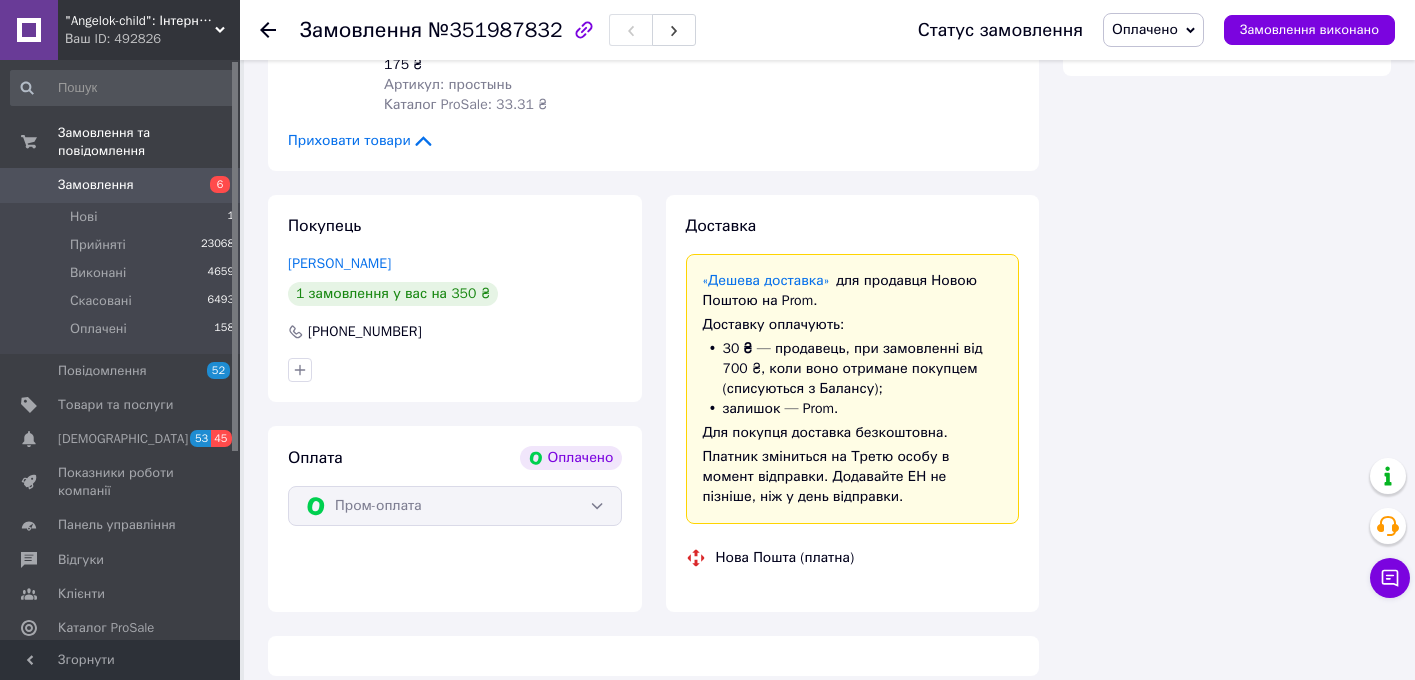 scroll, scrollTop: 609, scrollLeft: 0, axis: vertical 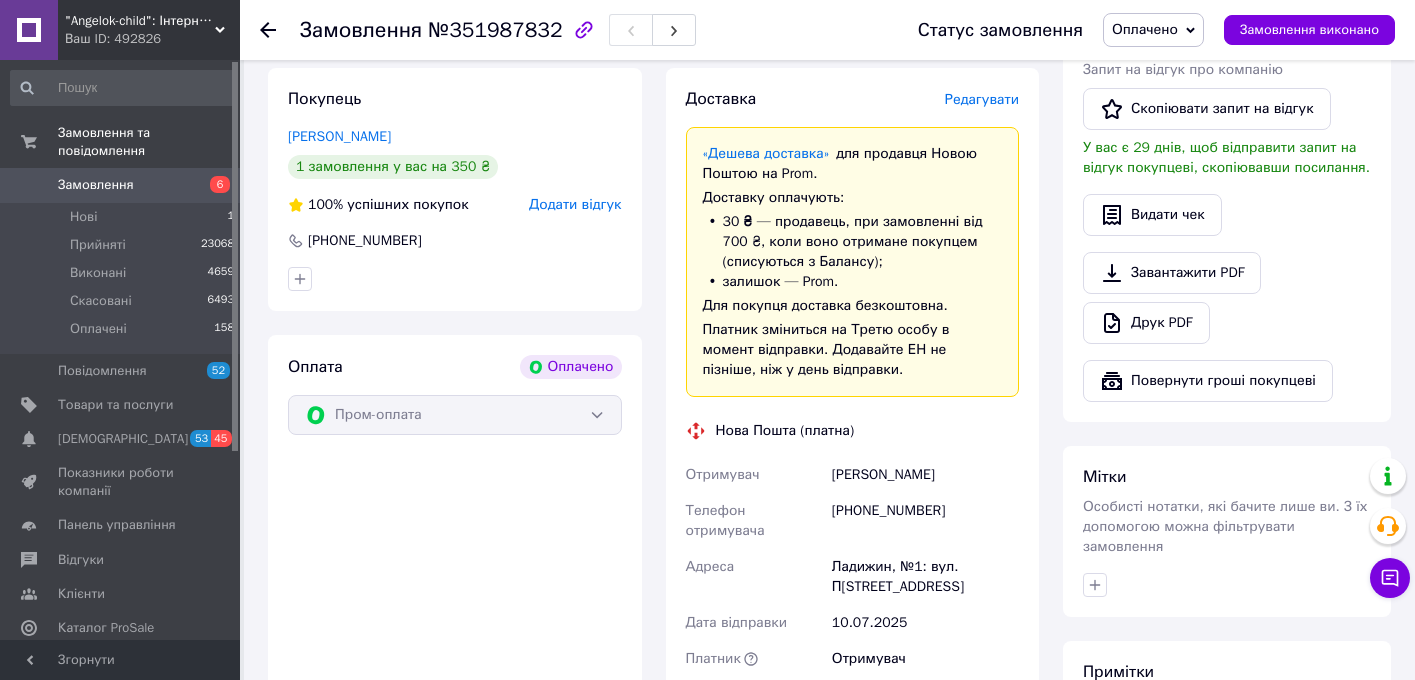click on "Редагувати" at bounding box center [982, 99] 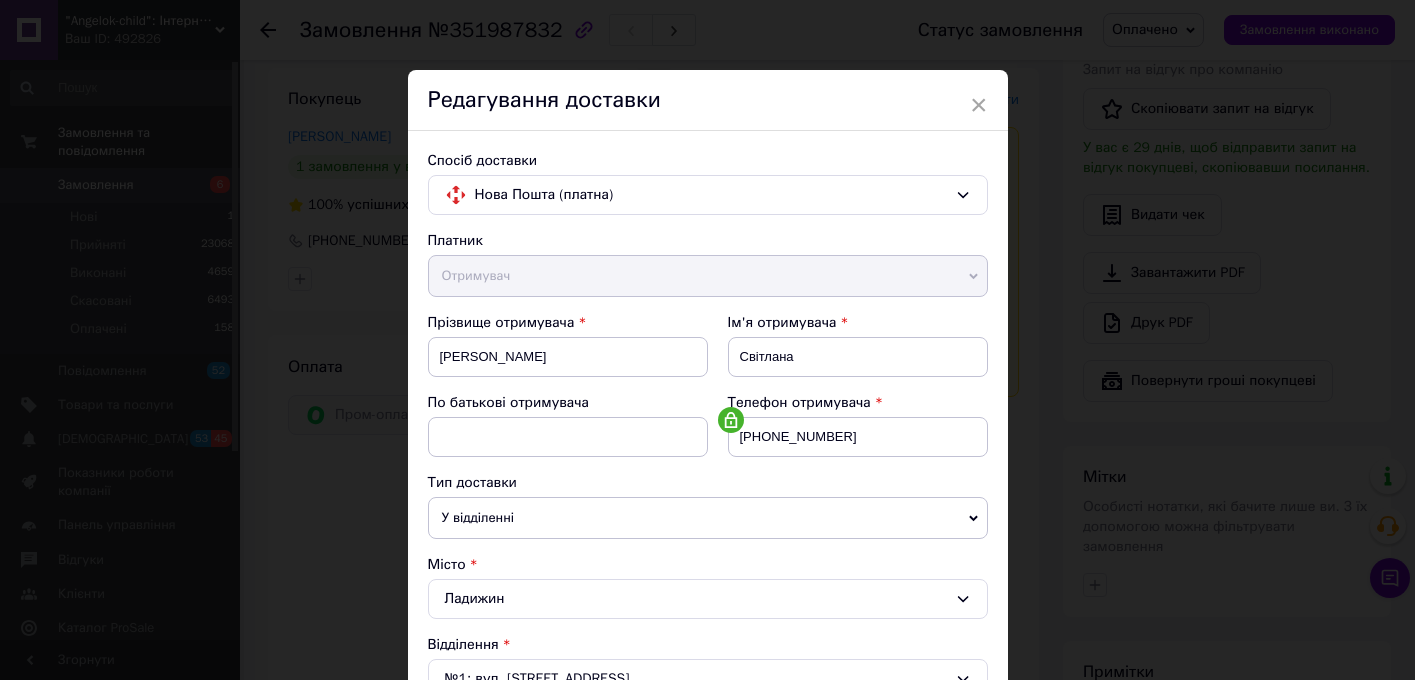 scroll, scrollTop: 668, scrollLeft: 0, axis: vertical 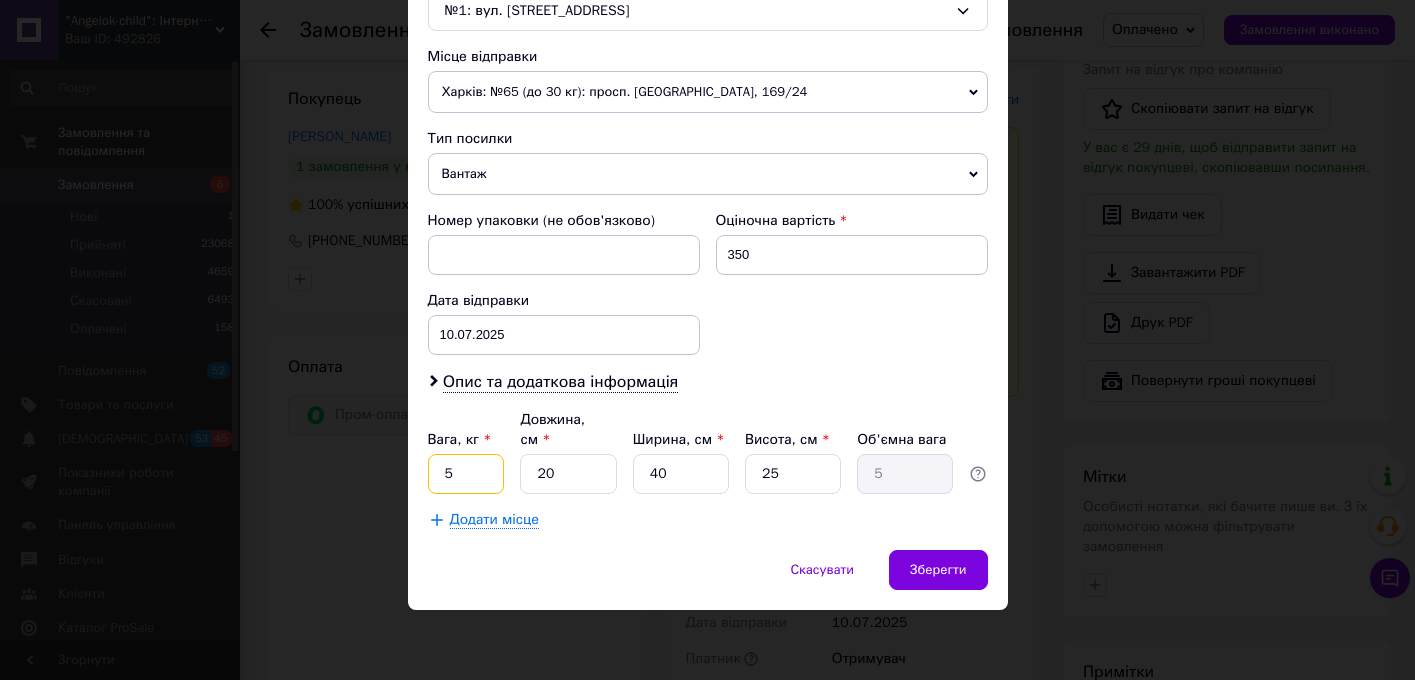click on "5" at bounding box center [466, 474] 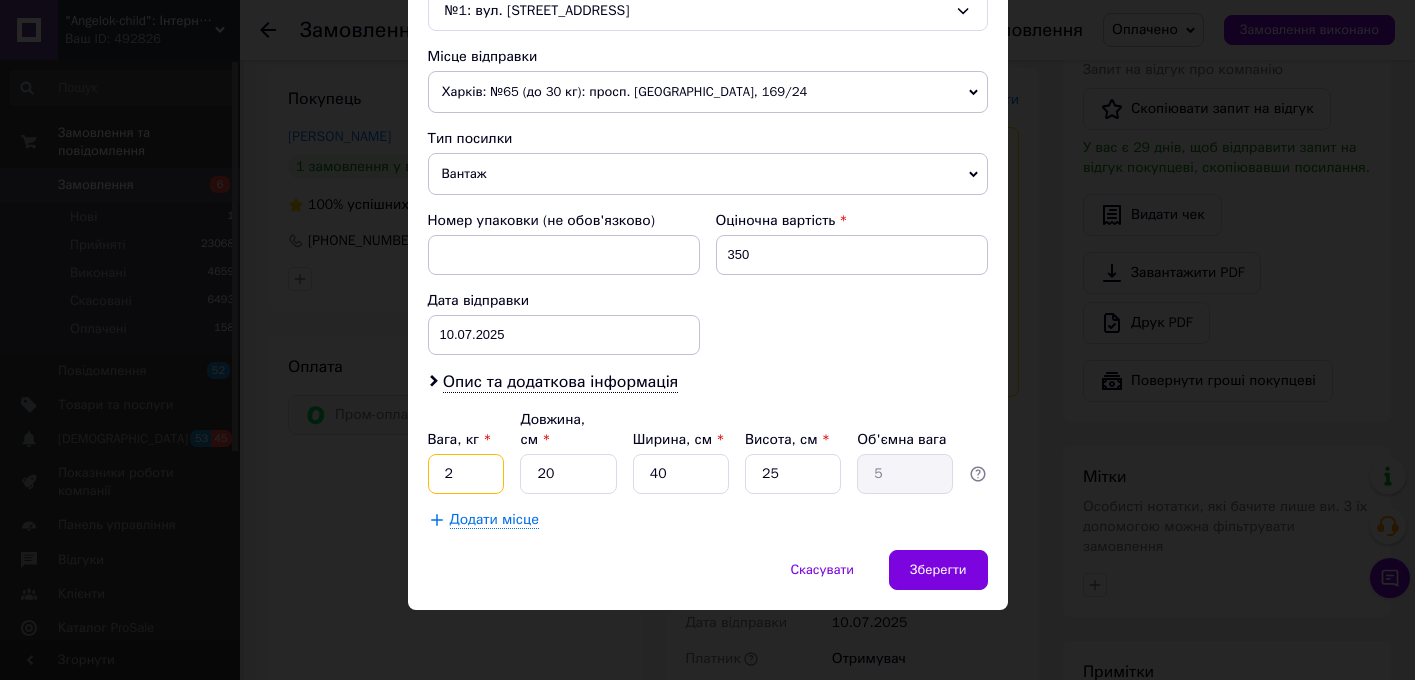 type on "2" 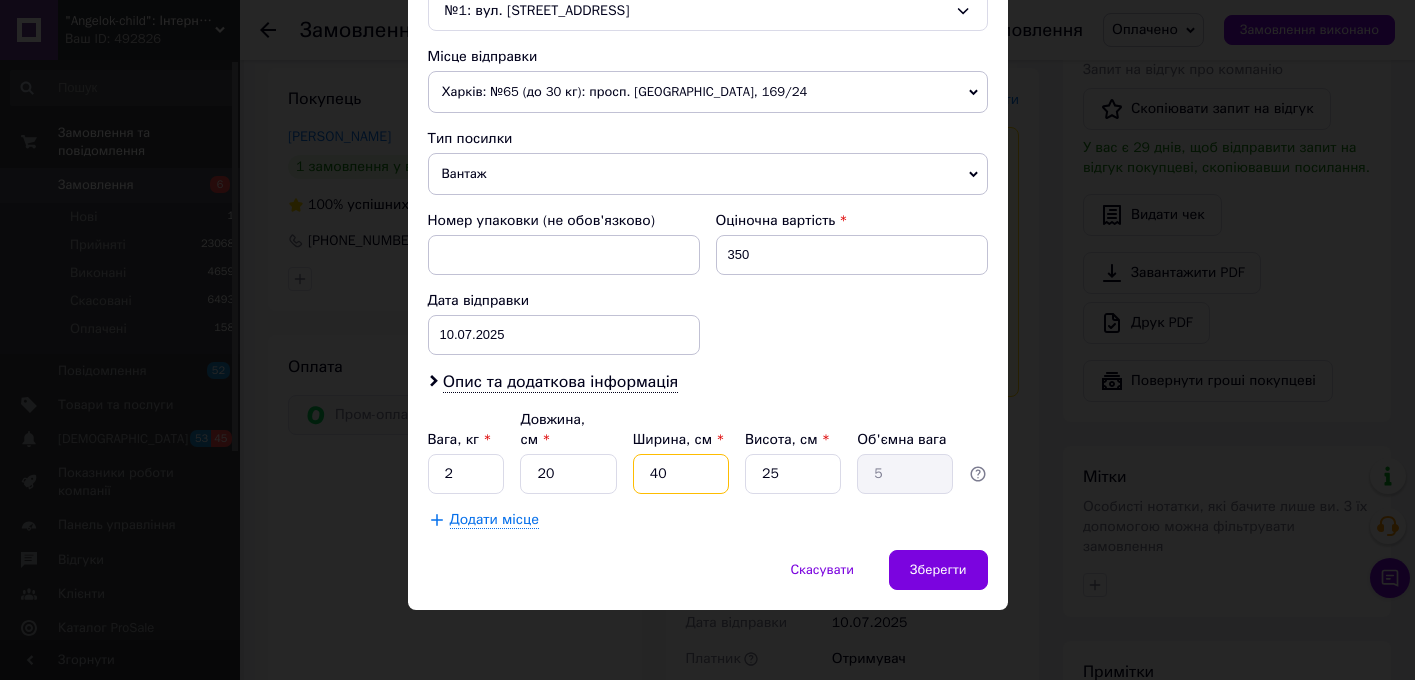 click on "40" at bounding box center (681, 474) 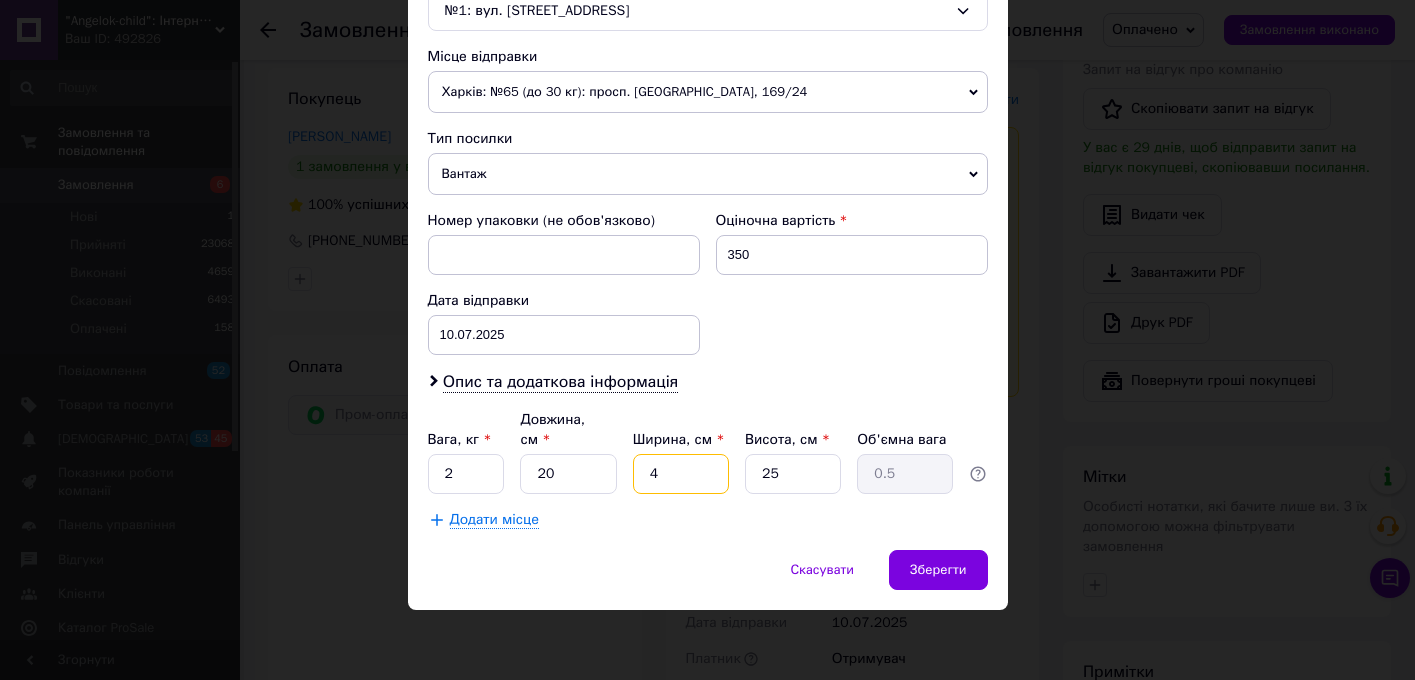 type 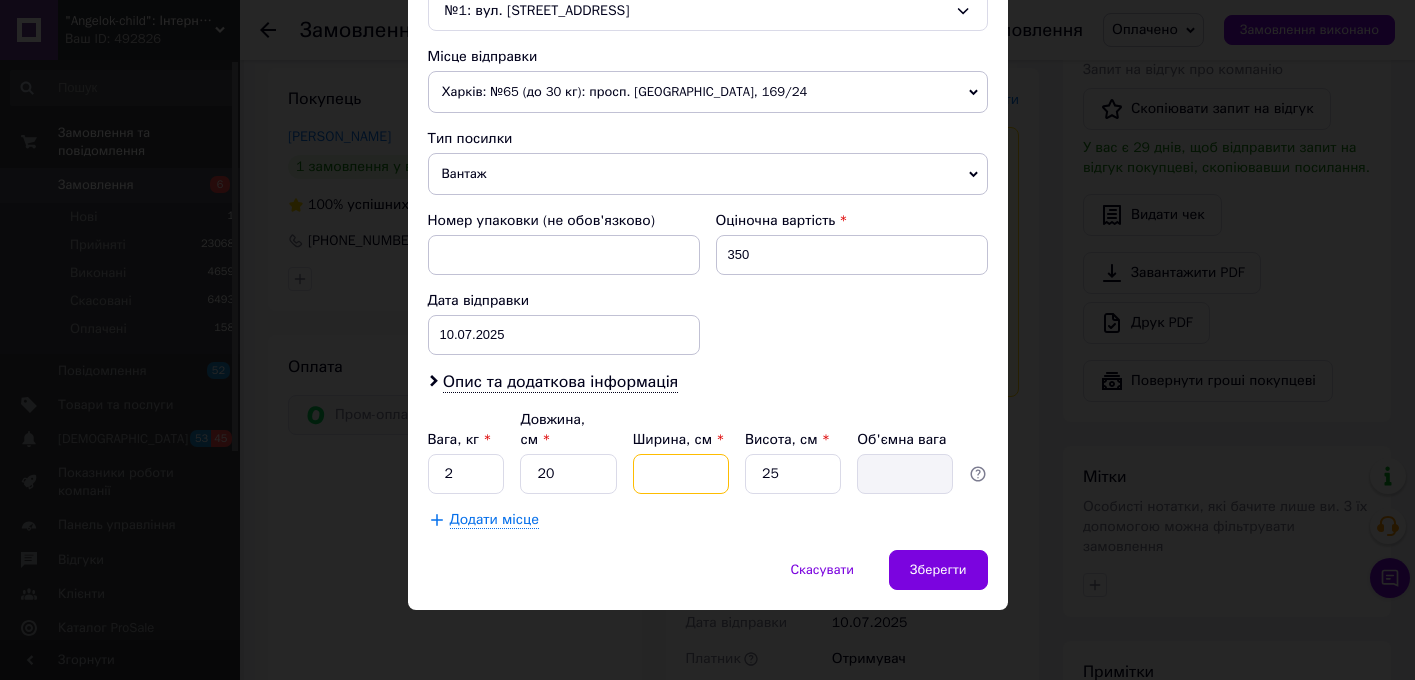 type on "2" 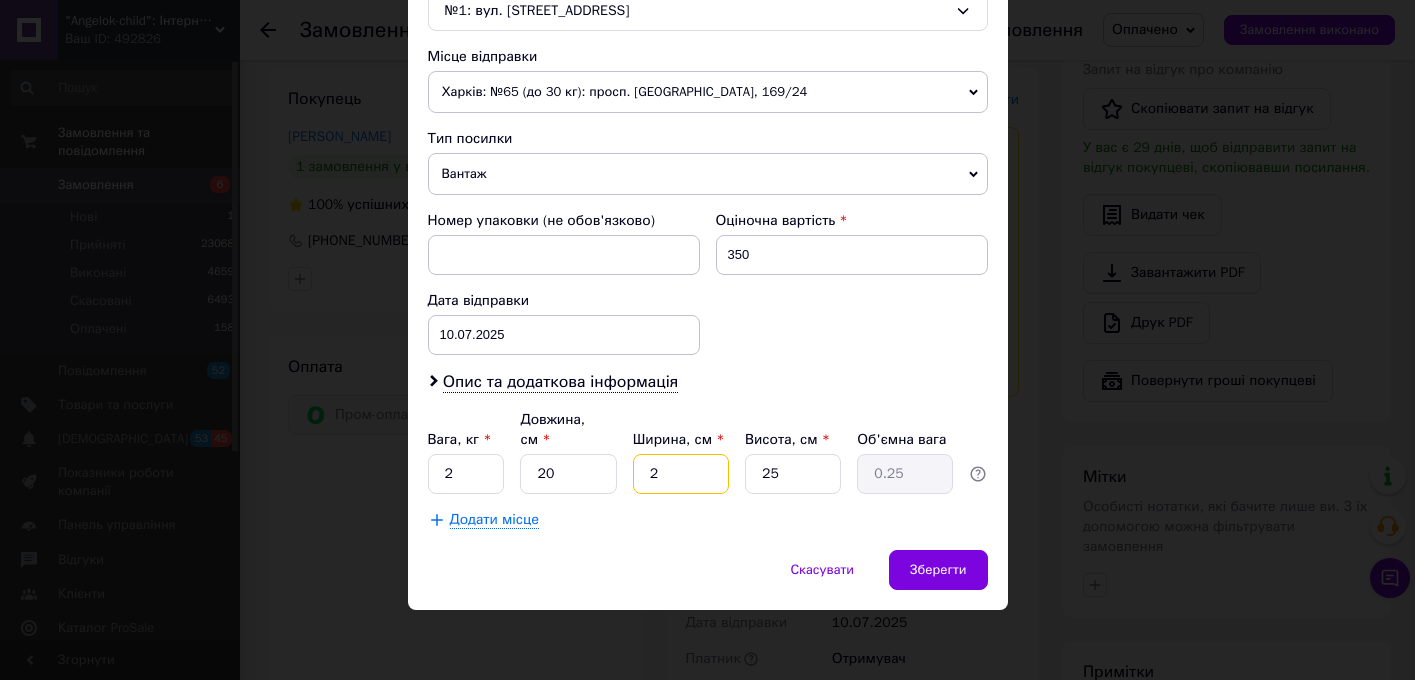 type on "20" 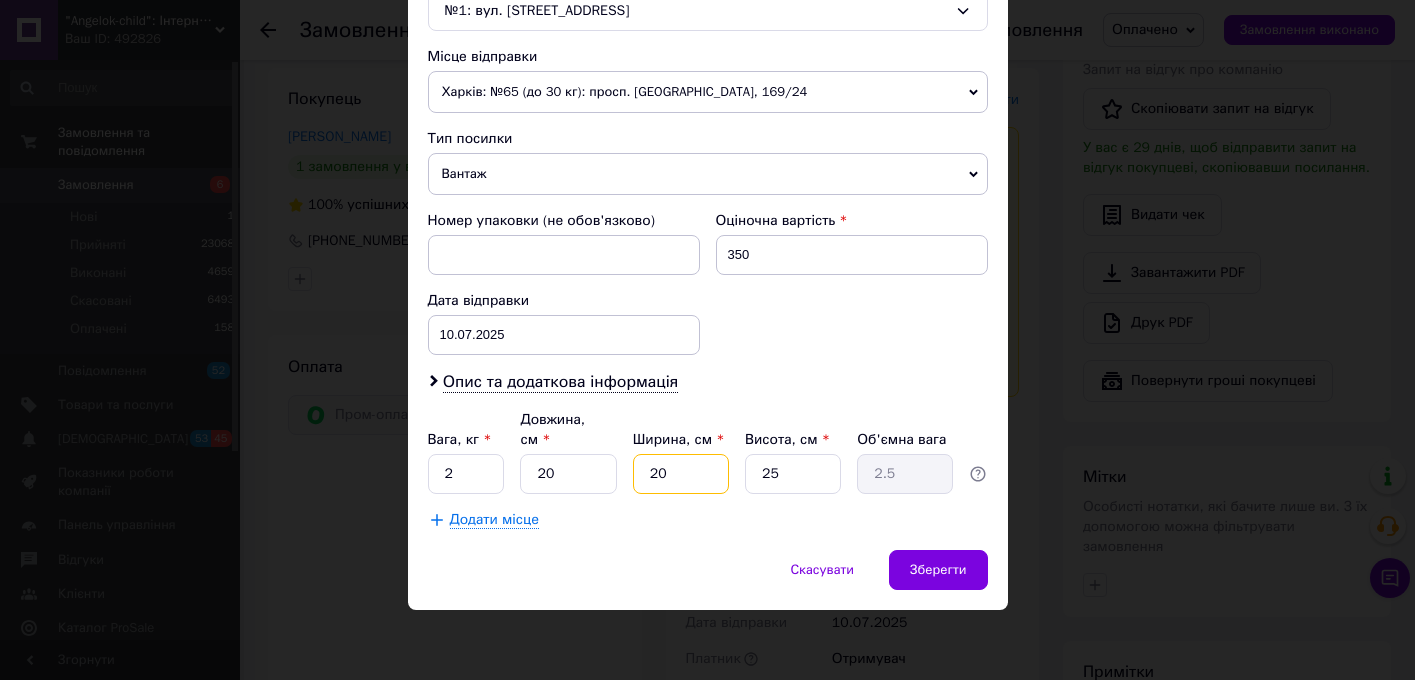 type on "20" 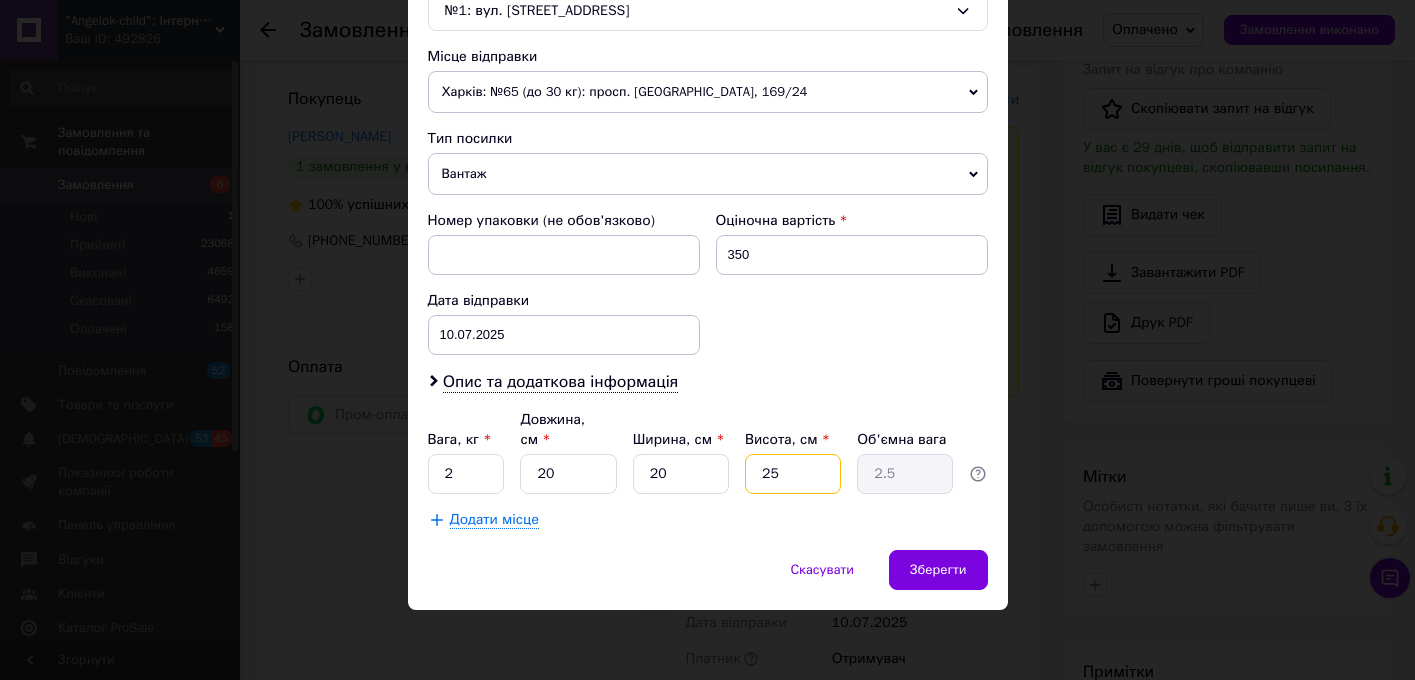 click on "25" at bounding box center (793, 474) 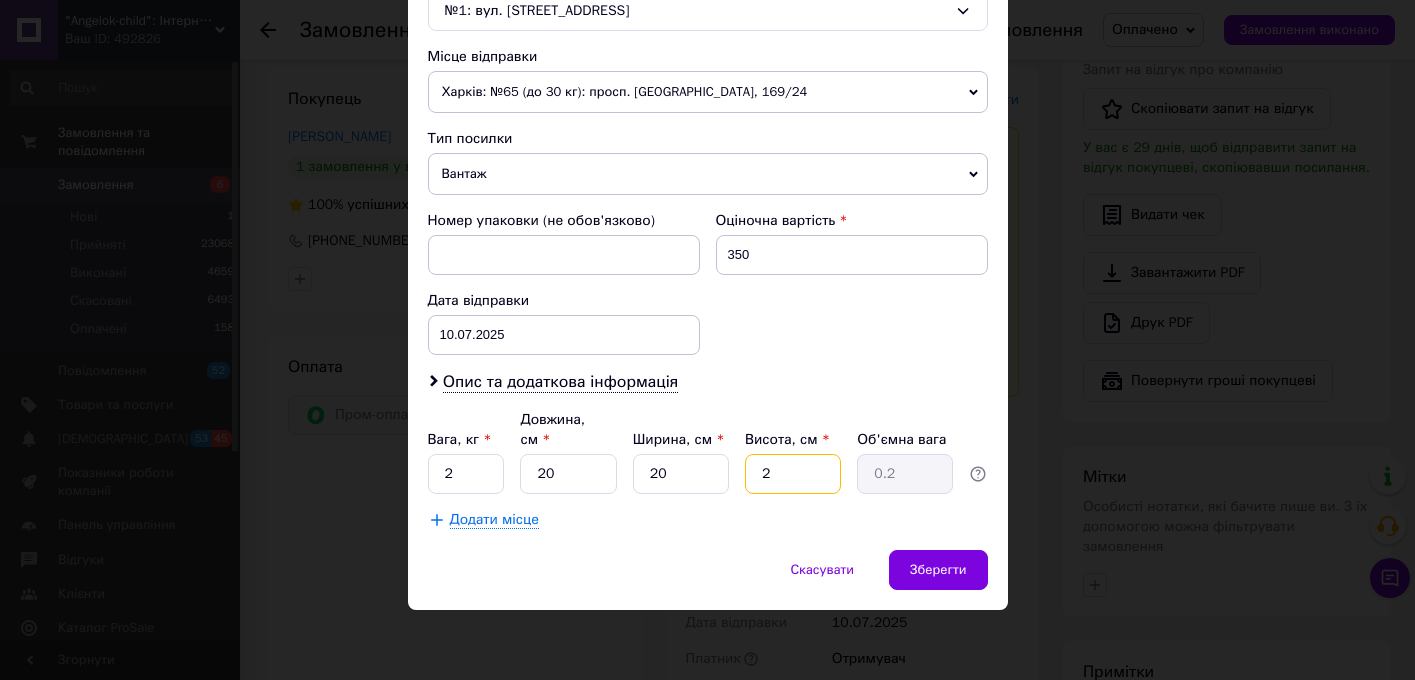 type on "20" 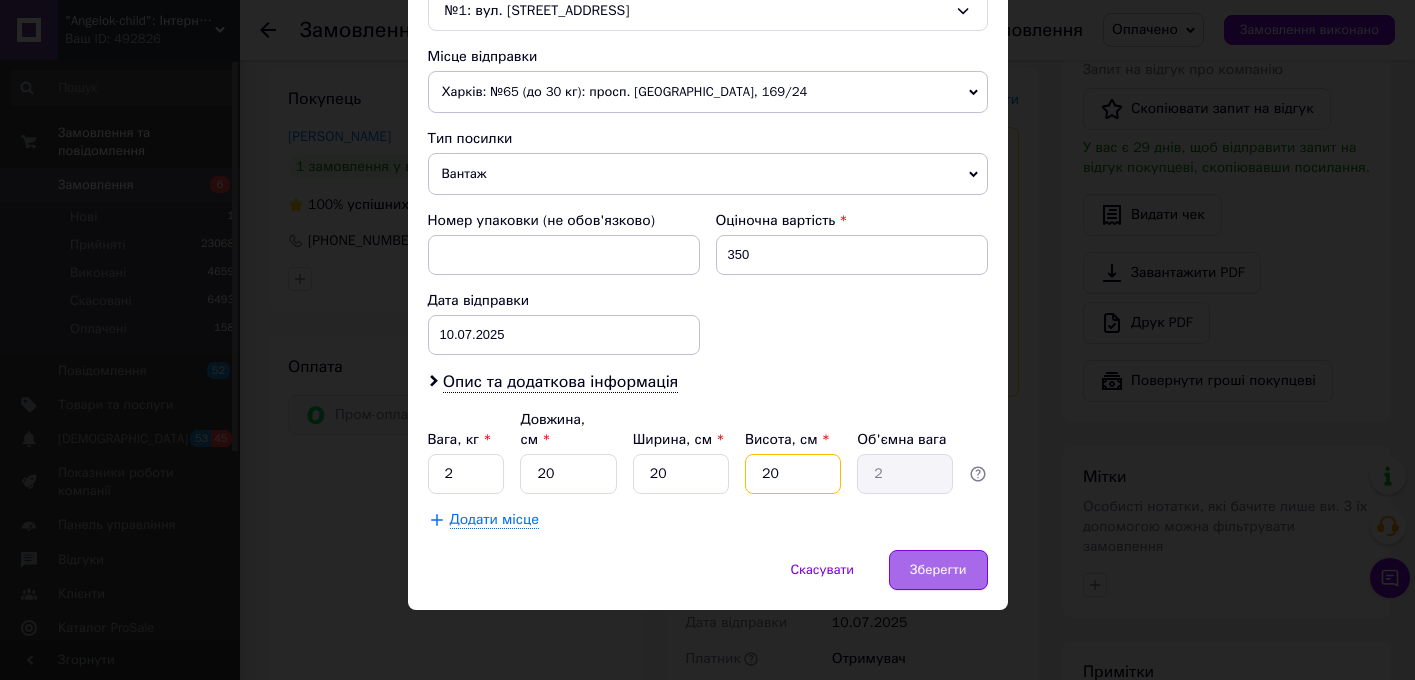 type on "20" 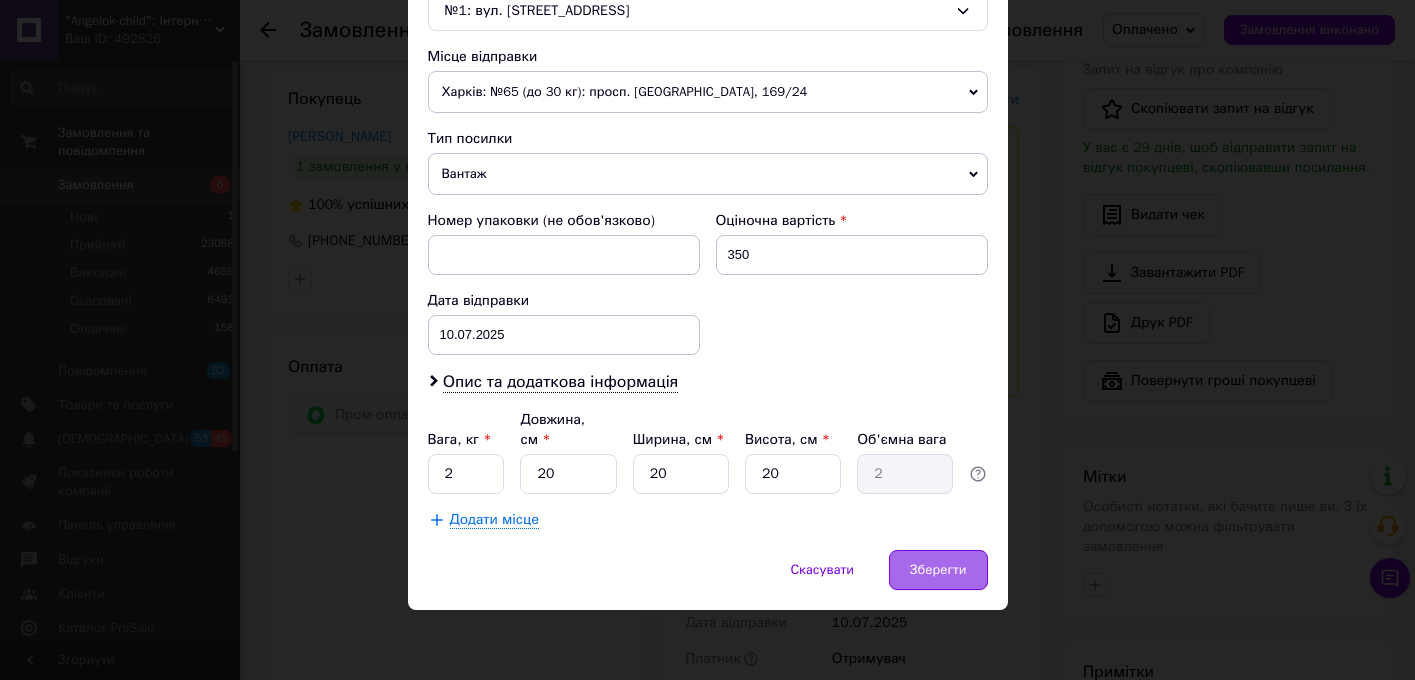 click on "Зберегти" at bounding box center [938, 570] 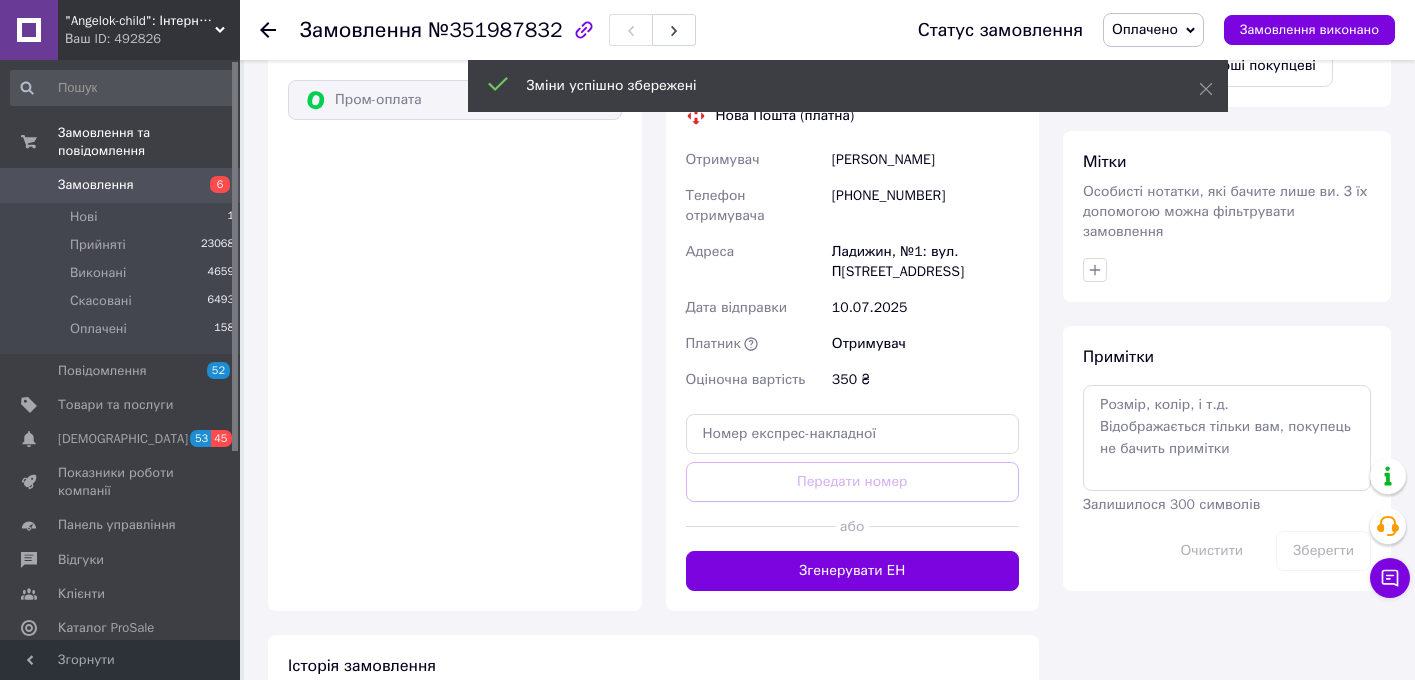 scroll, scrollTop: 923, scrollLeft: 0, axis: vertical 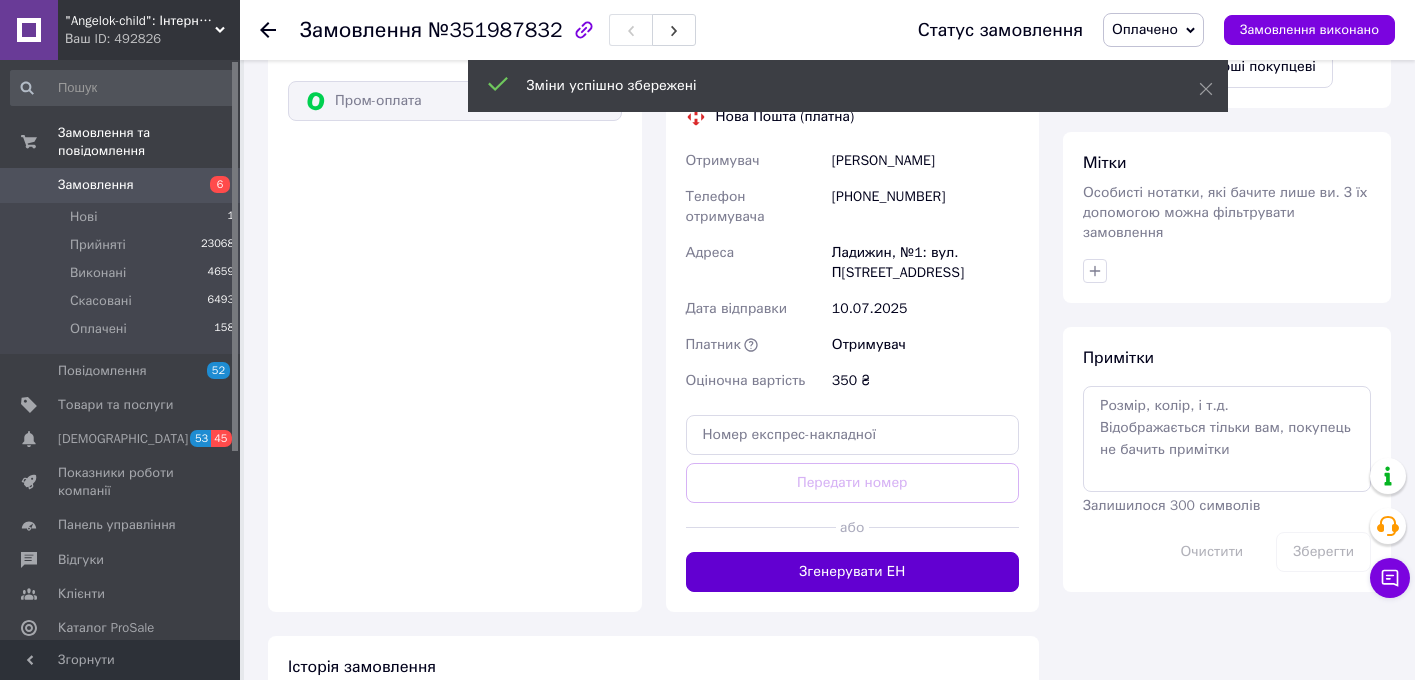 click on "Згенерувати ЕН" at bounding box center [853, 572] 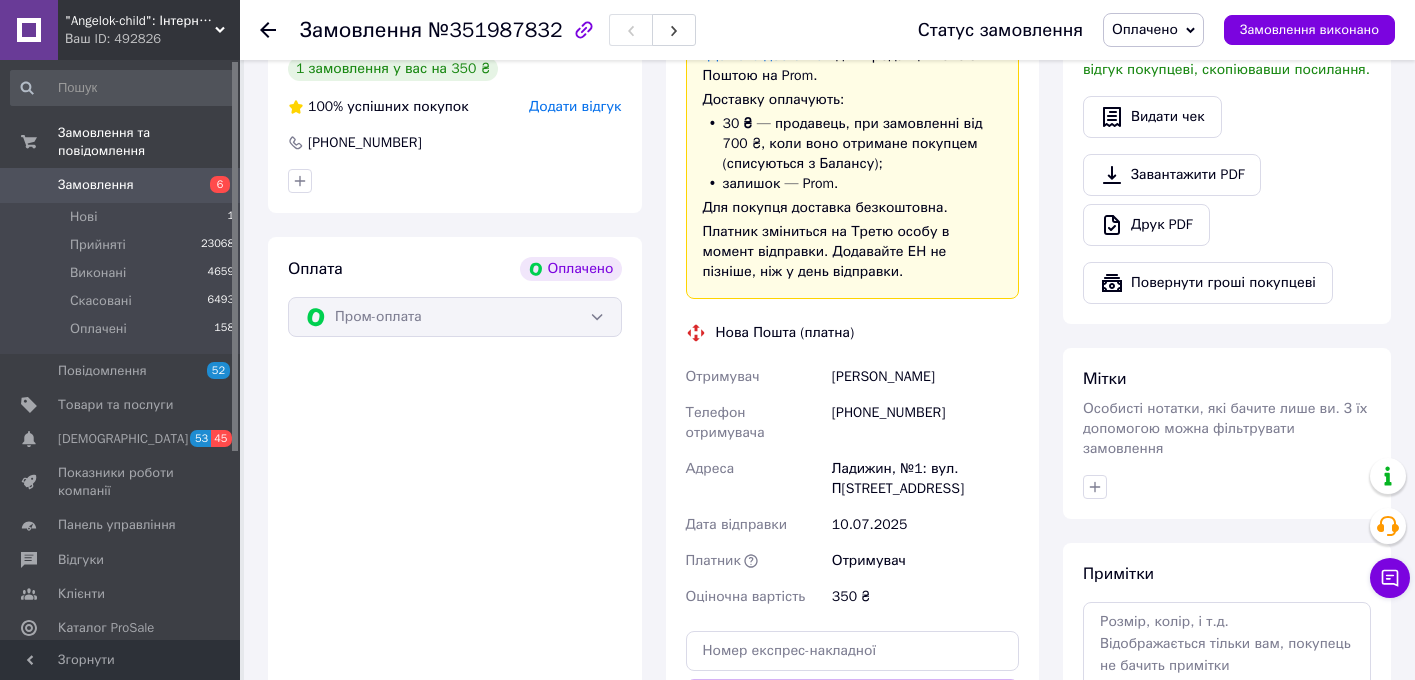 scroll, scrollTop: 709, scrollLeft: 0, axis: vertical 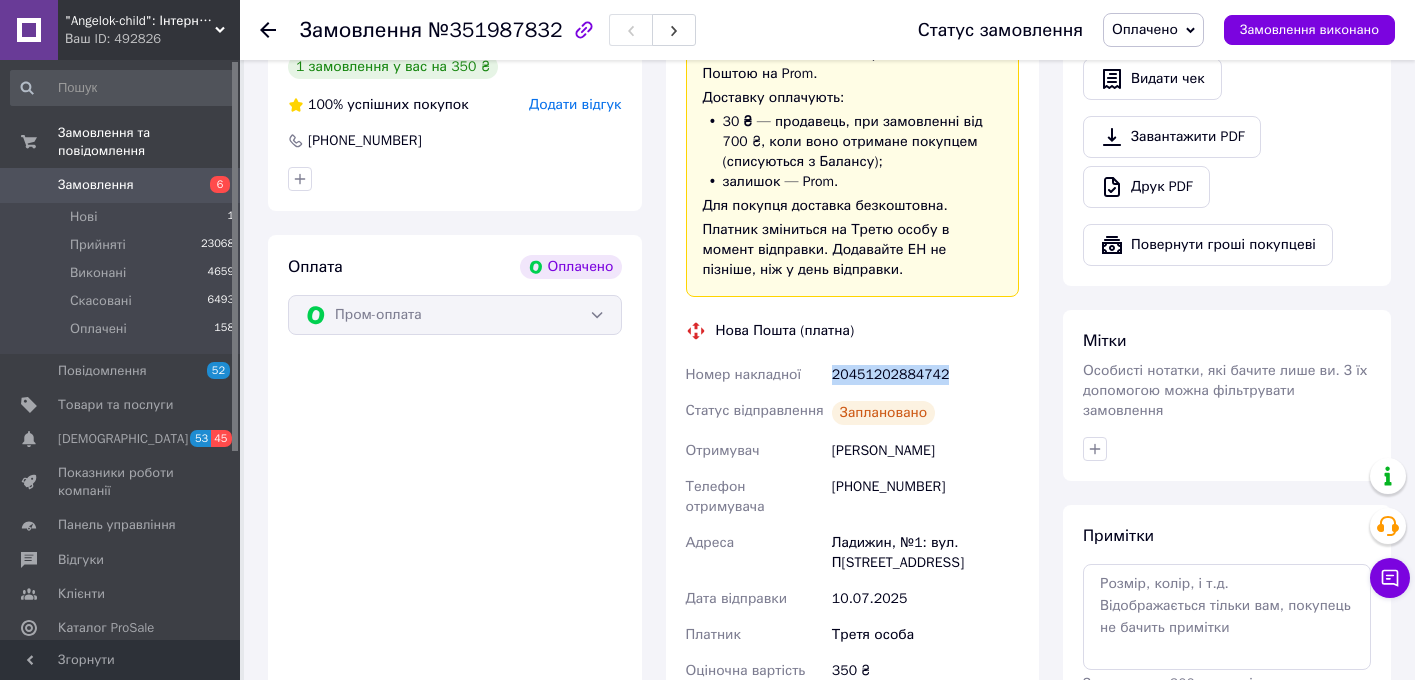drag, startPoint x: 834, startPoint y: 355, endPoint x: 962, endPoint y: 352, distance: 128.03516 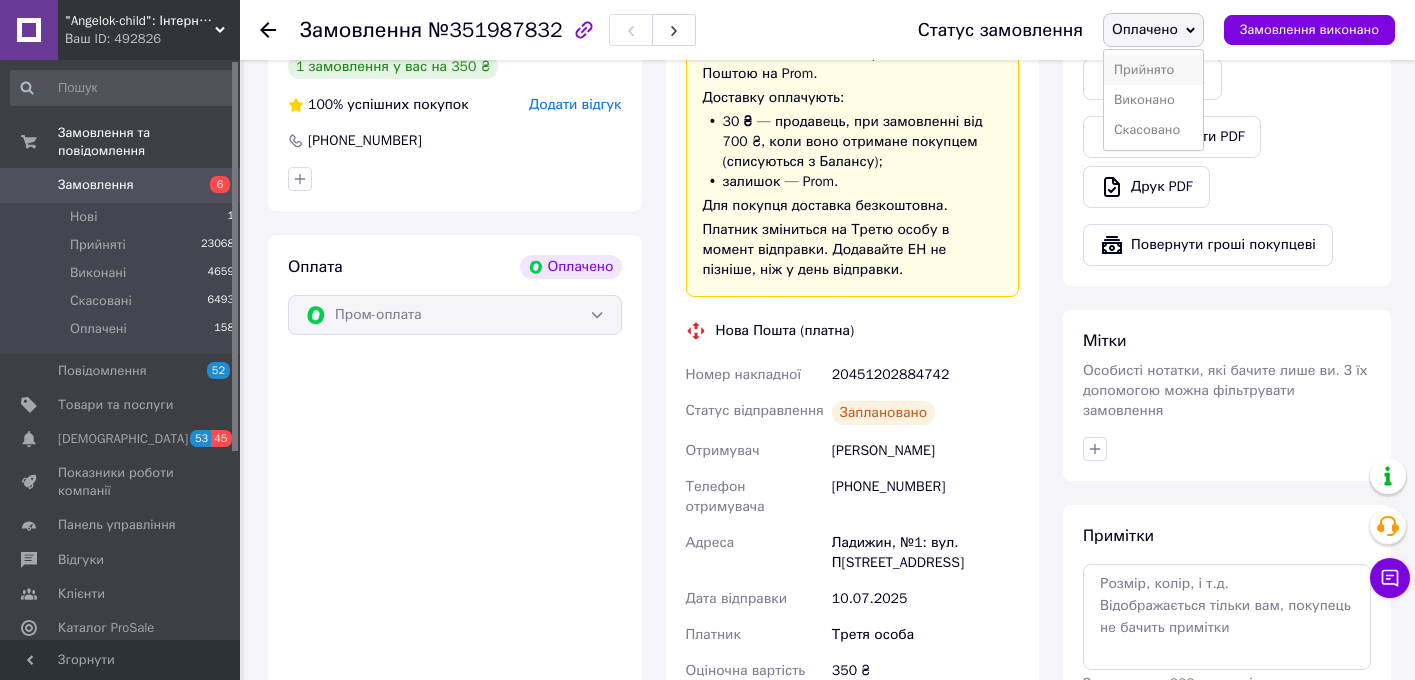 click on "Прийнято" at bounding box center [1153, 70] 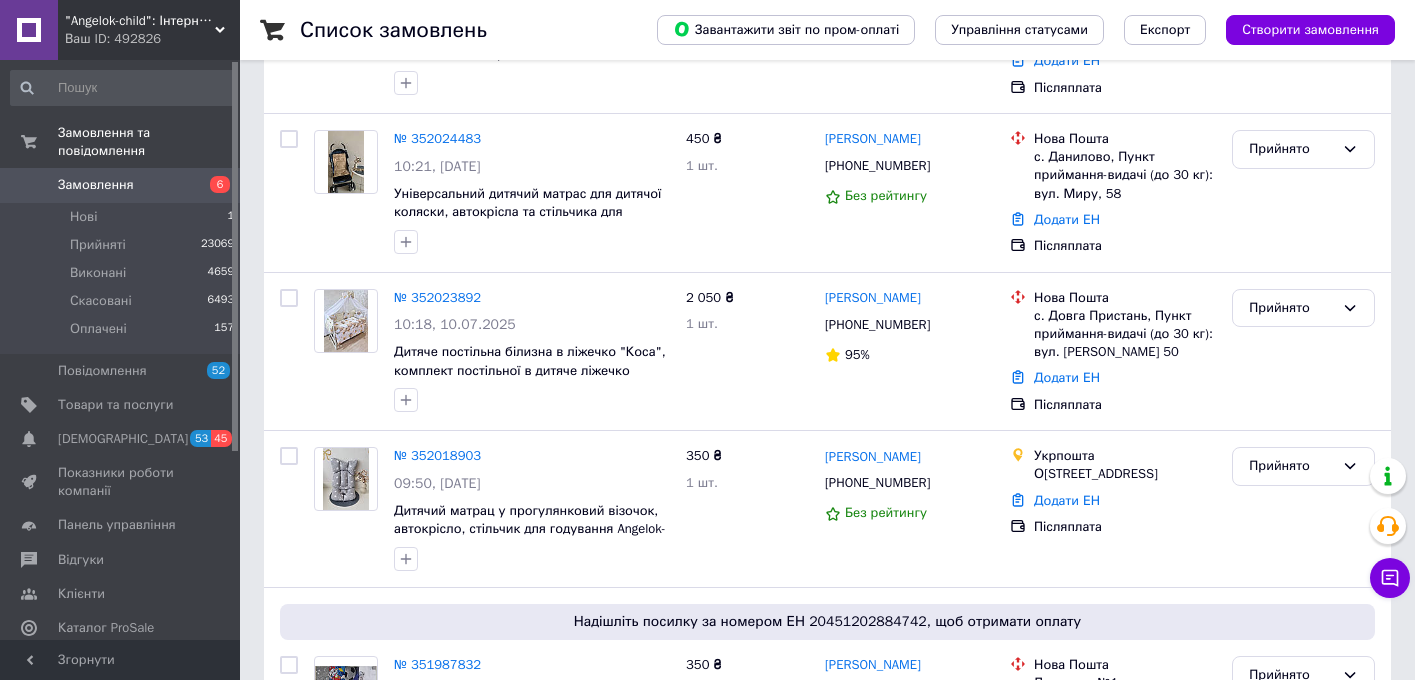scroll, scrollTop: 256, scrollLeft: 0, axis: vertical 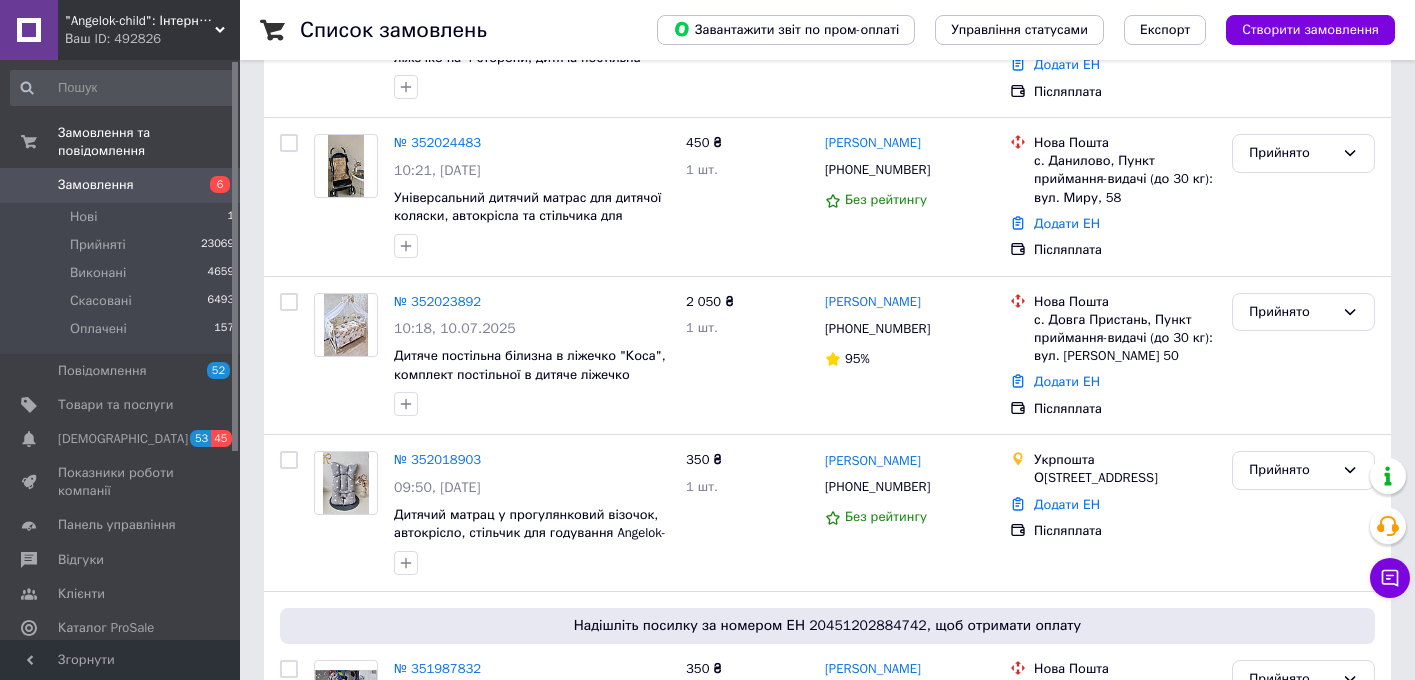 click on "Замовлення" at bounding box center (96, 185) 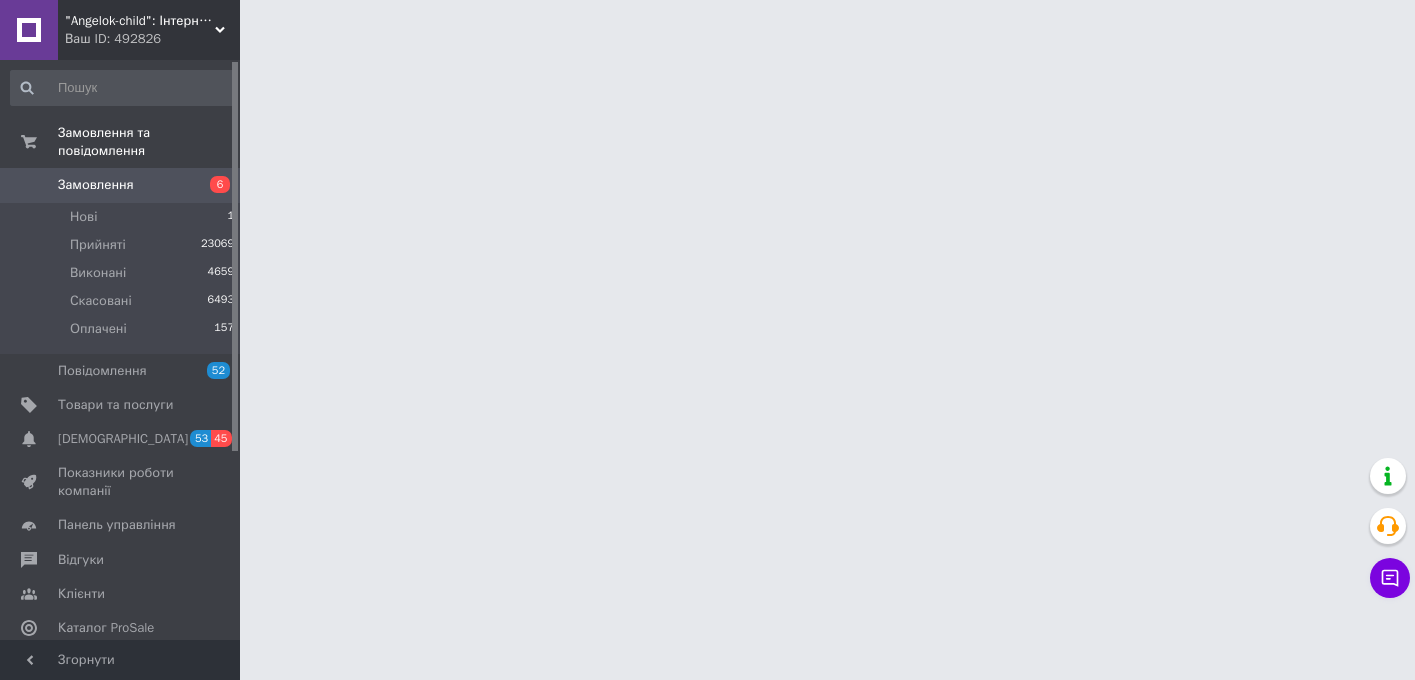 scroll, scrollTop: 0, scrollLeft: 0, axis: both 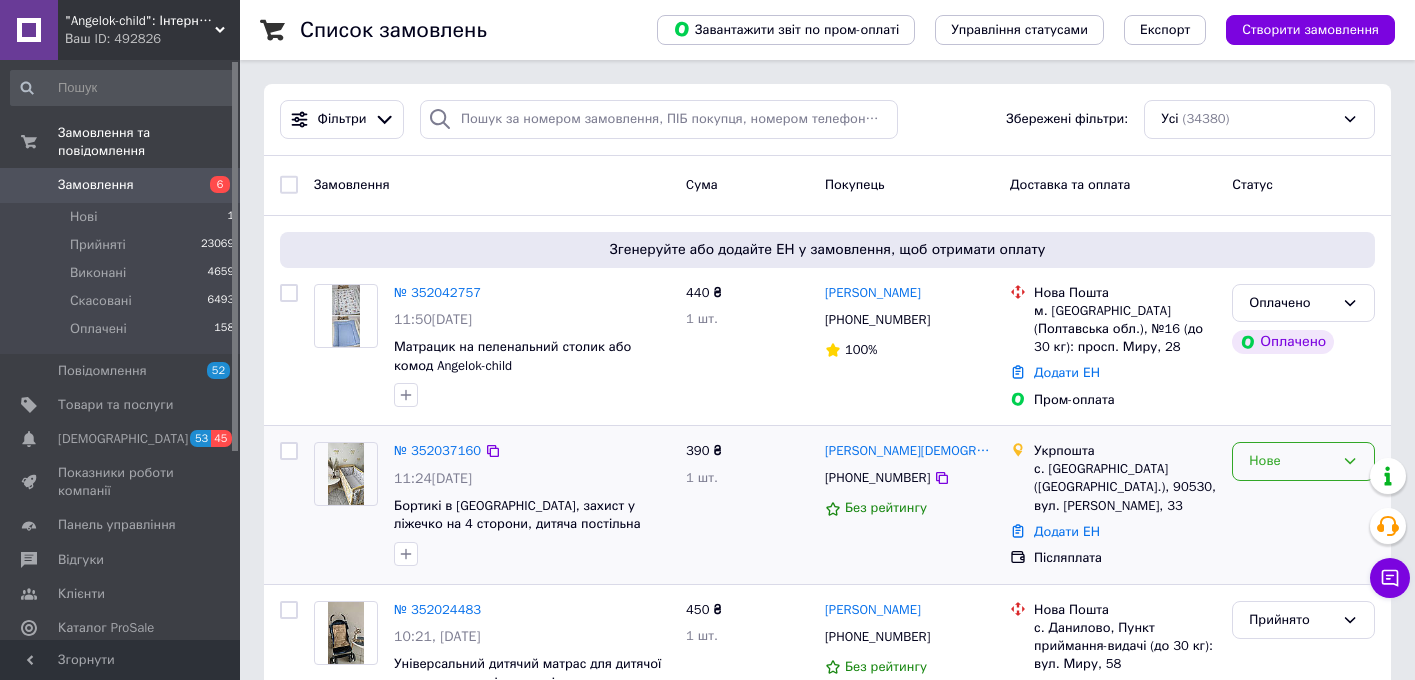 click on "Нове" at bounding box center [1291, 461] 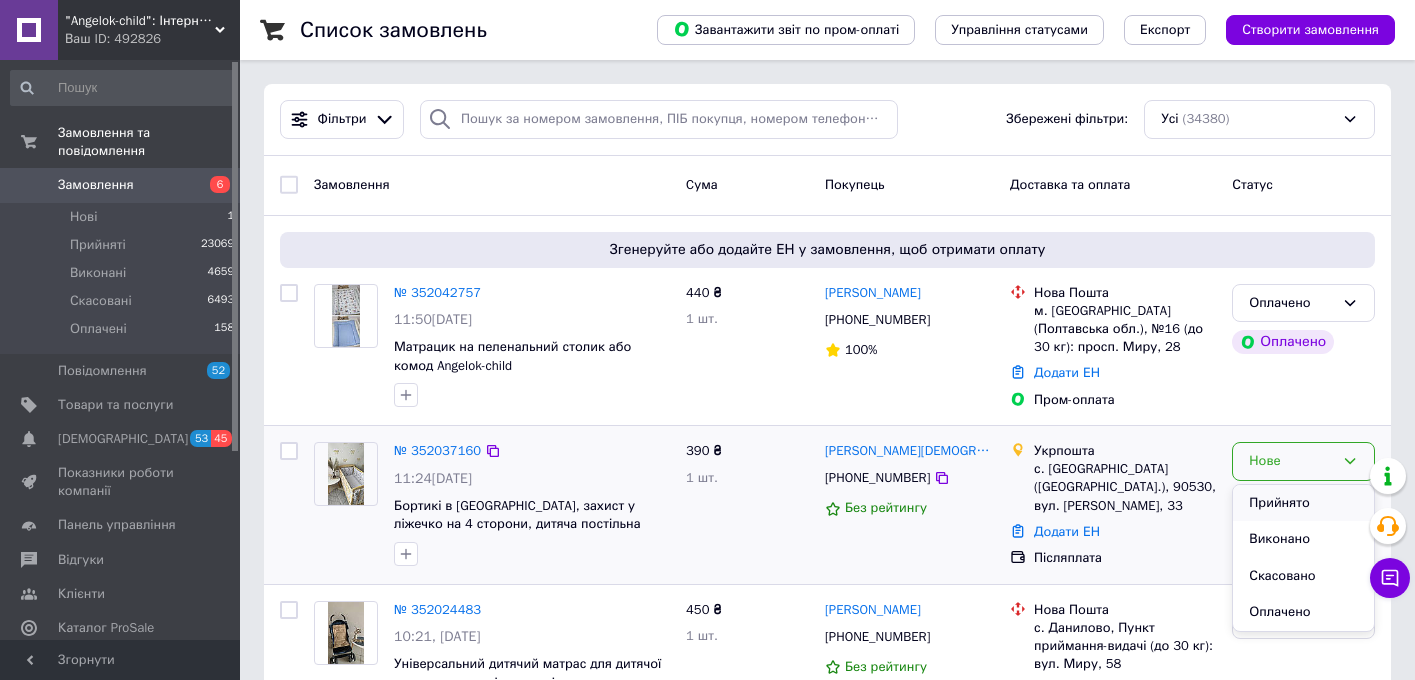 click on "Прийнято" at bounding box center (1303, 503) 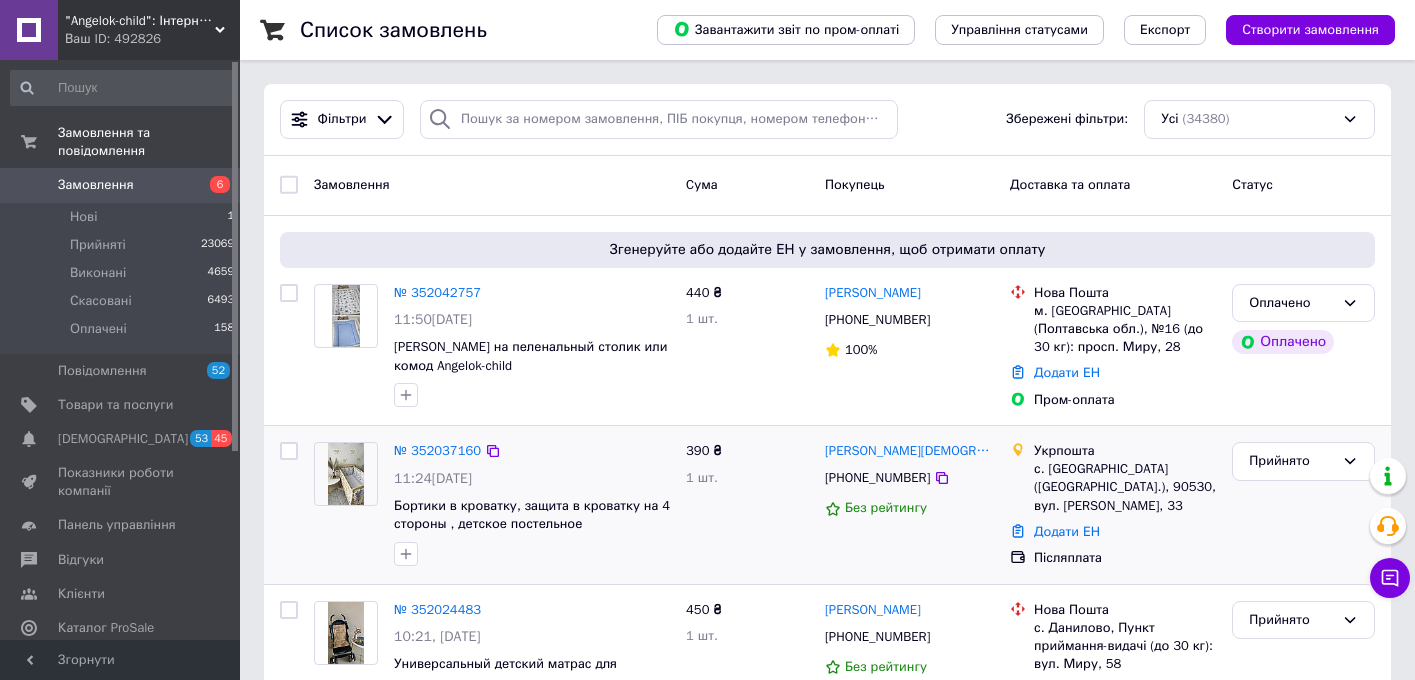 click on "Замовлення" at bounding box center (96, 185) 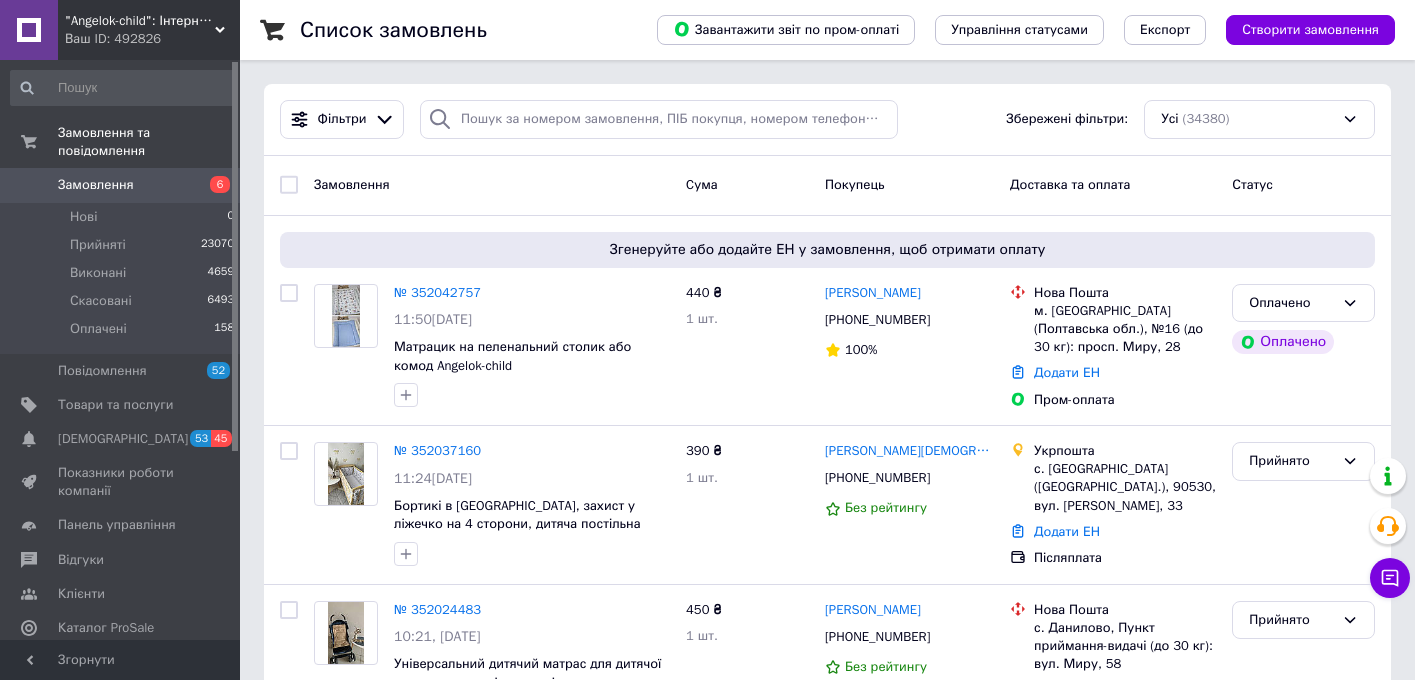 click on "Замовлення" at bounding box center (121, 185) 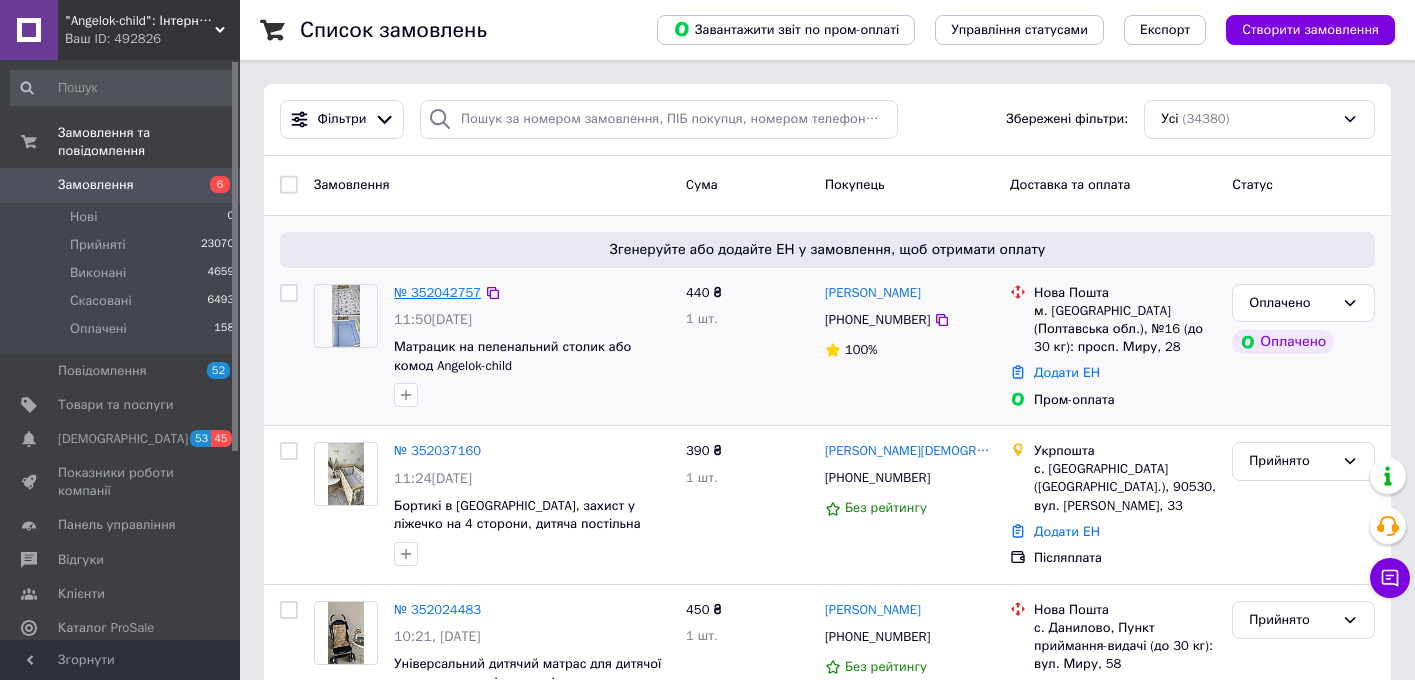 click on "№ 352042757" at bounding box center (437, 292) 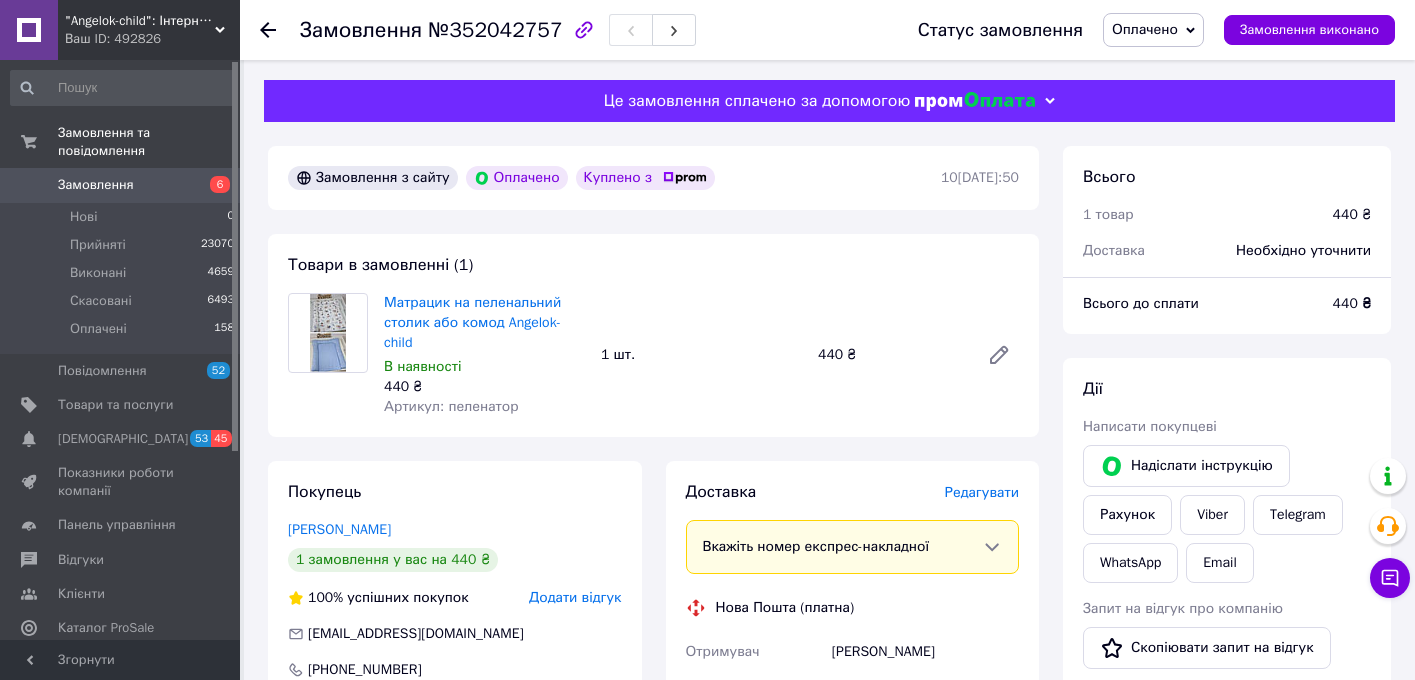 click on "Редагувати" at bounding box center (982, 492) 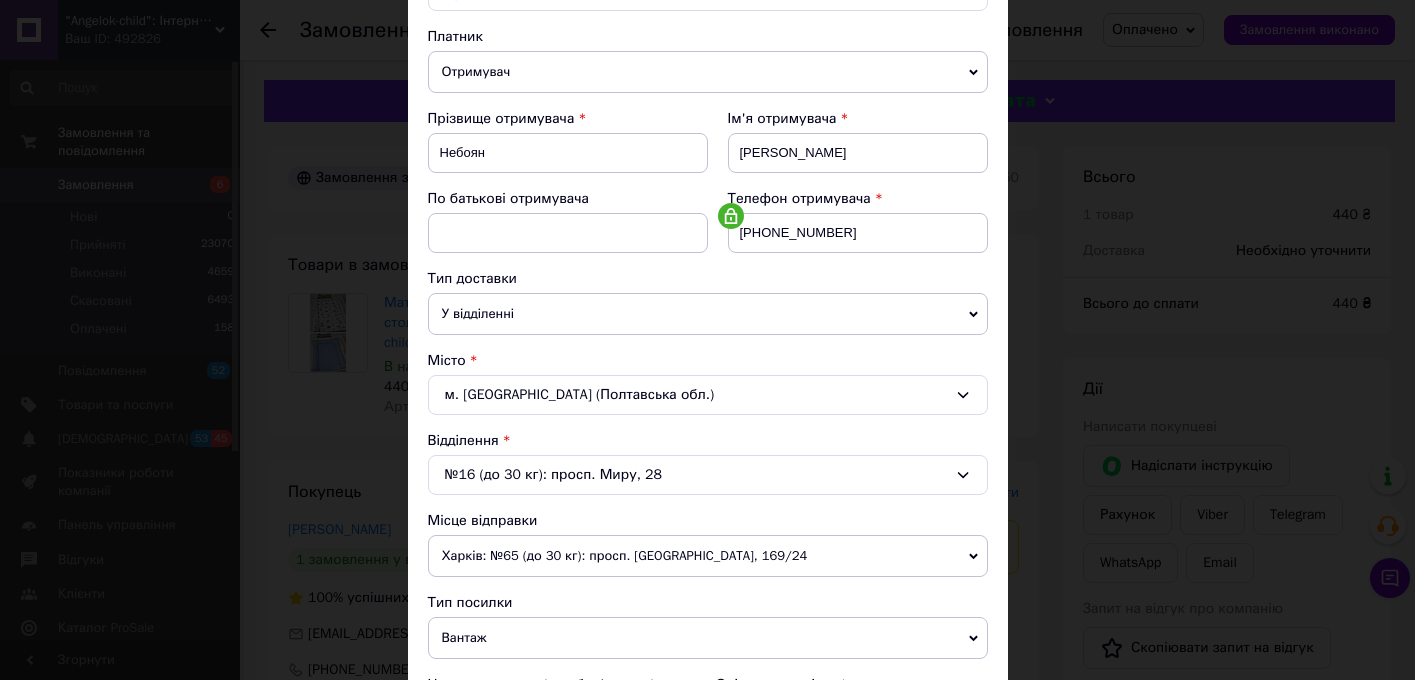 scroll, scrollTop: 668, scrollLeft: 0, axis: vertical 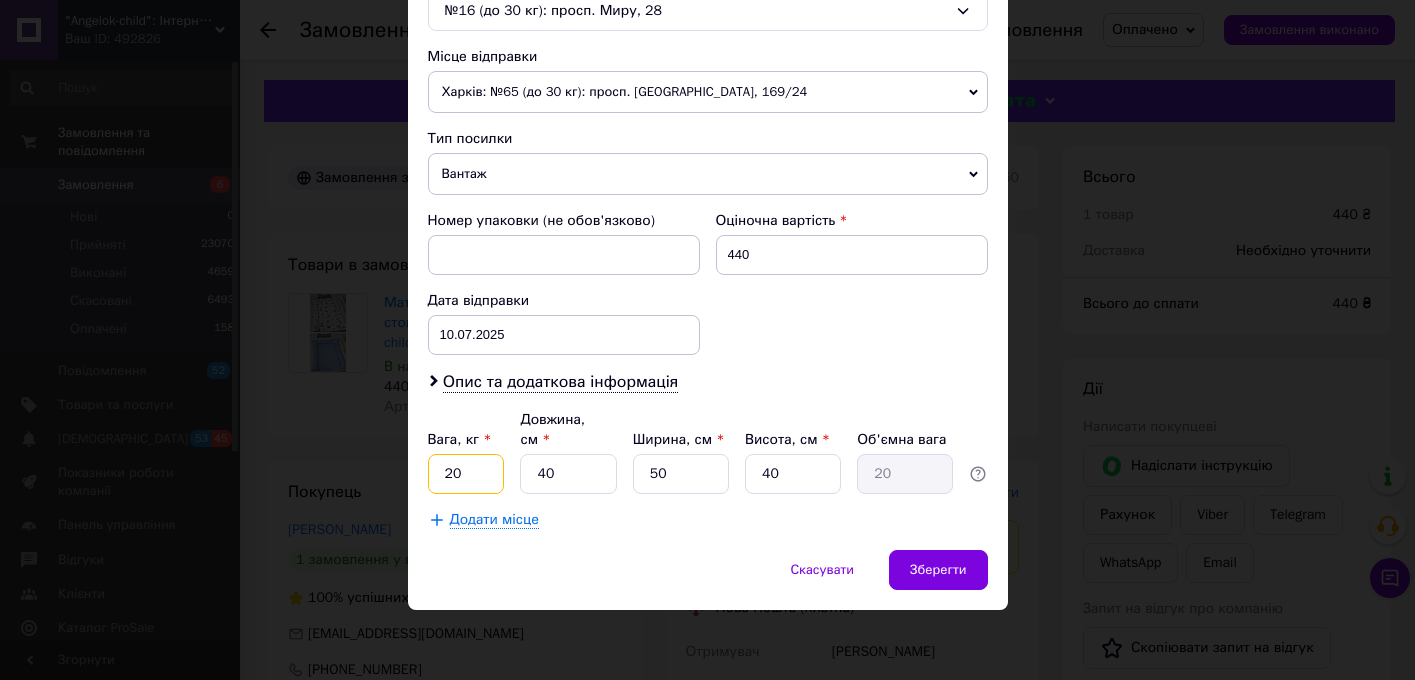 click on "20" at bounding box center [466, 474] 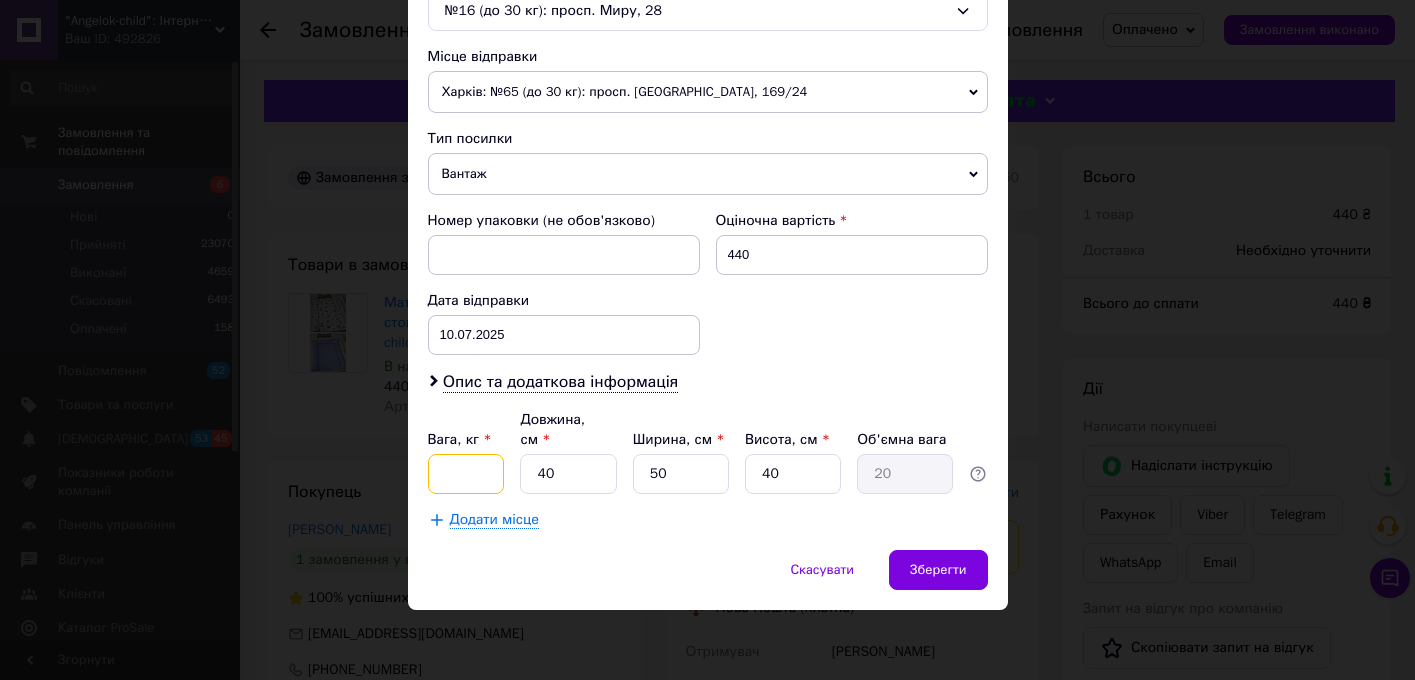 type on "2" 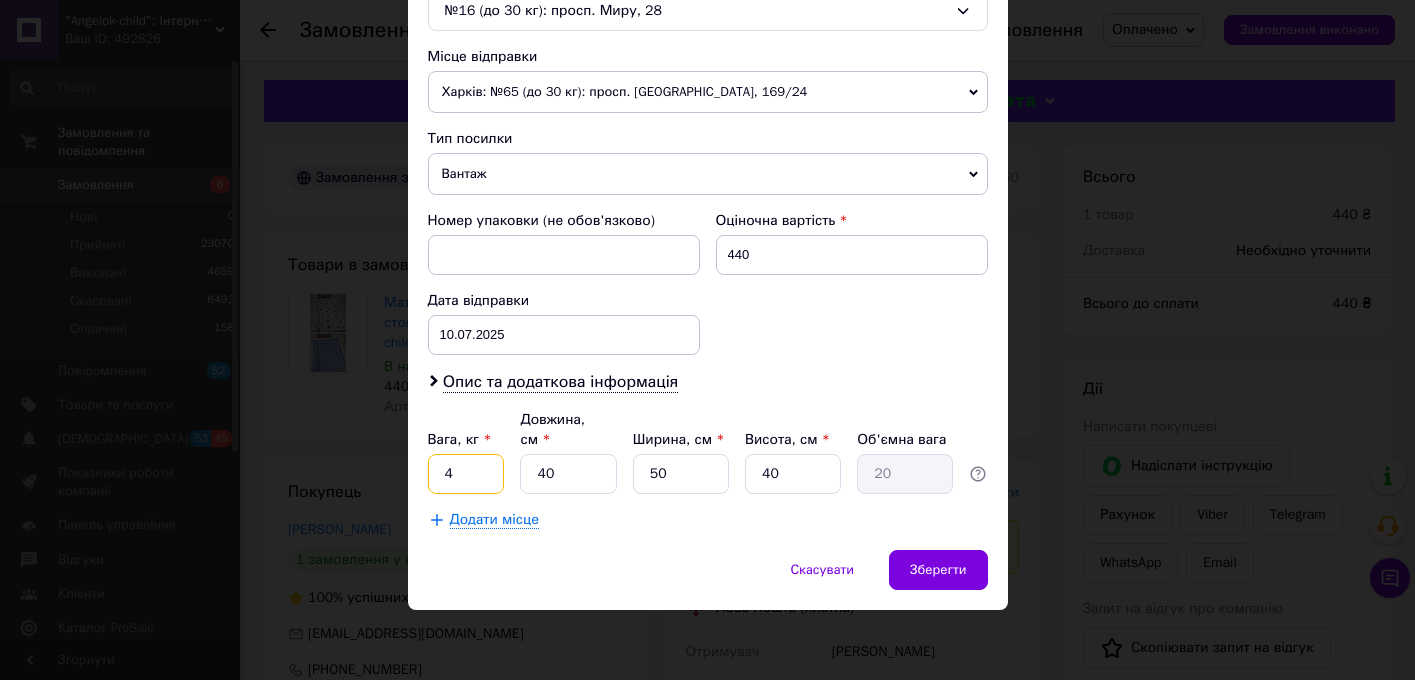 type on "4" 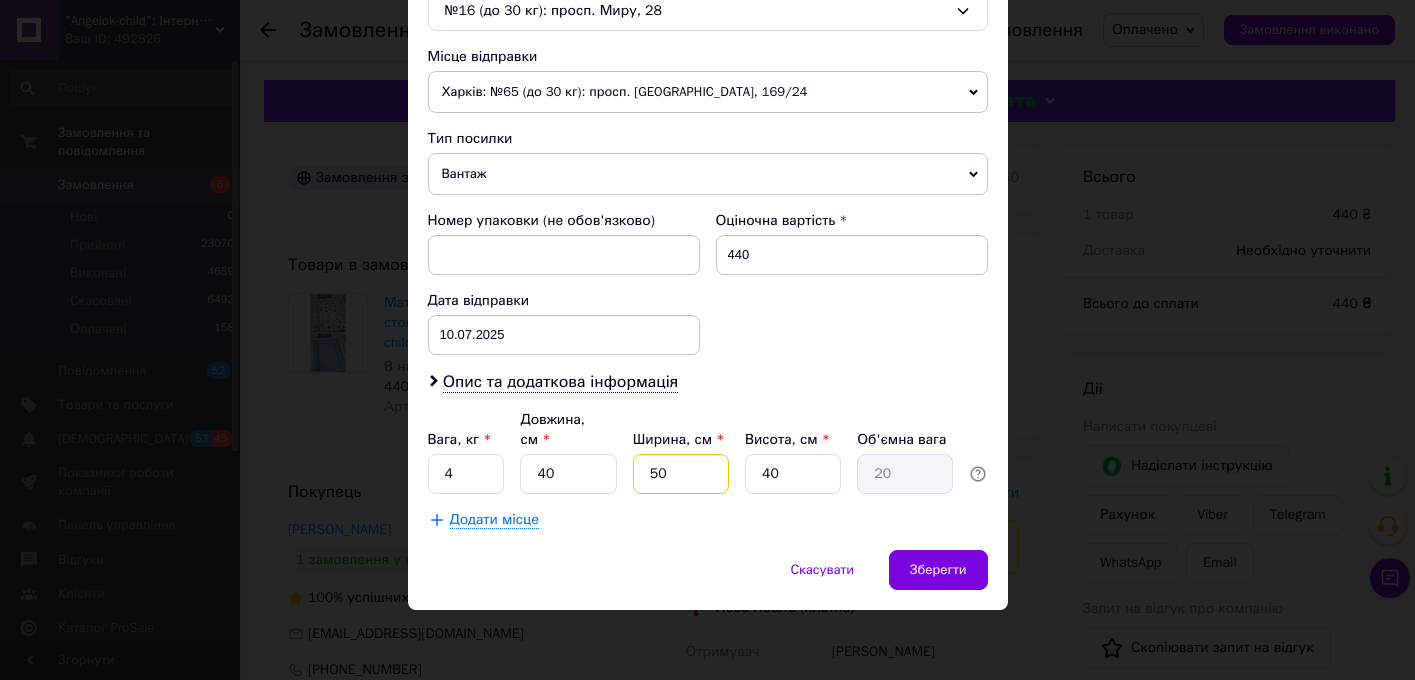 click on "50" at bounding box center (681, 474) 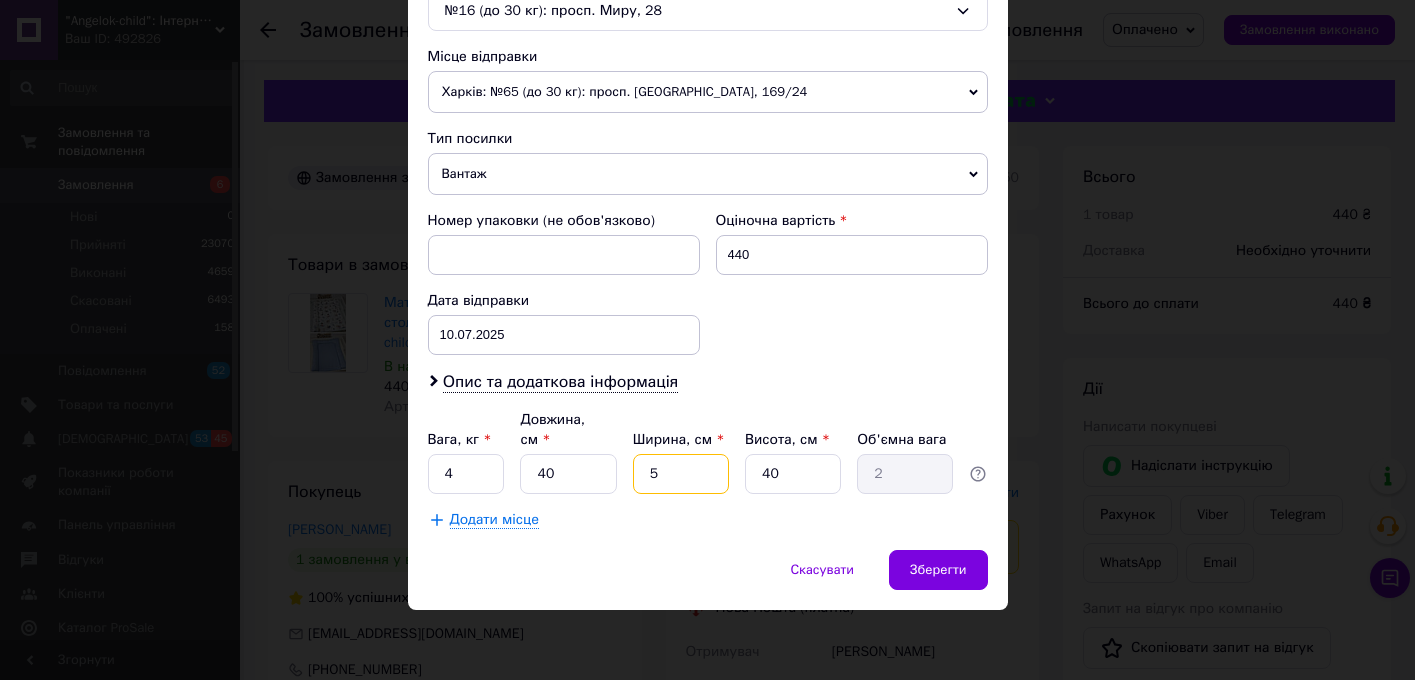 type 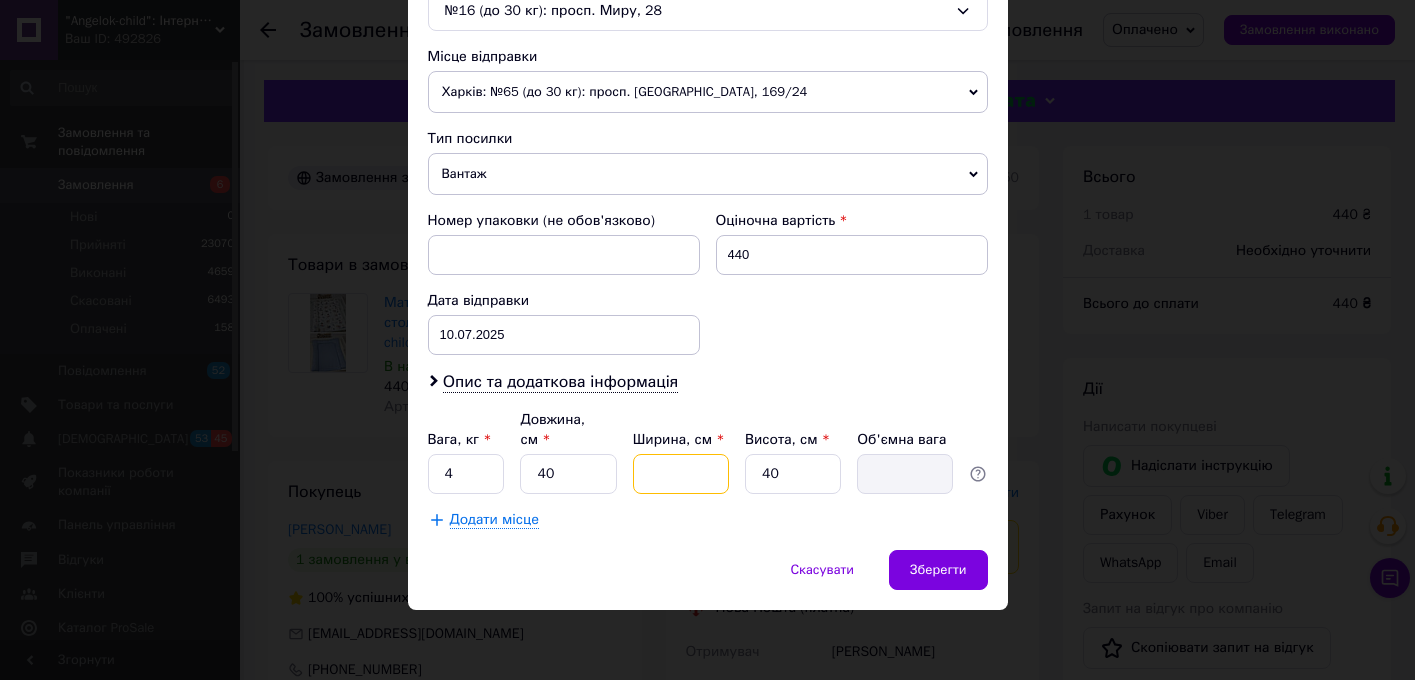 type on "4" 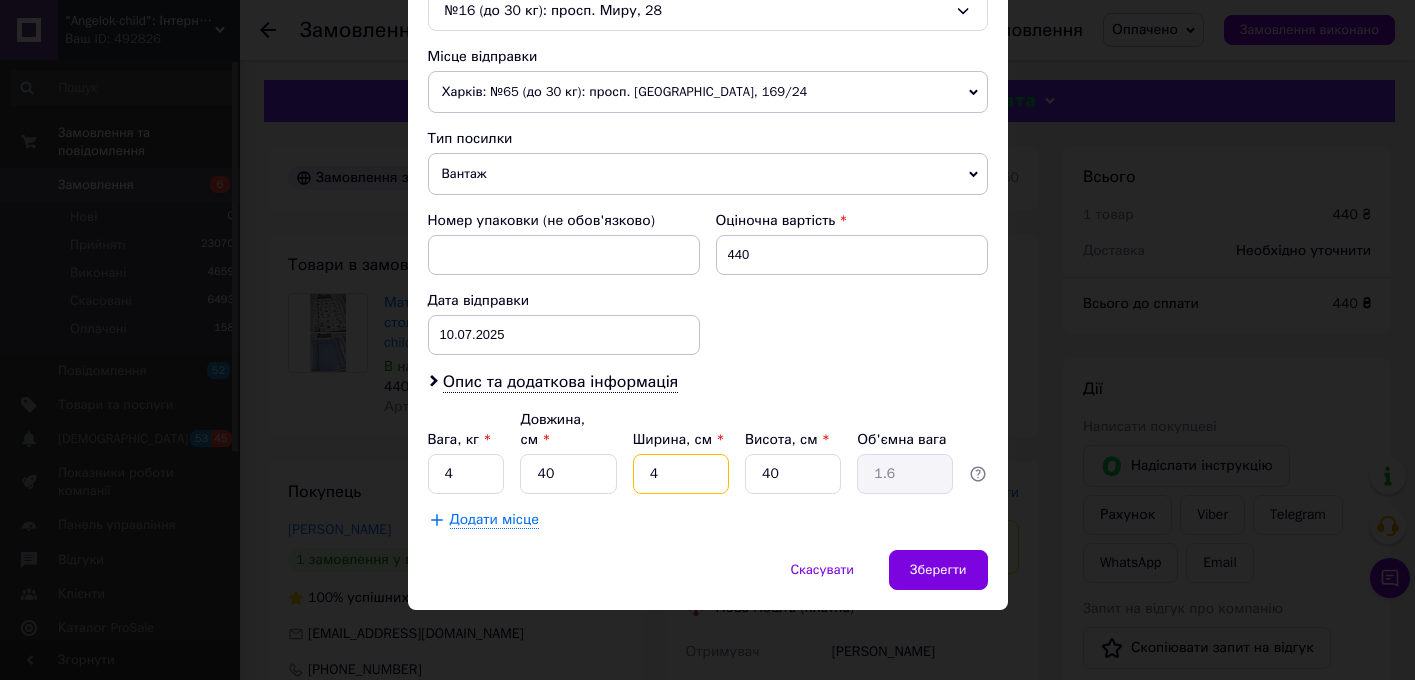 type on "40" 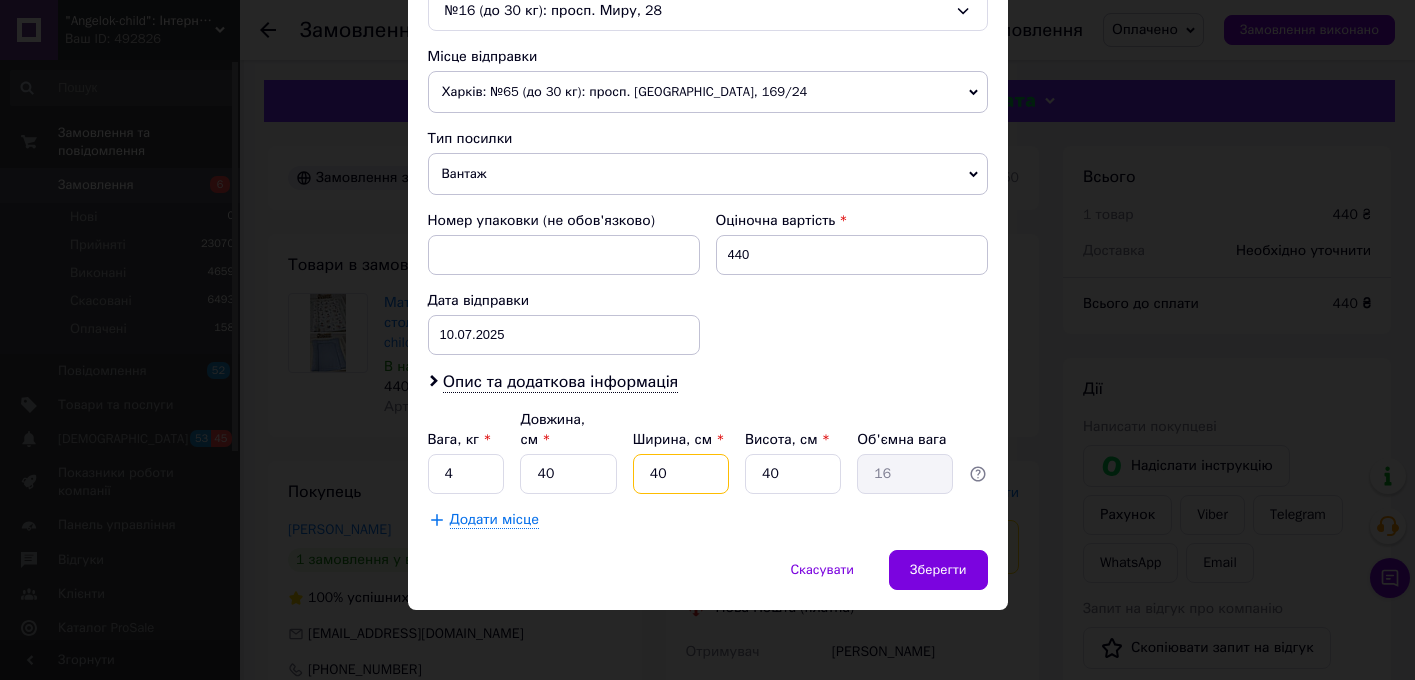 type on "40" 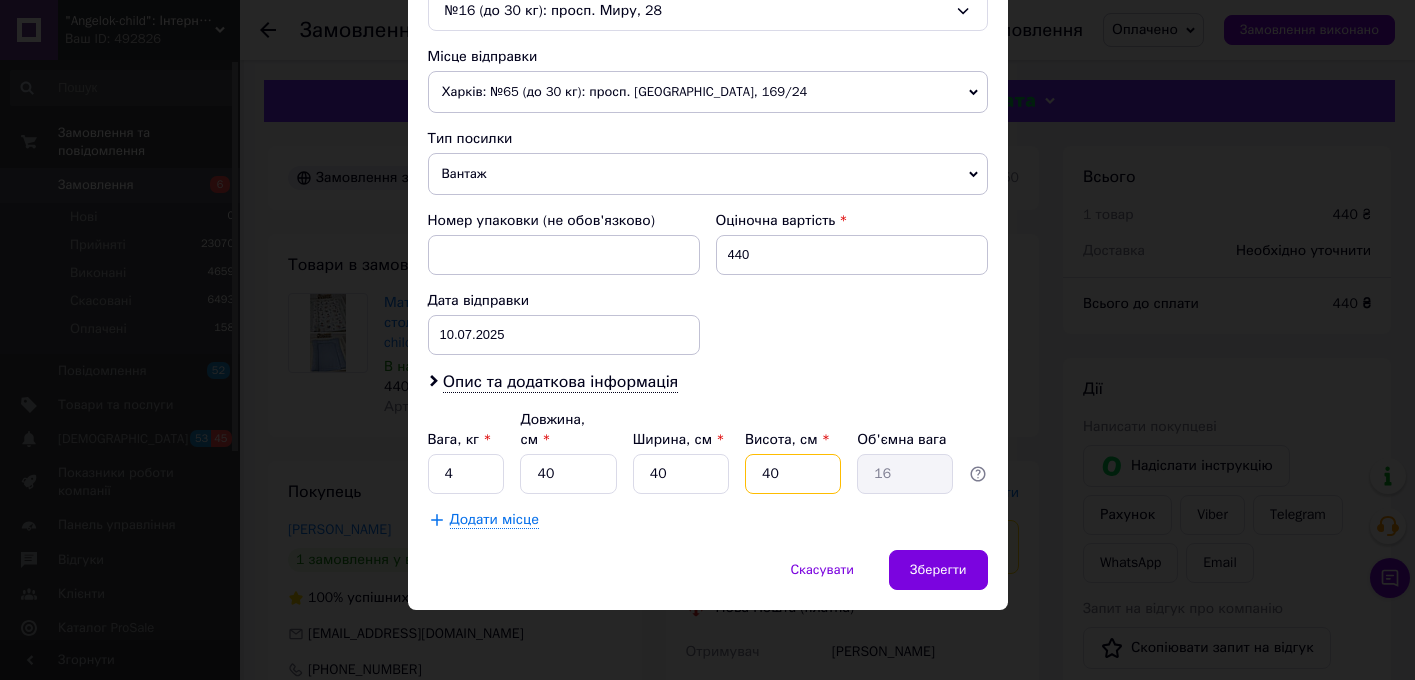 click on "40" at bounding box center [793, 474] 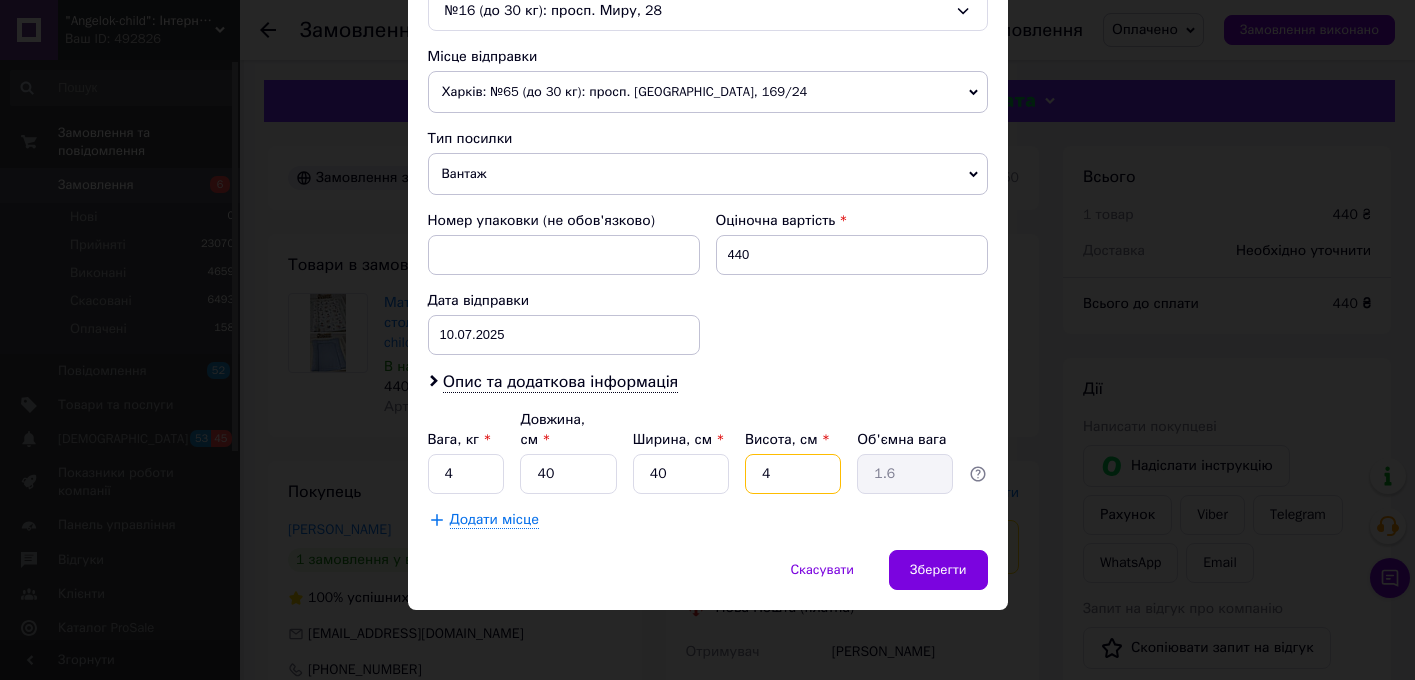 type 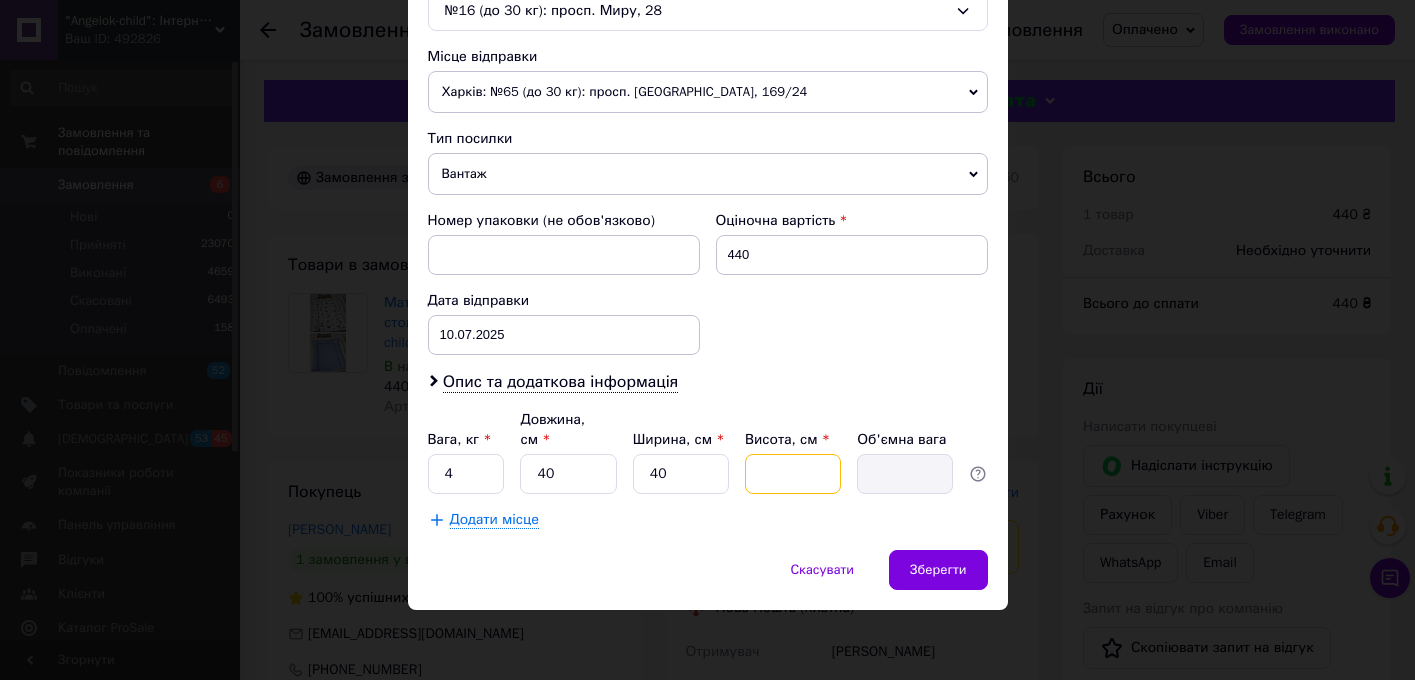 type on "1" 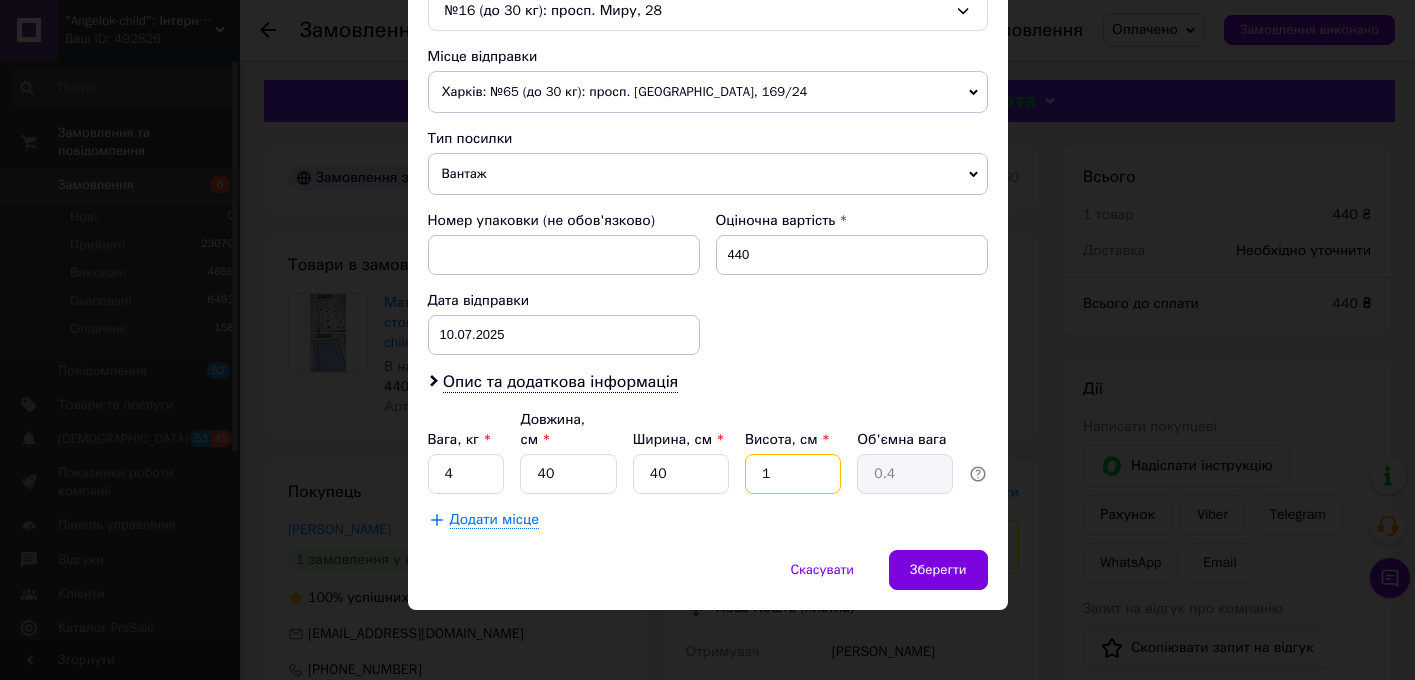 type on "10" 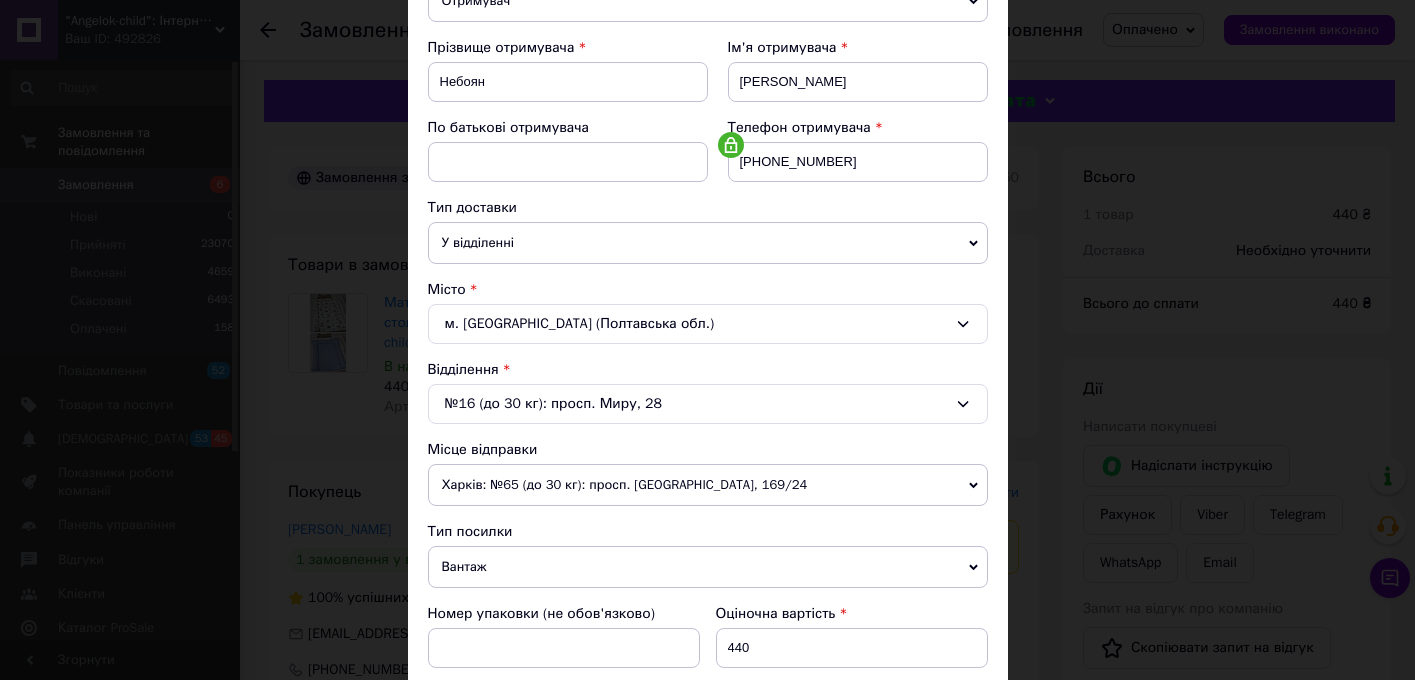 scroll, scrollTop: 269, scrollLeft: 0, axis: vertical 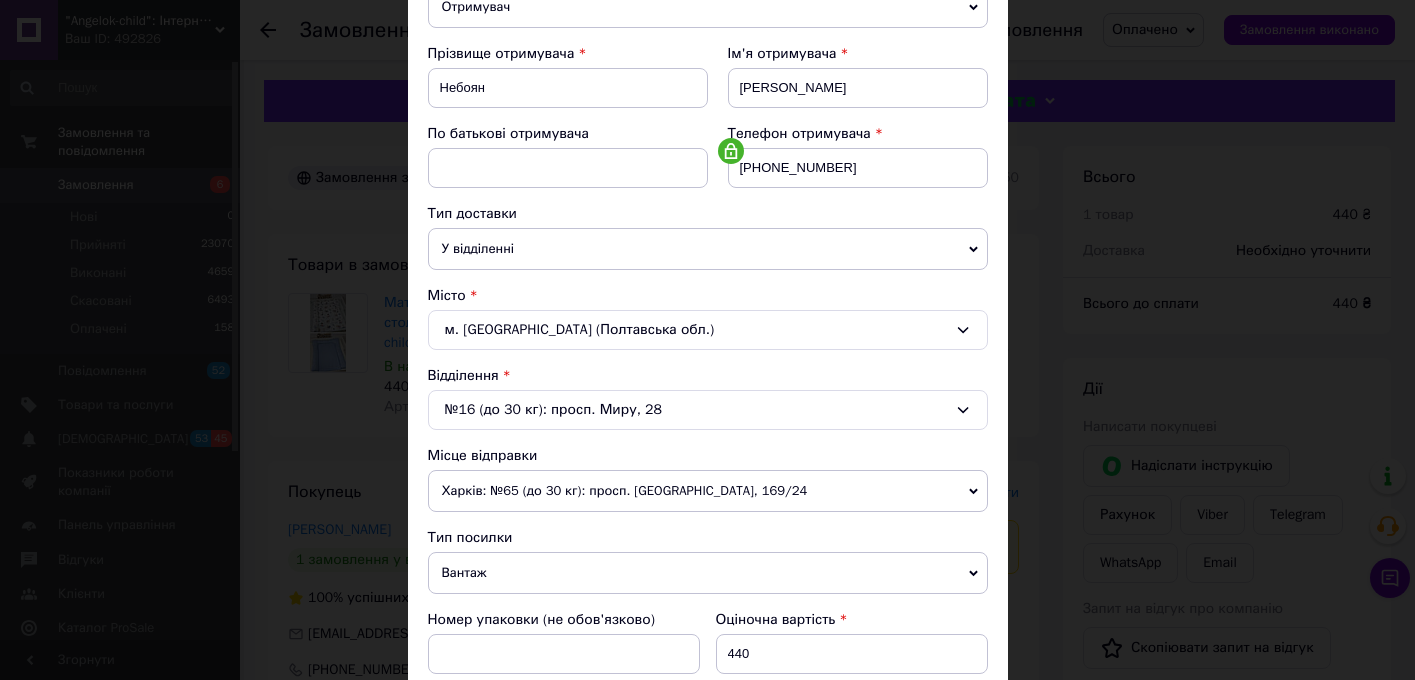 type on "10" 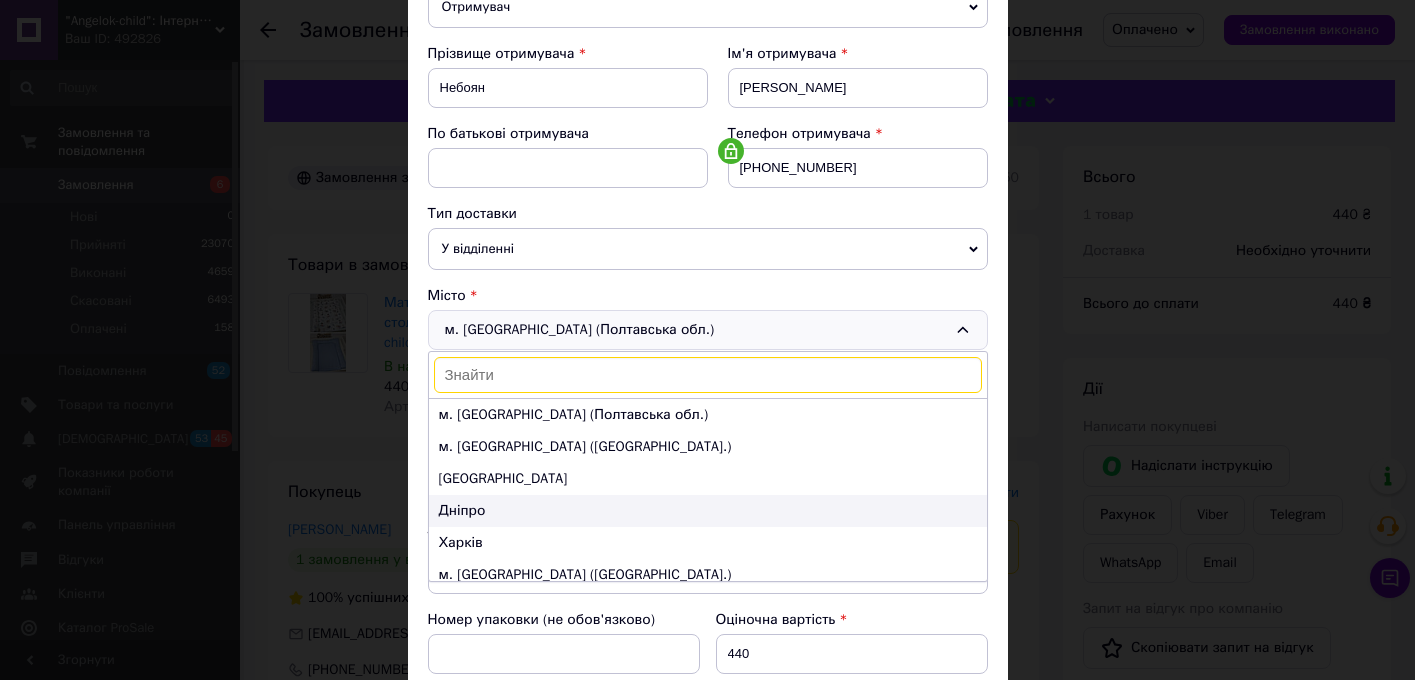 click on "Дніпро" at bounding box center (708, 511) 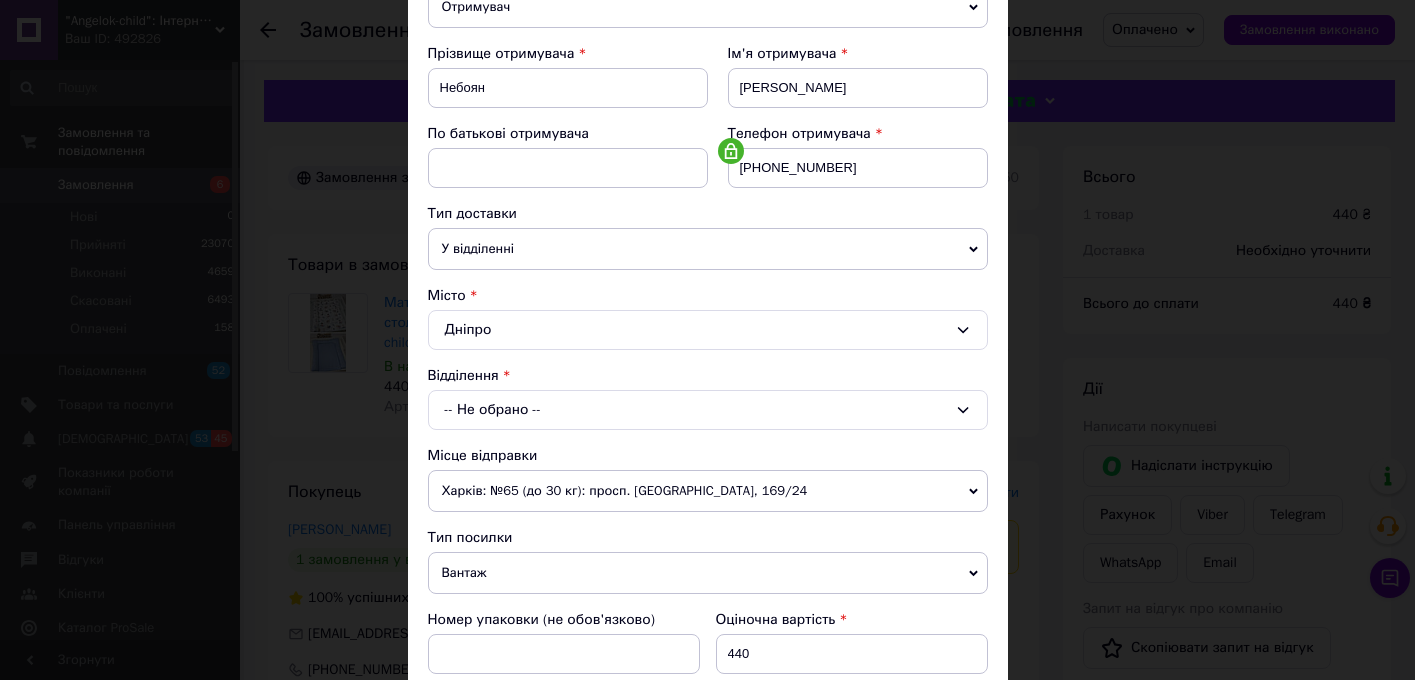 click on "-- Не обрано --" at bounding box center (708, 410) 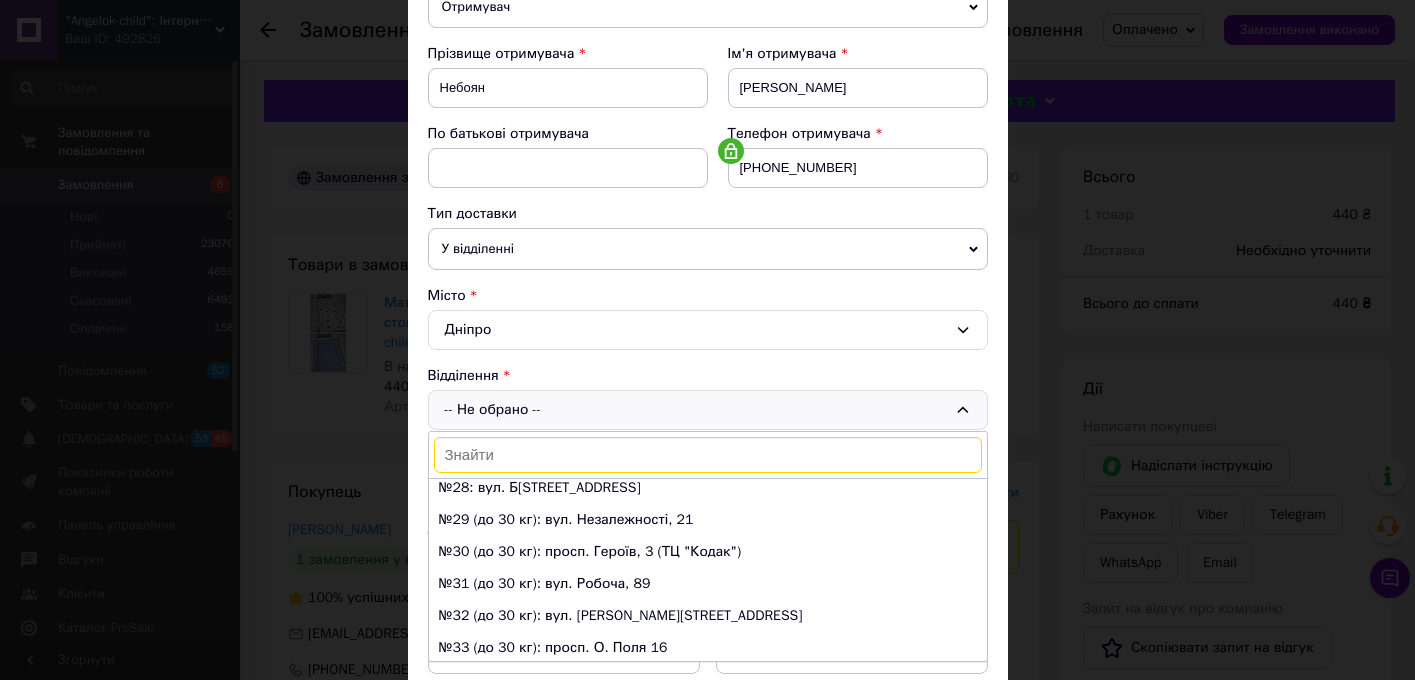 scroll, scrollTop: 864, scrollLeft: 0, axis: vertical 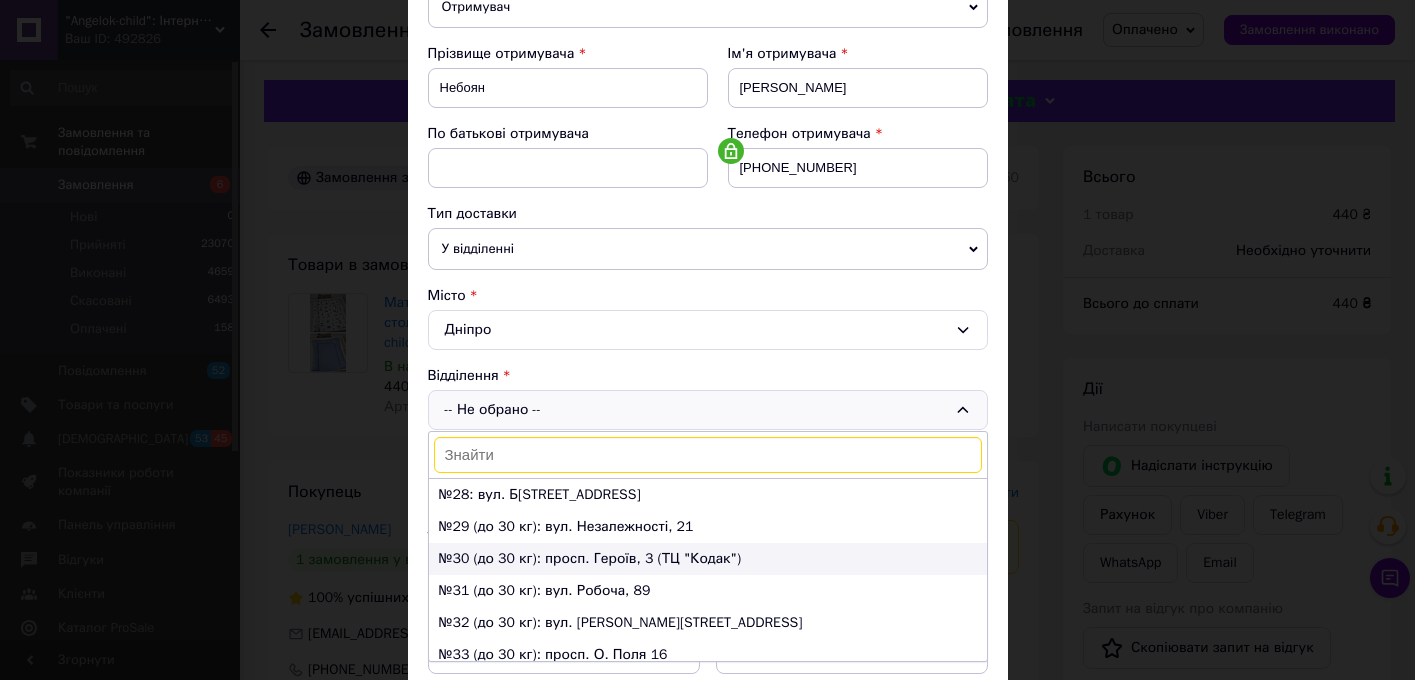 click on "№30 (до 30 кг): просп. Героїв, 3 (ТЦ "Кодак")" at bounding box center [708, 559] 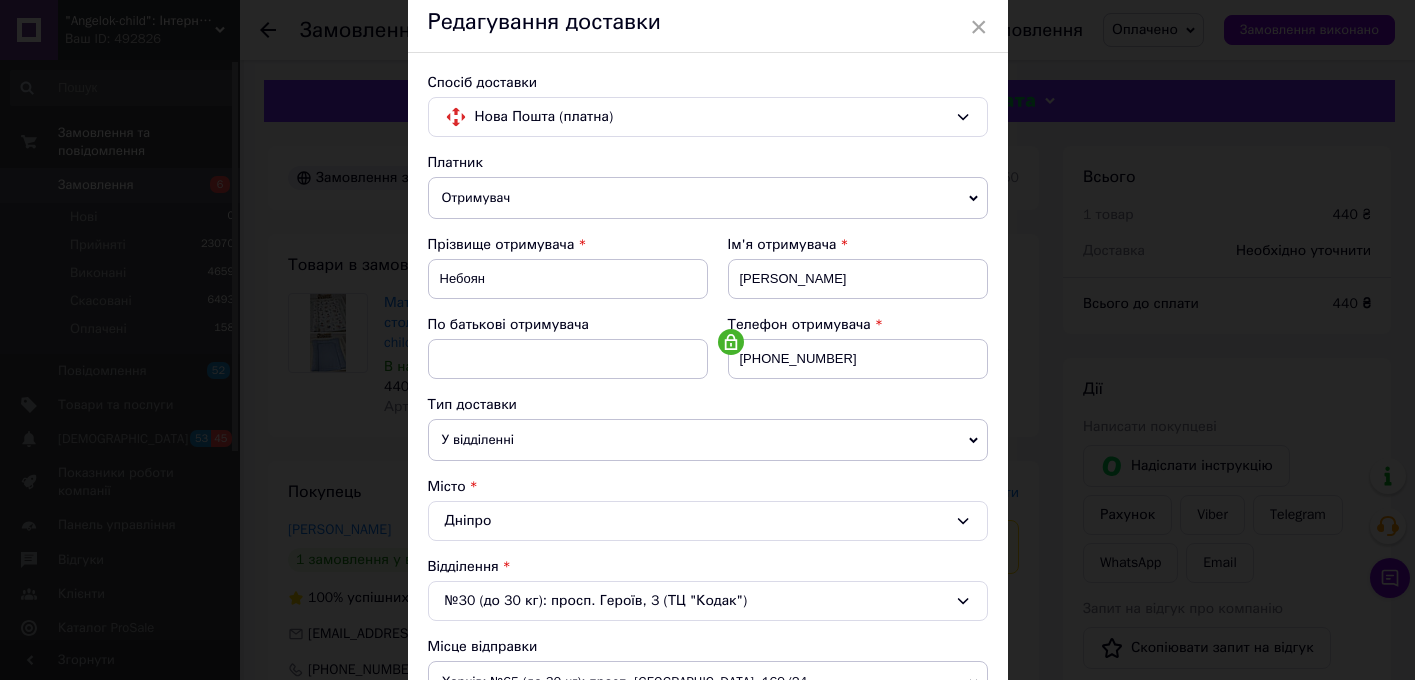 scroll, scrollTop: 59, scrollLeft: 0, axis: vertical 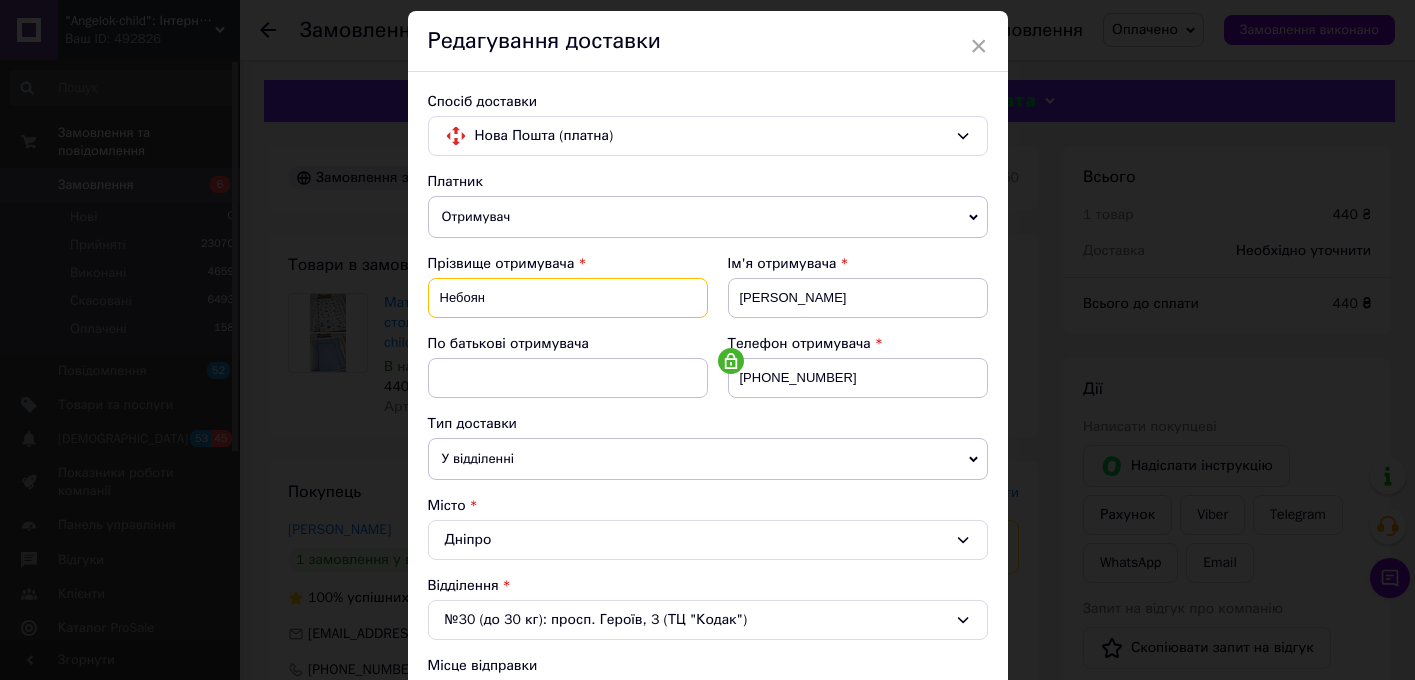 click on "Небоян" at bounding box center [568, 298] 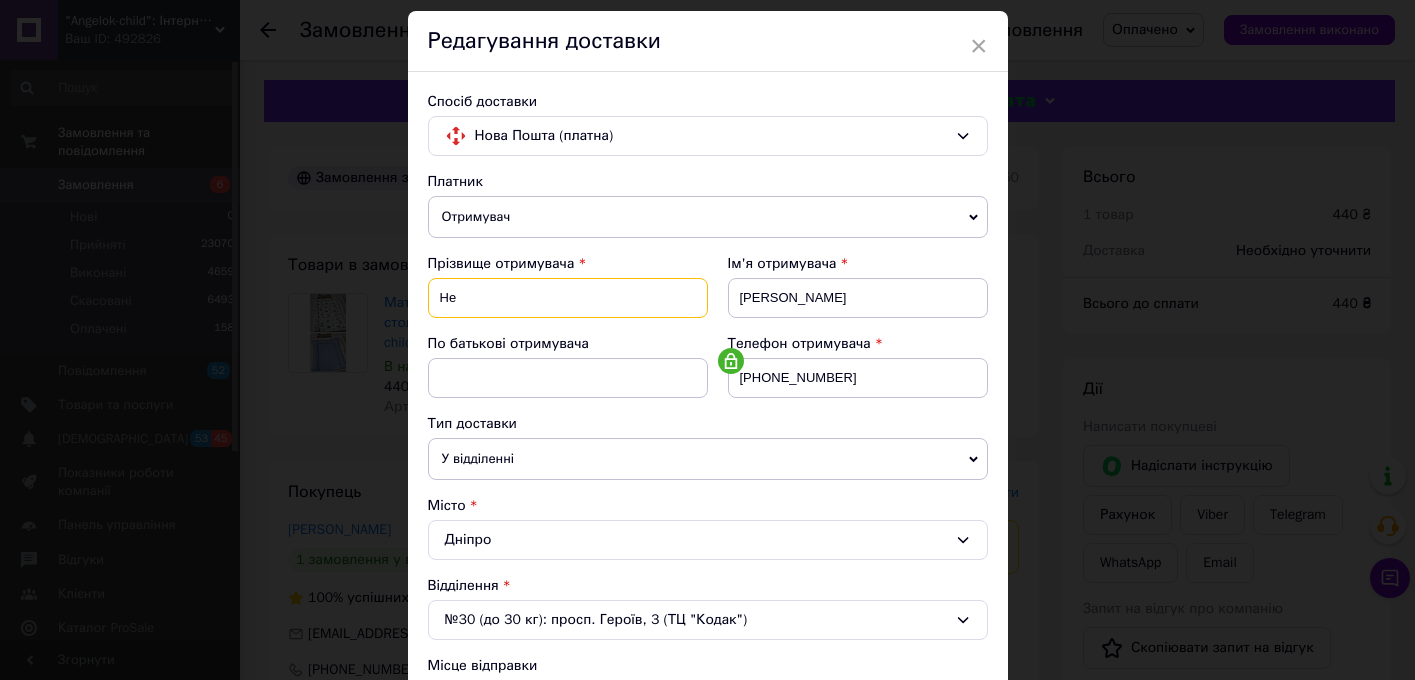 type on "Н" 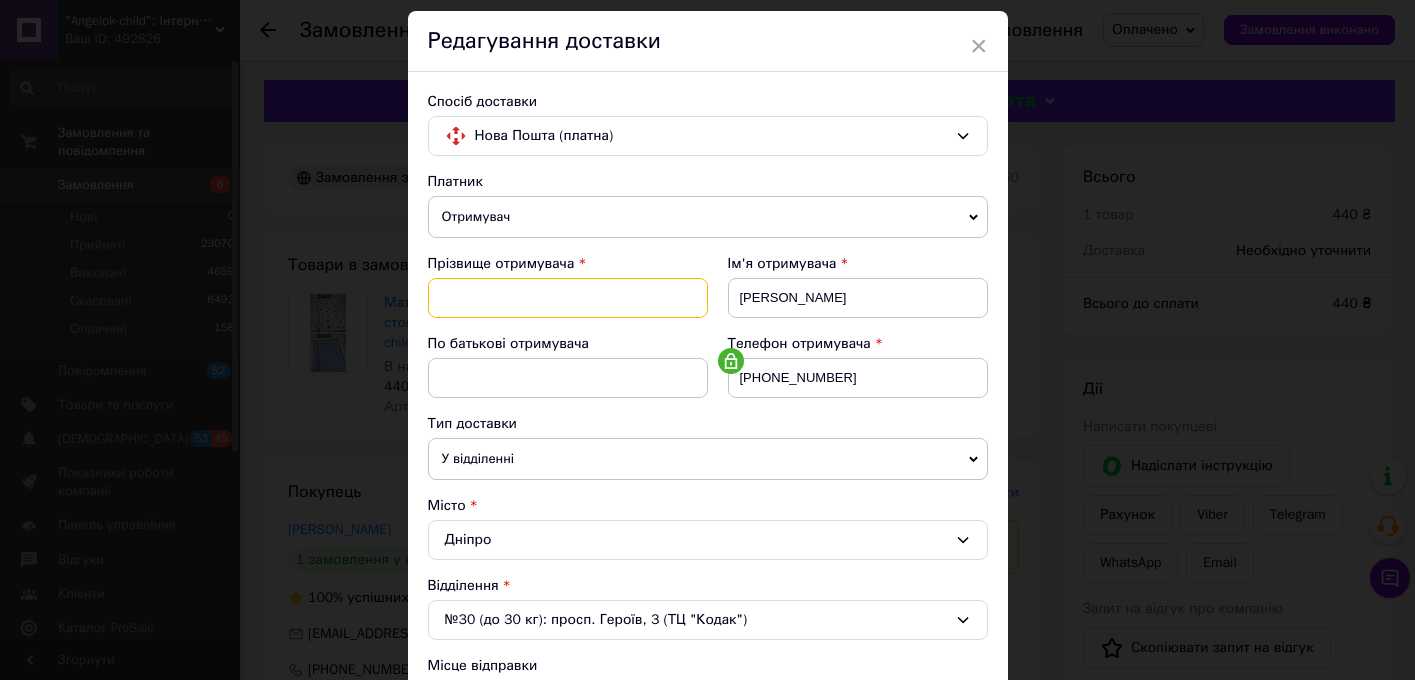 type on "о" 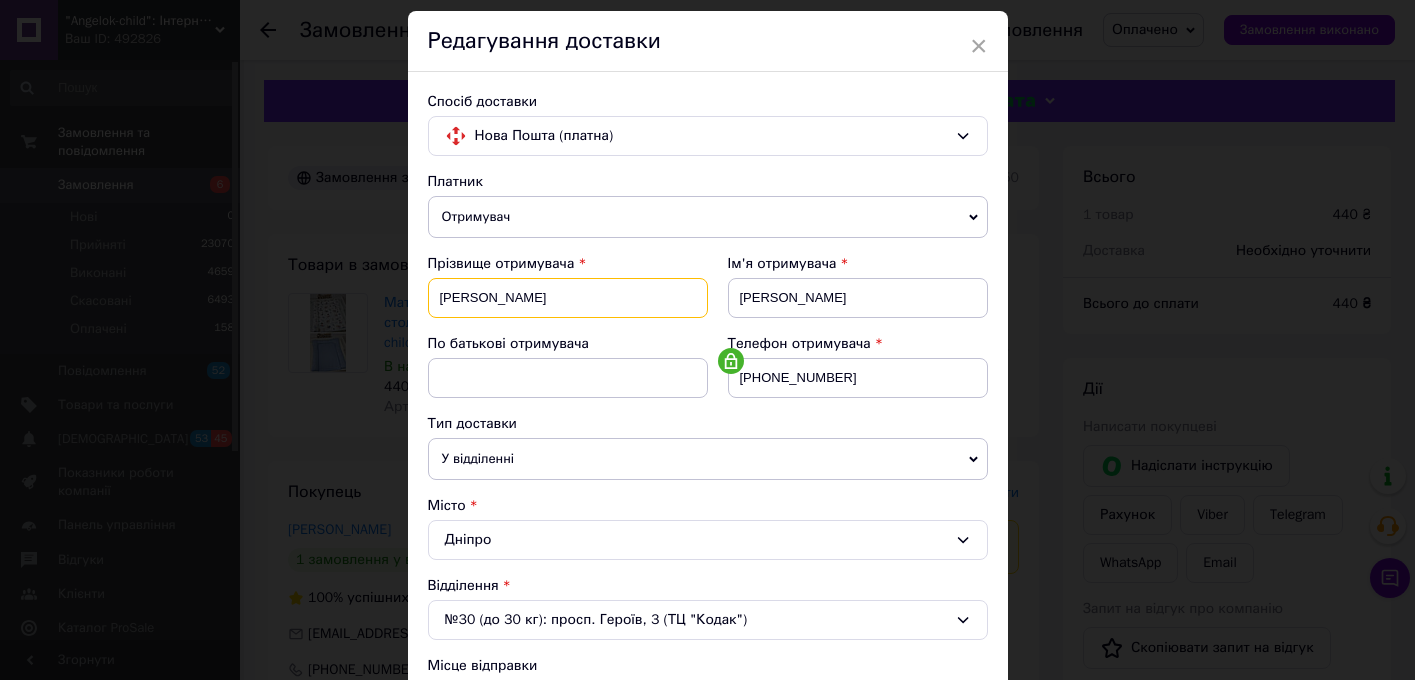 type on "[PERSON_NAME]" 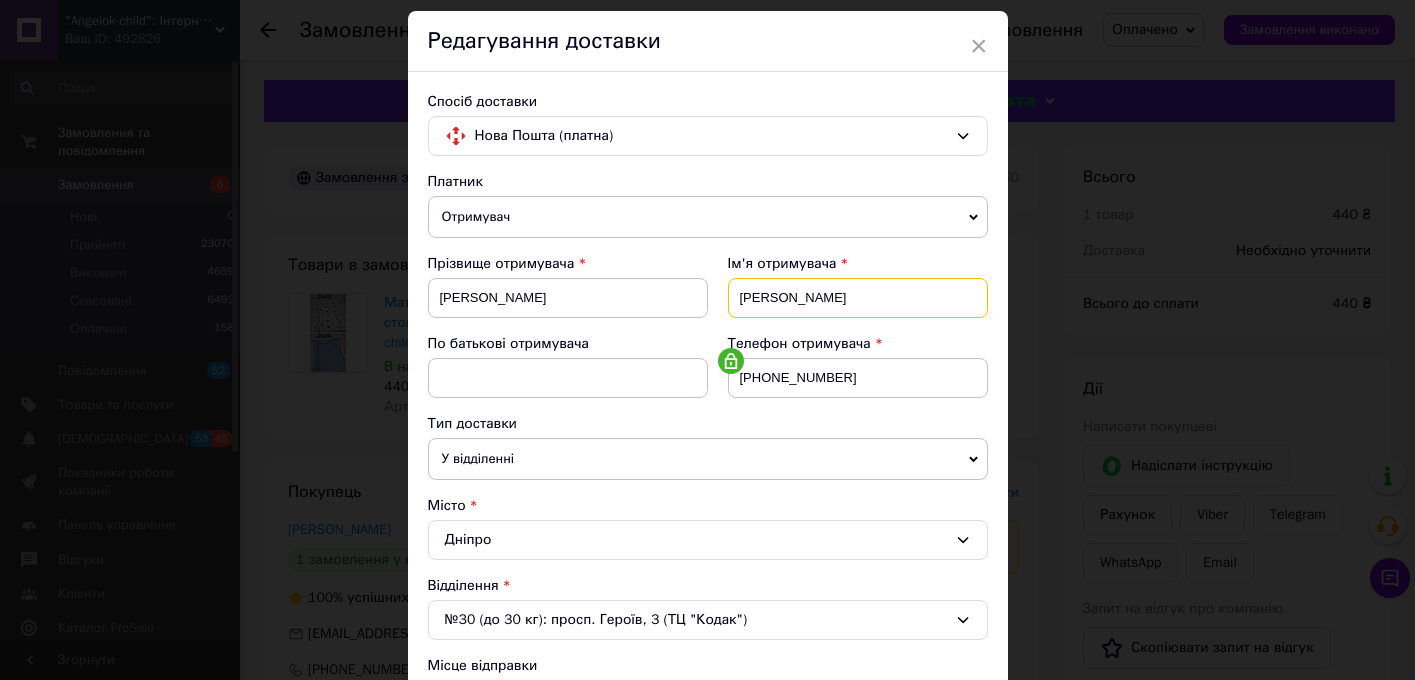 drag, startPoint x: 816, startPoint y: 297, endPoint x: 656, endPoint y: 305, distance: 160.19987 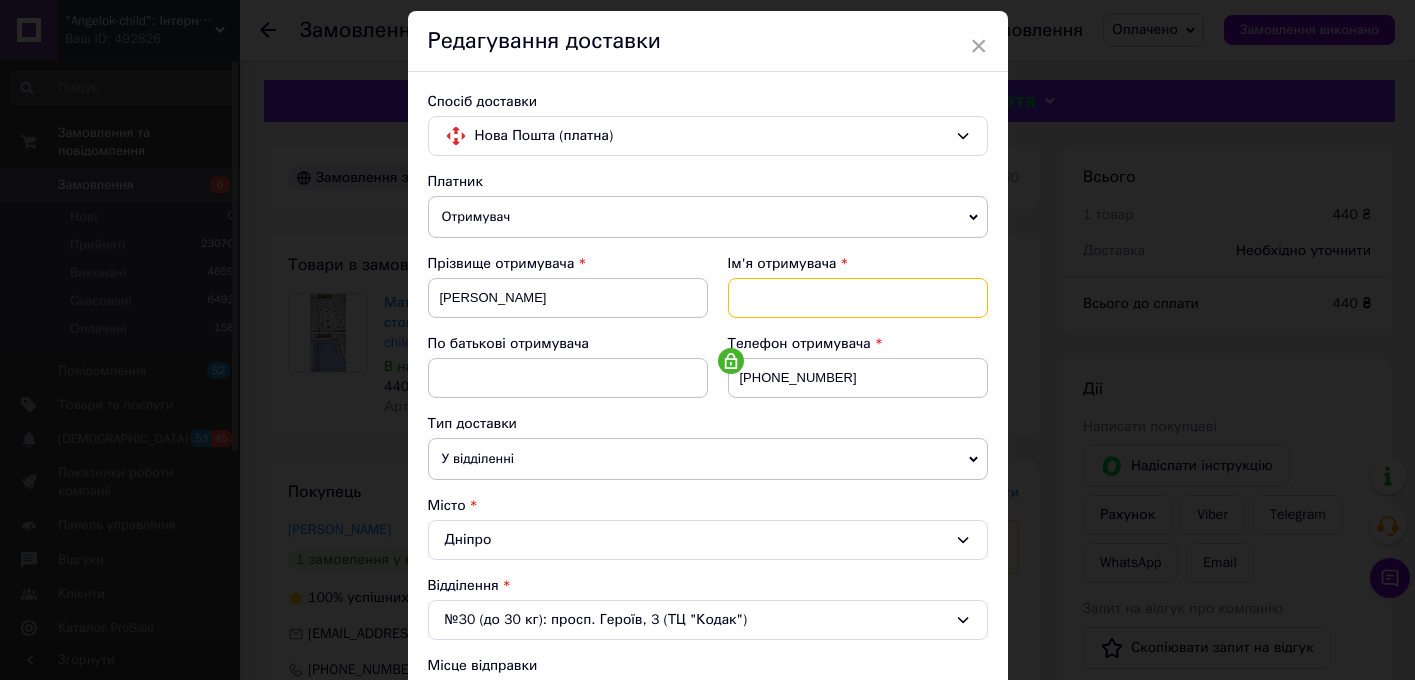 type on "є" 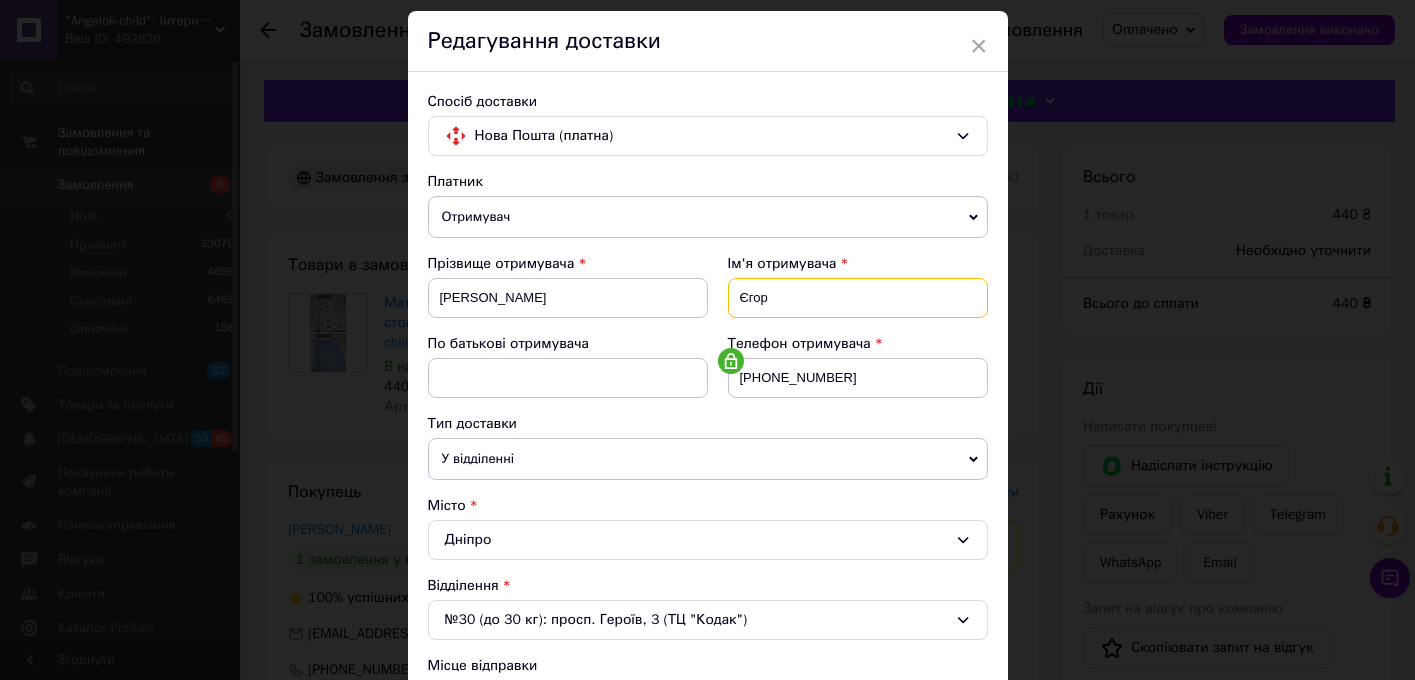 type on "Єгор" 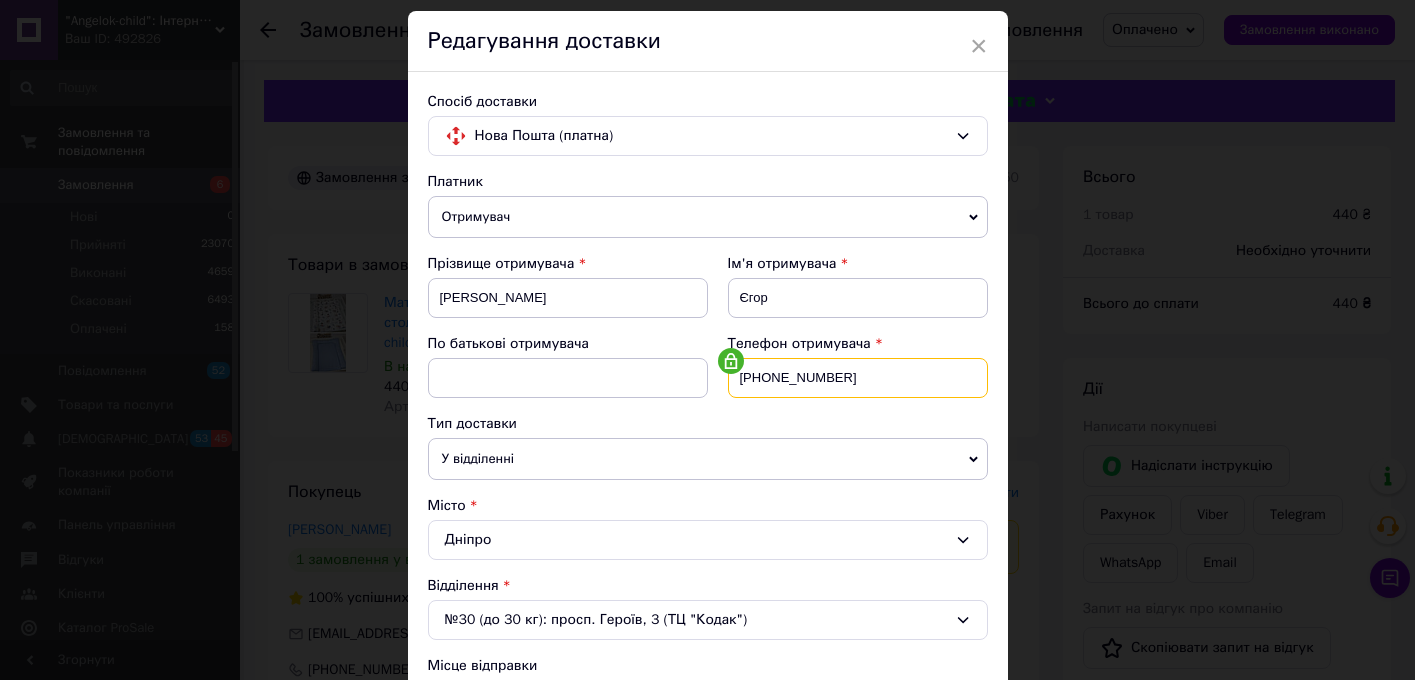 click on "[PHONE_NUMBER]" at bounding box center (858, 378) 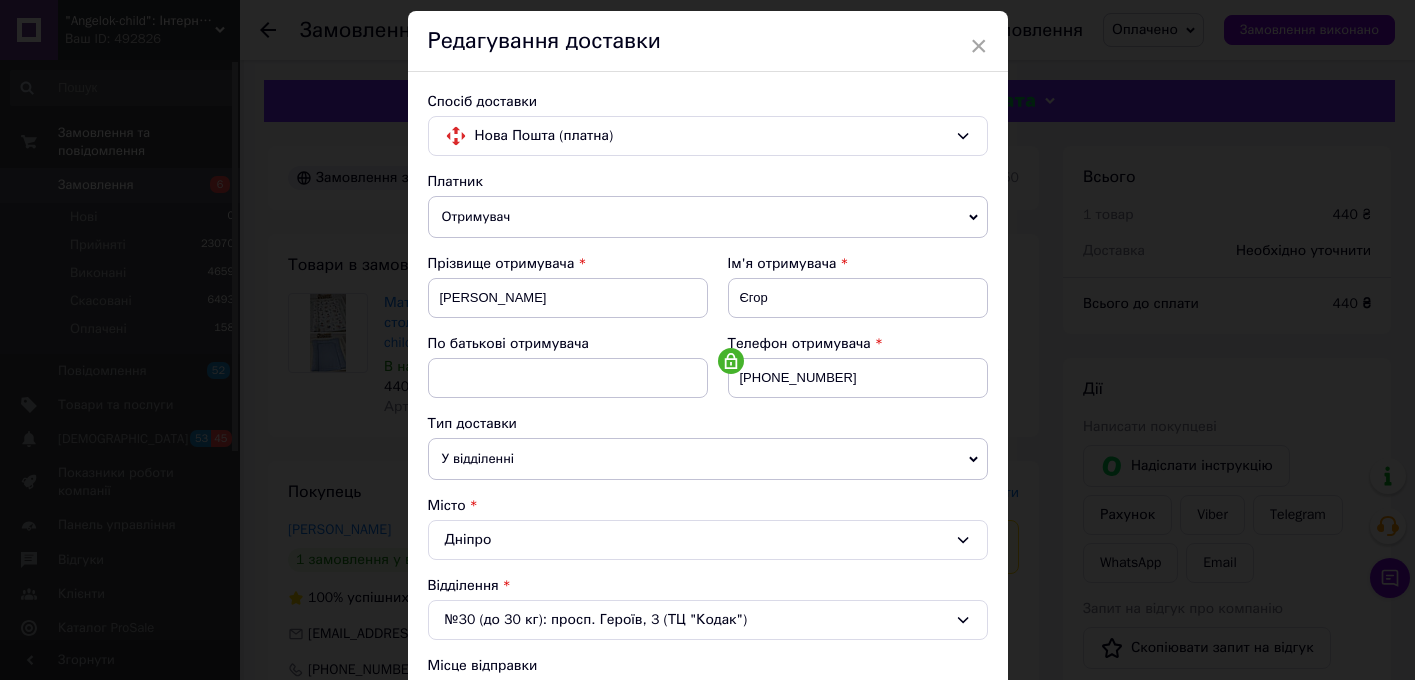 click on "× Редагування доставки Спосіб доставки Нова Пошта (платна) Платник Отримувач Відправник Прізвище отримувача [PERSON_NAME] Ім'я отримувача [PERSON_NAME] батькові отримувача Телефон отримувача [PHONE_NUMBER] Тип доставки У відділенні Кур'єром В поштоматі Місто Дніпро Відділення №30 (до 30 кг): просп. Героїв, 3 (ТЦ "Кодак") Місце відправки Харків: №65 (до 30 кг): просп. [GEOGRAPHIC_DATA], 169/24 Немає збігів. Спробуйте змінити умови пошуку Додати ще місце відправки Тип посилки Вантаж Документи Номер упаковки (не обов'язково) Оціночна вартість 440 Дата відправки 10[DATE] 2025 > < Июль > Пн Вт Ср Чт Пт Сб Вс 1" at bounding box center (707, 340) 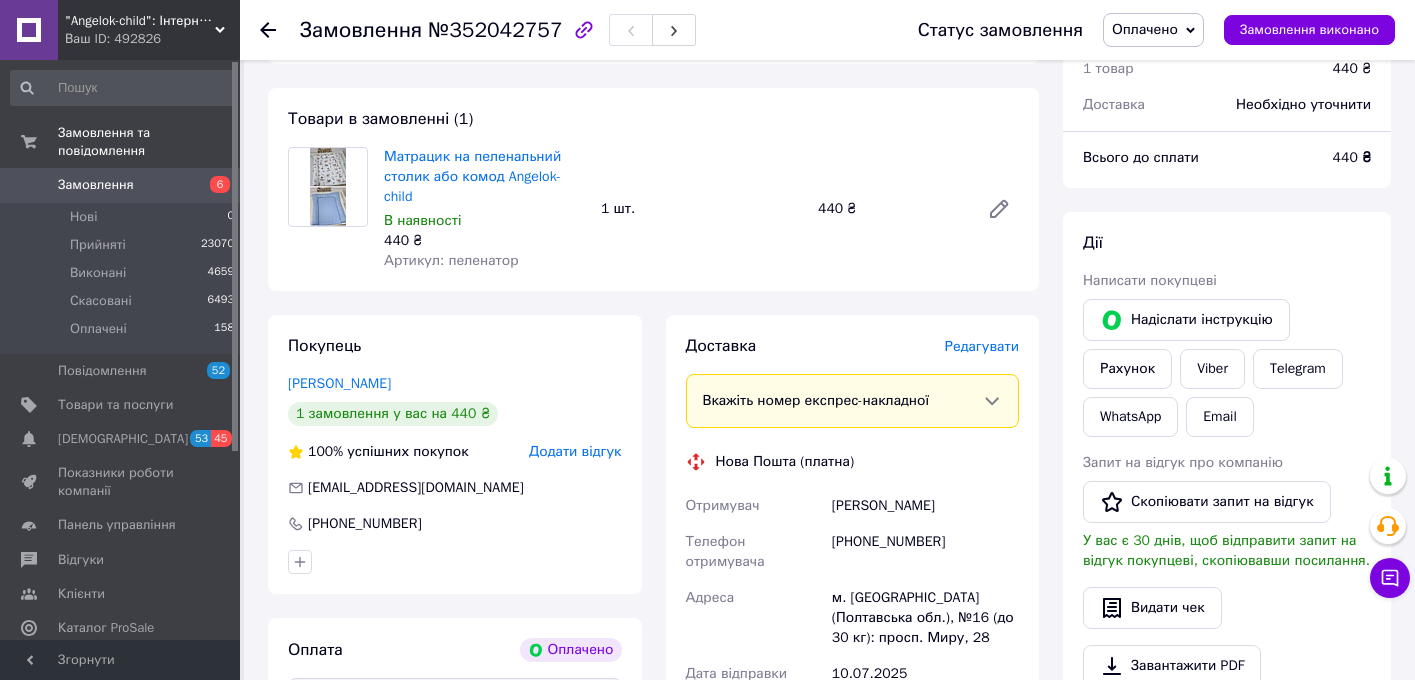 scroll, scrollTop: 235, scrollLeft: 0, axis: vertical 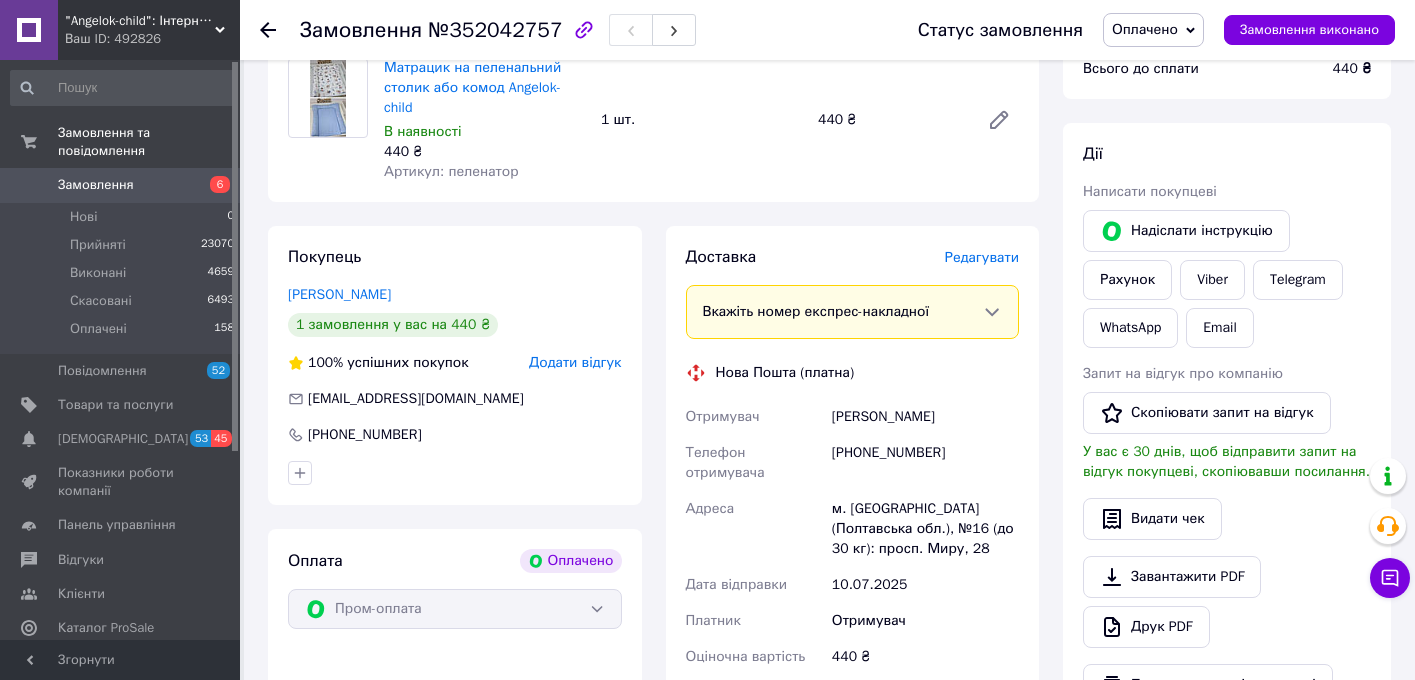 click on "Редагувати" at bounding box center [982, 257] 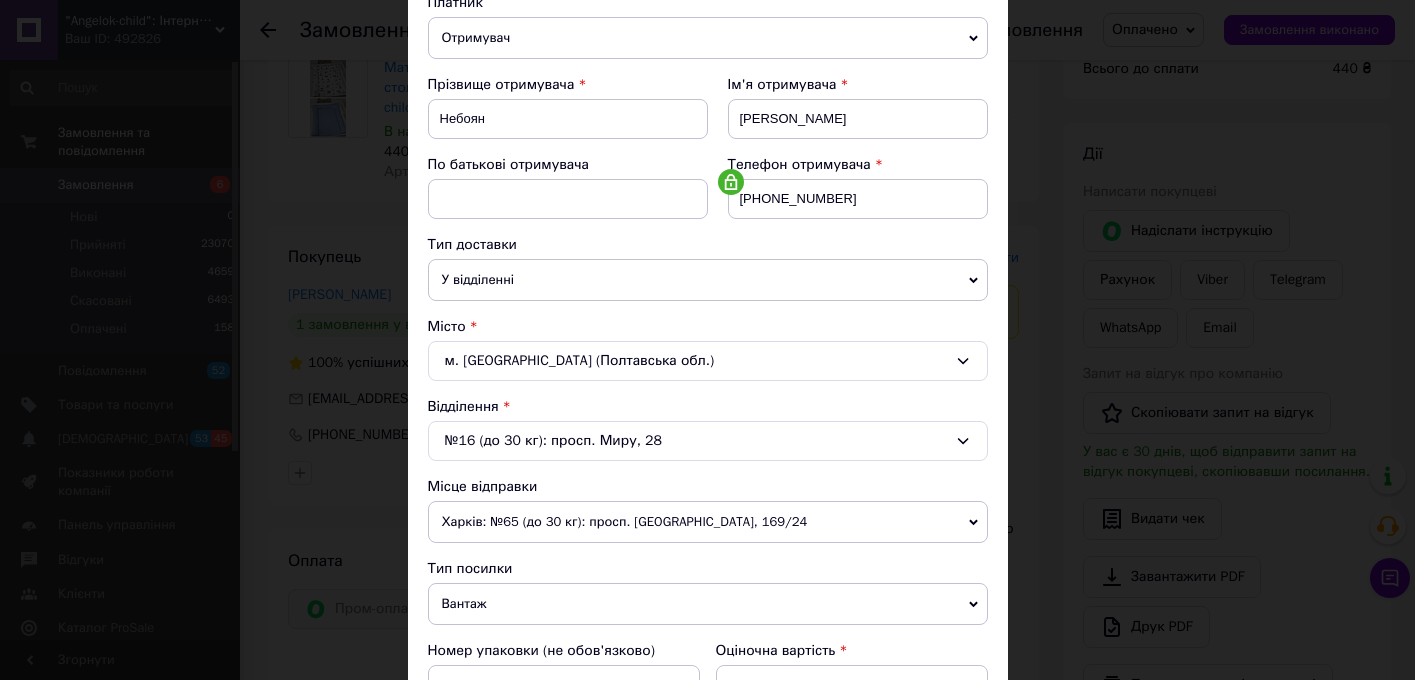 scroll, scrollTop: 271, scrollLeft: 0, axis: vertical 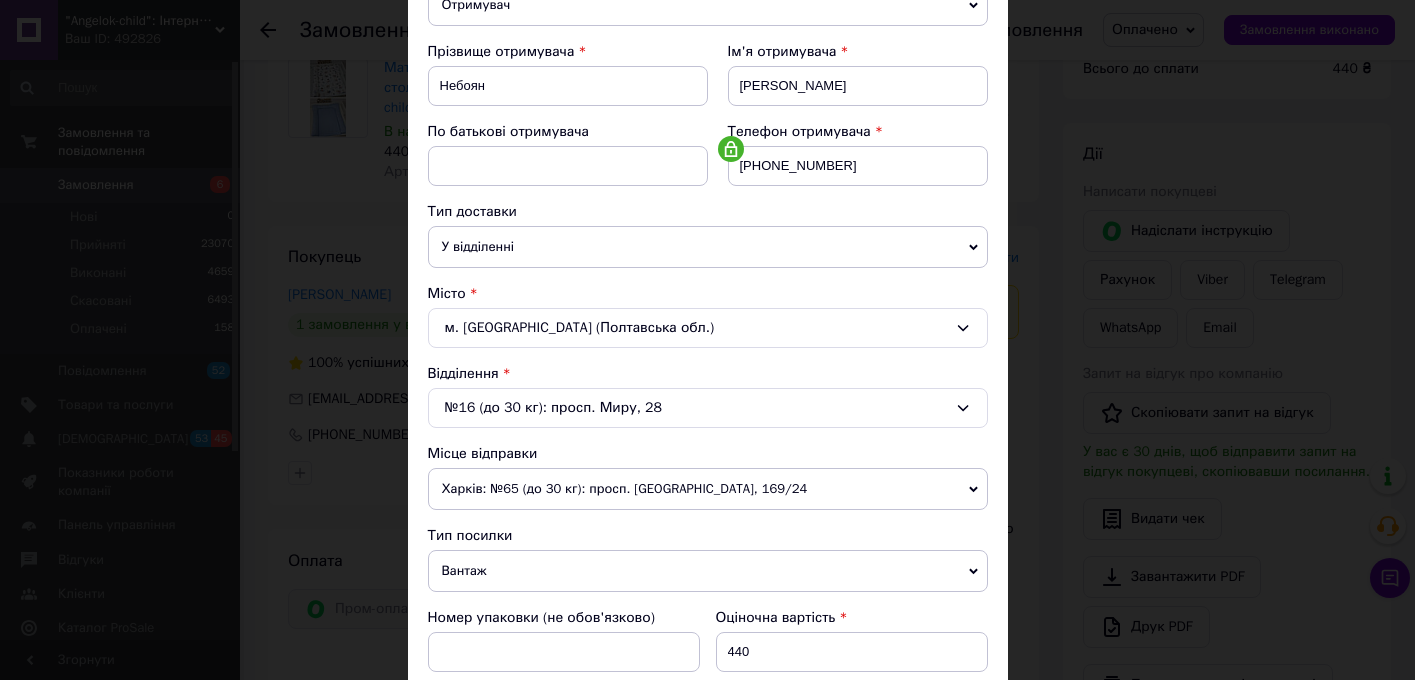 click on "м. [GEOGRAPHIC_DATA] (Полтавська обл.)" at bounding box center [708, 328] 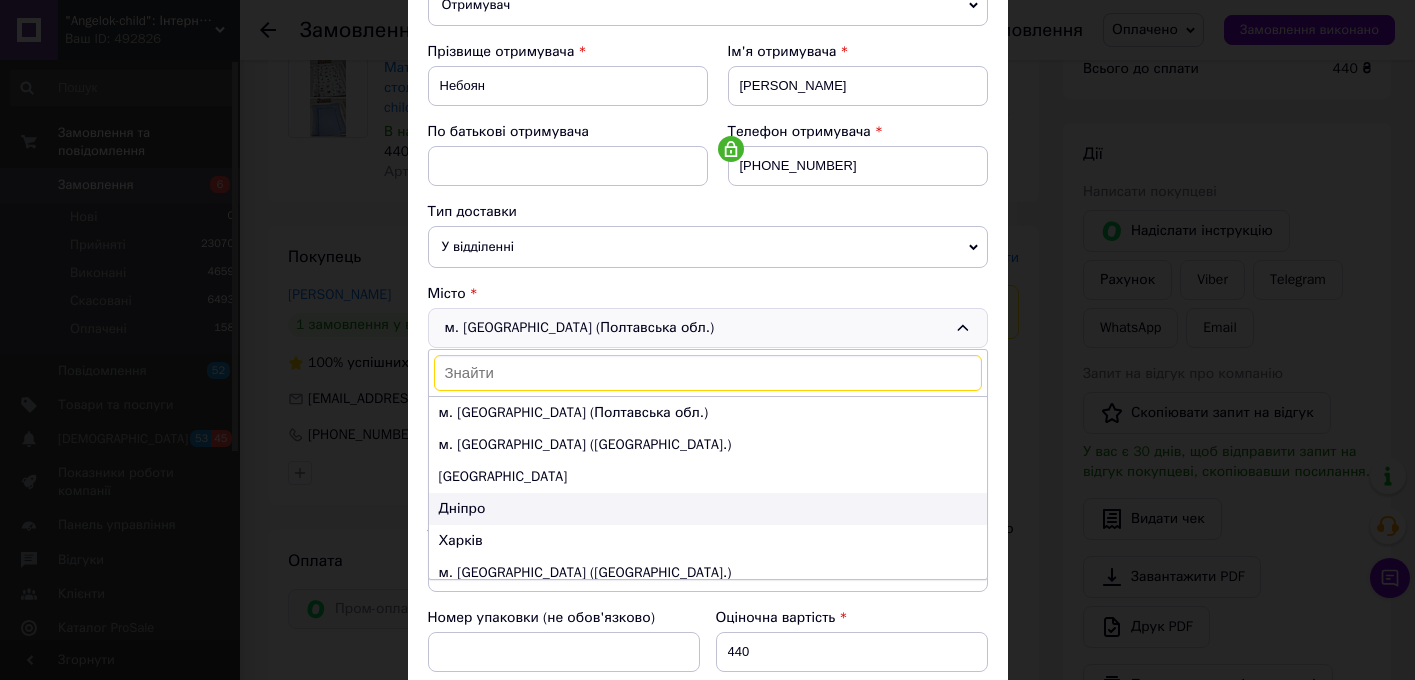 click on "Дніпро" at bounding box center [708, 509] 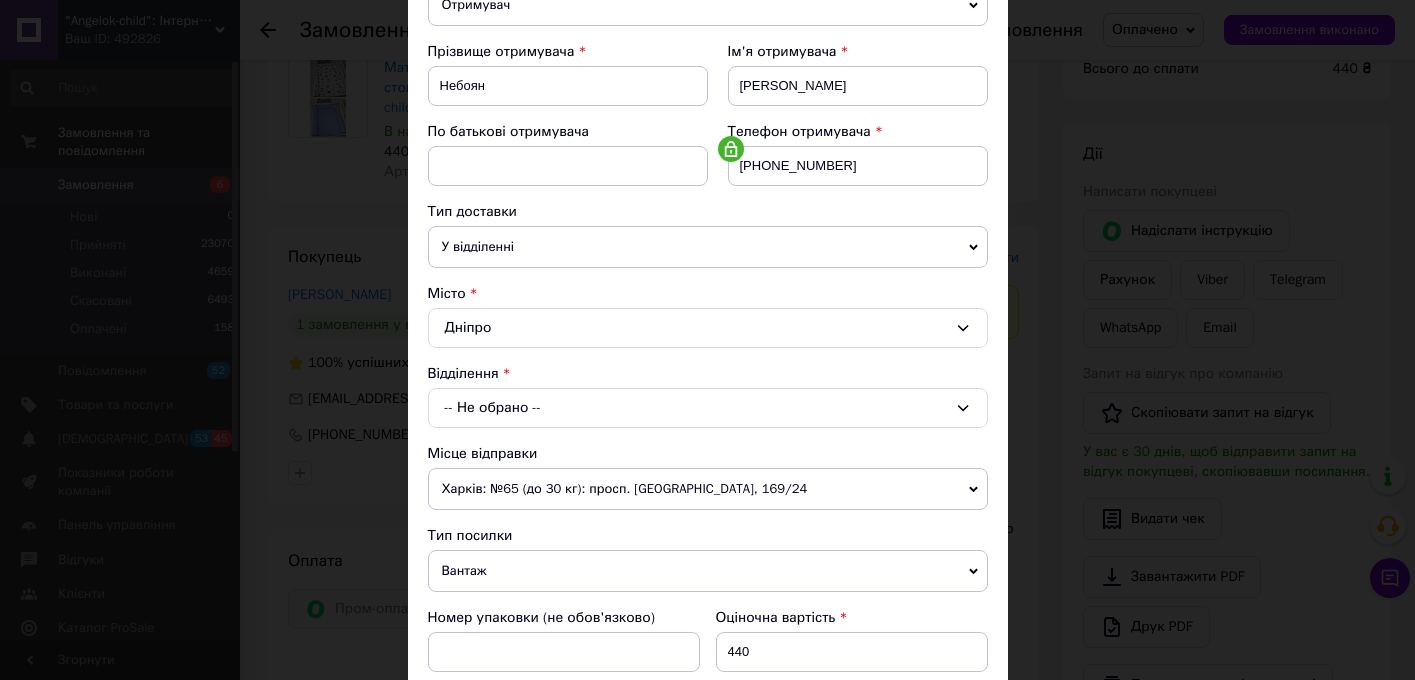 click on "-- Не обрано --" at bounding box center (708, 408) 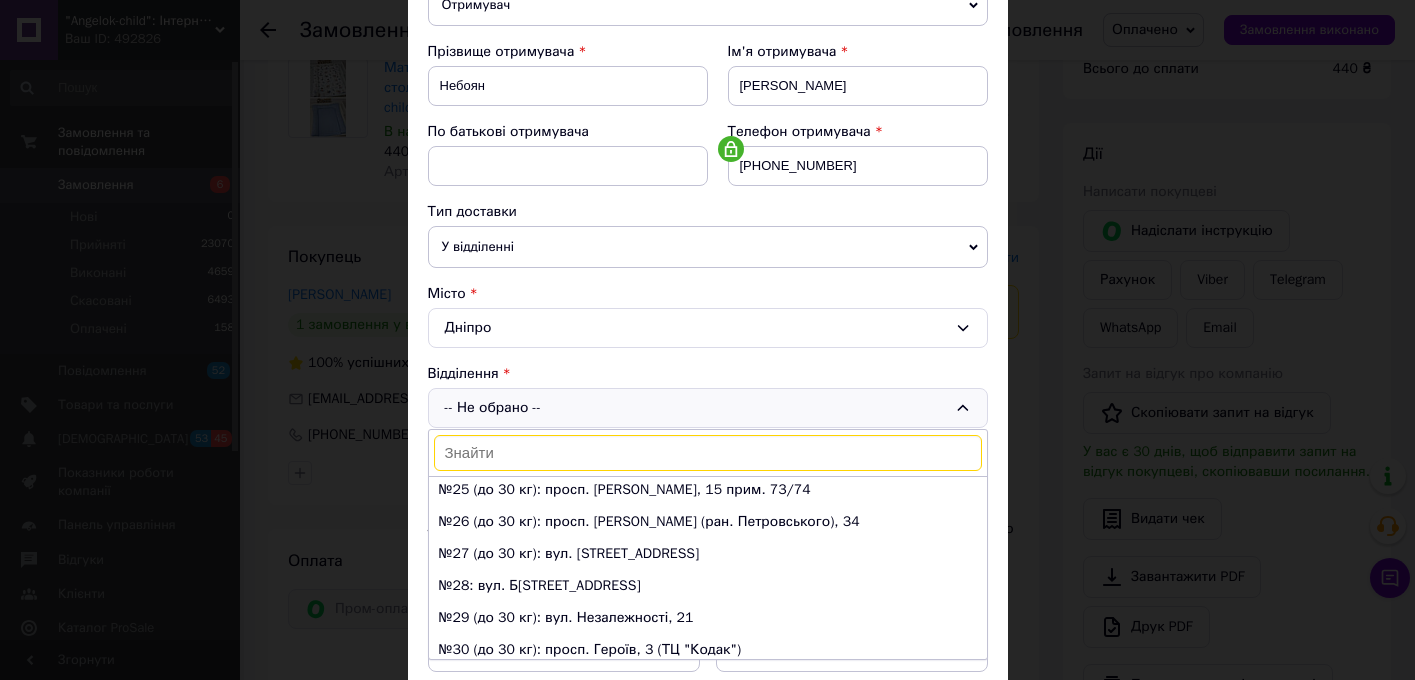 scroll, scrollTop: 773, scrollLeft: 0, axis: vertical 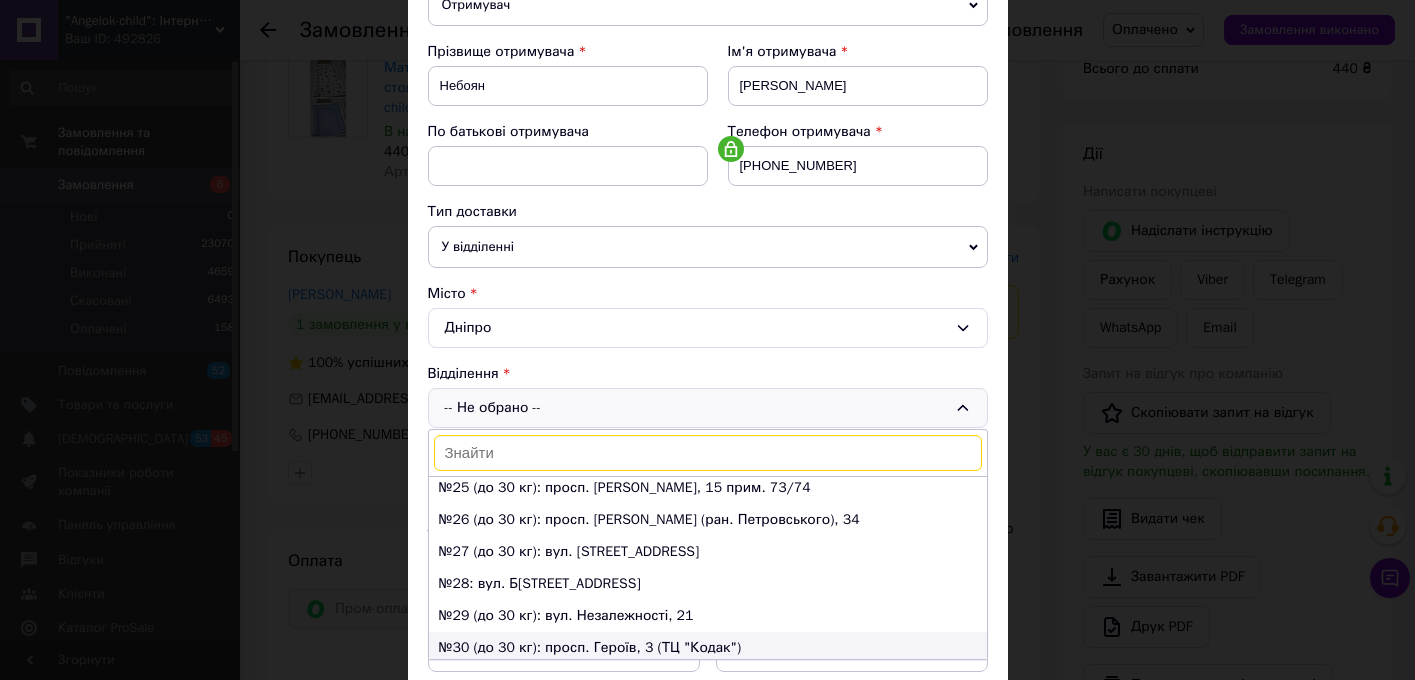 click on "№30 (до 30 кг): просп. Героїв, 3 (ТЦ "Кодак")" at bounding box center (708, 648) 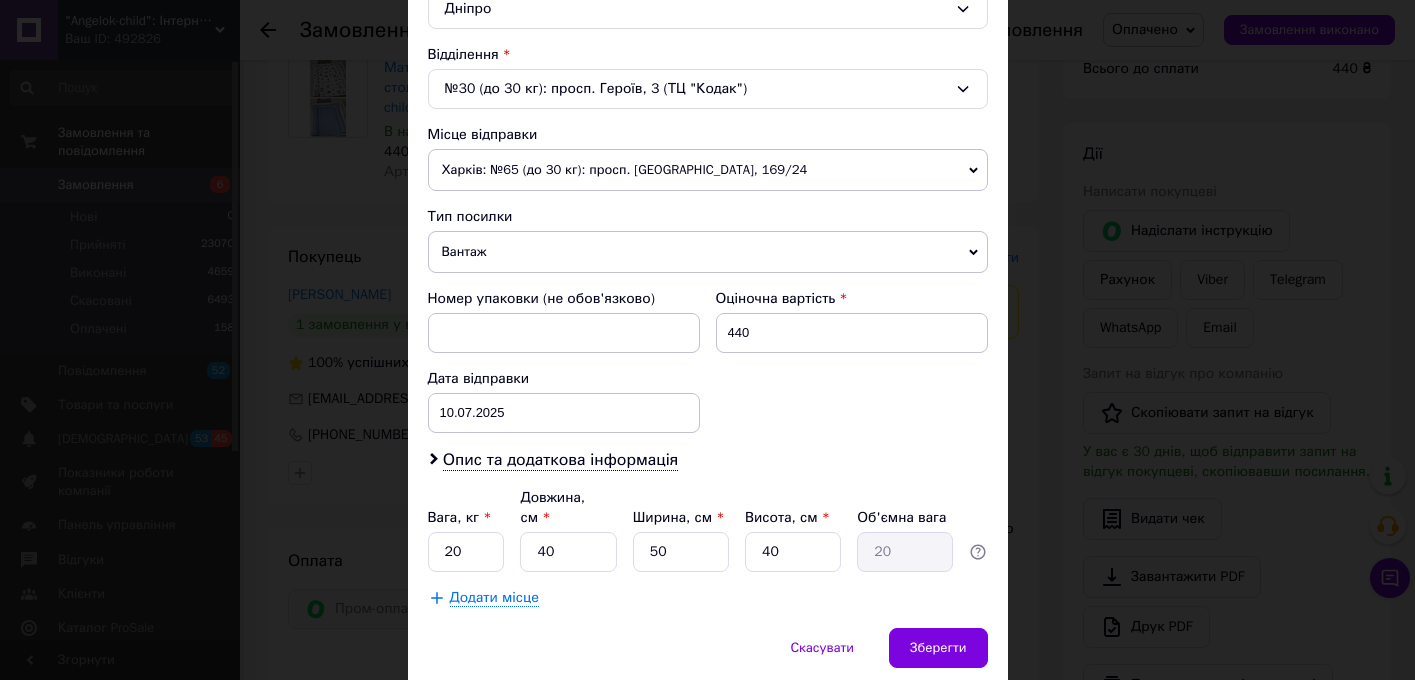 scroll, scrollTop: 604, scrollLeft: 0, axis: vertical 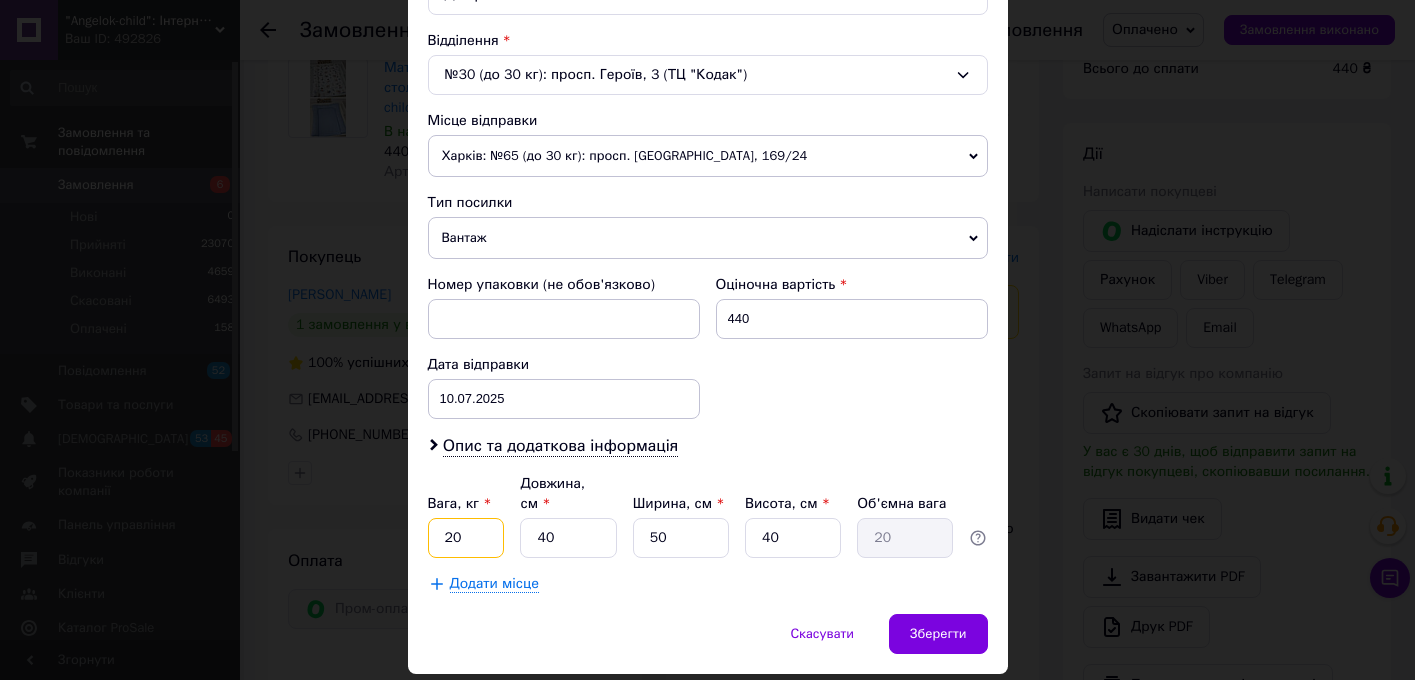 click on "20" at bounding box center [466, 538] 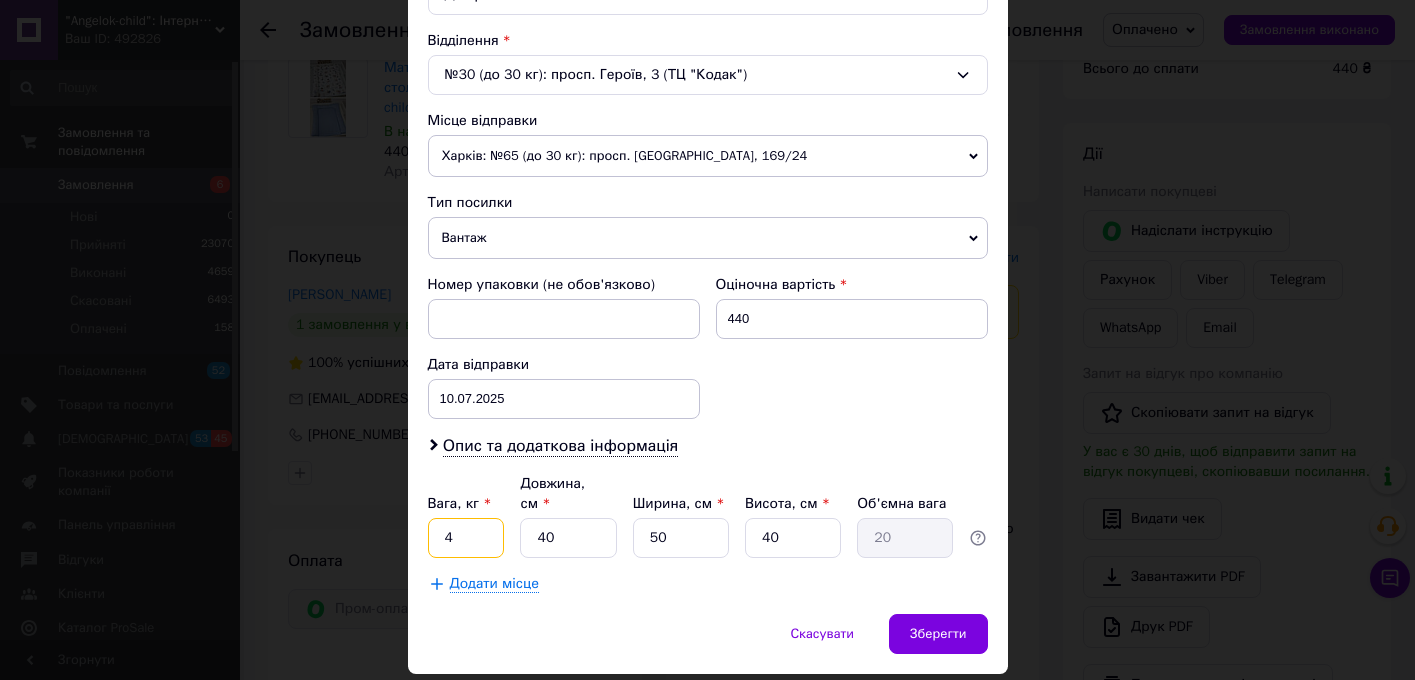 type on "4" 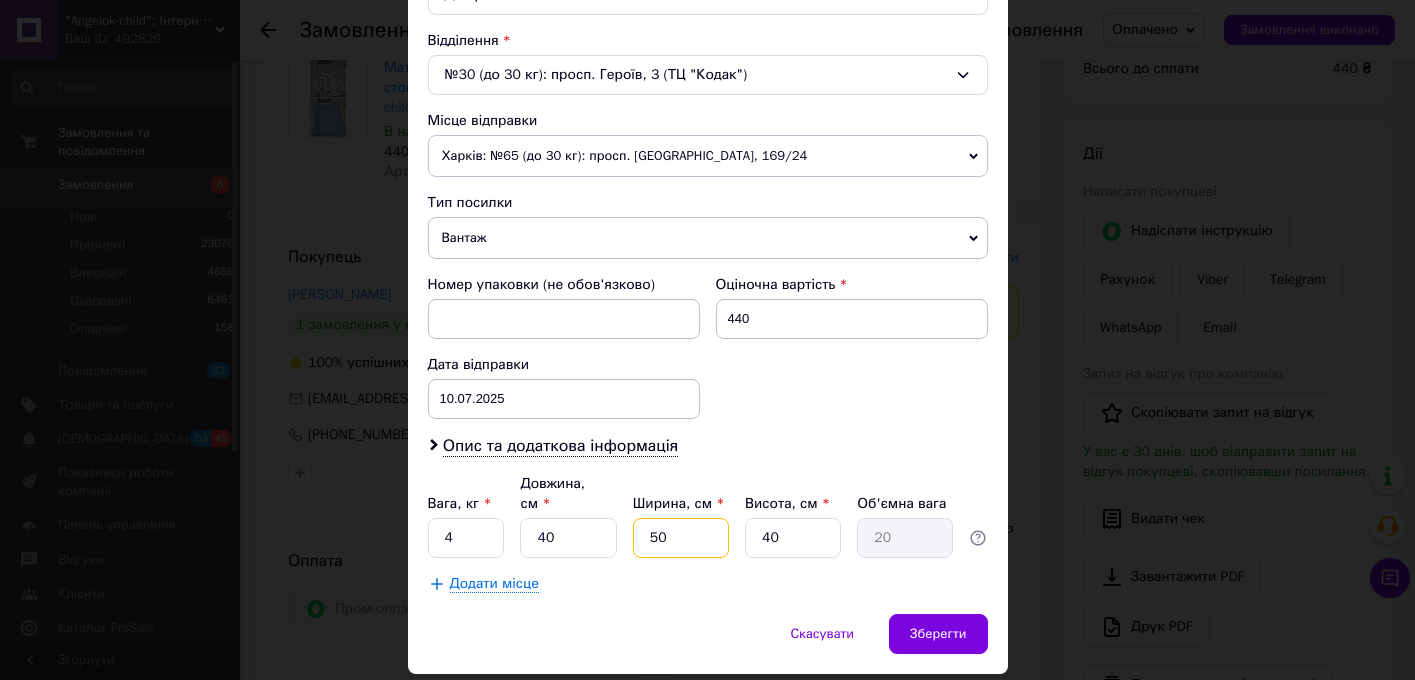 click on "50" at bounding box center [681, 538] 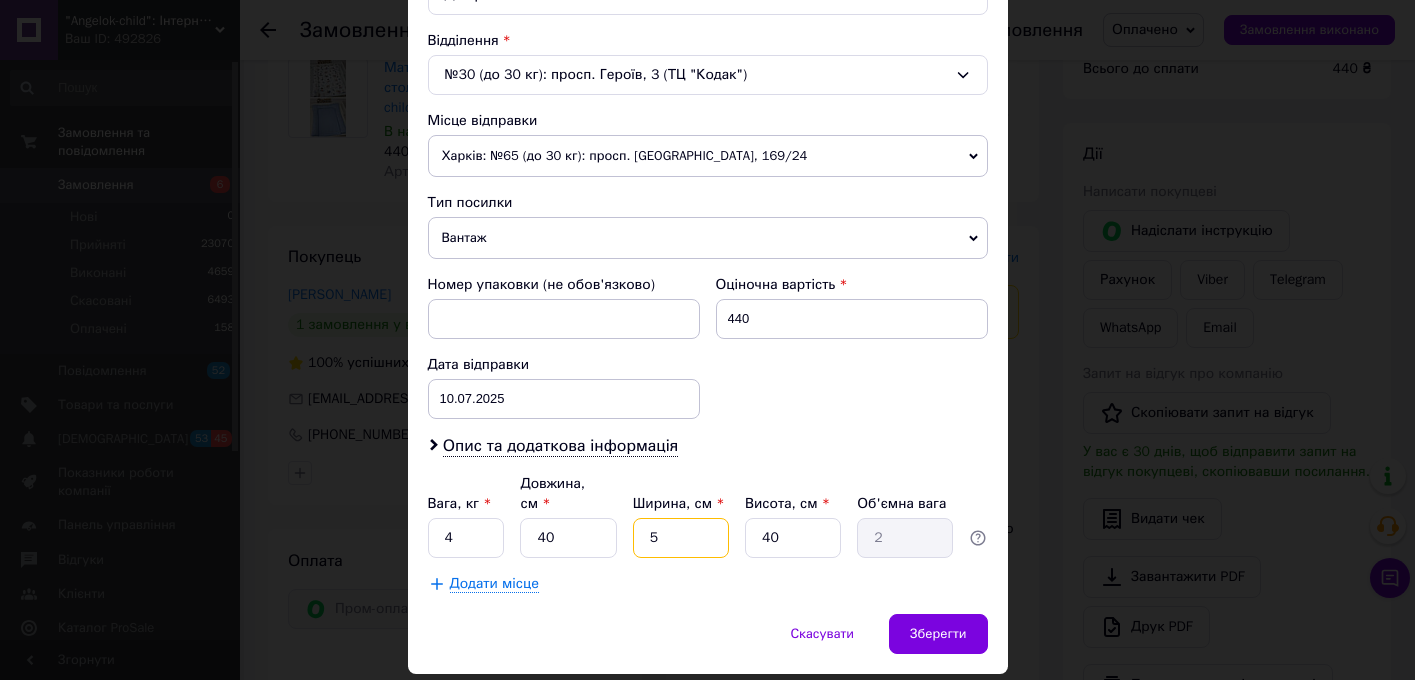 type 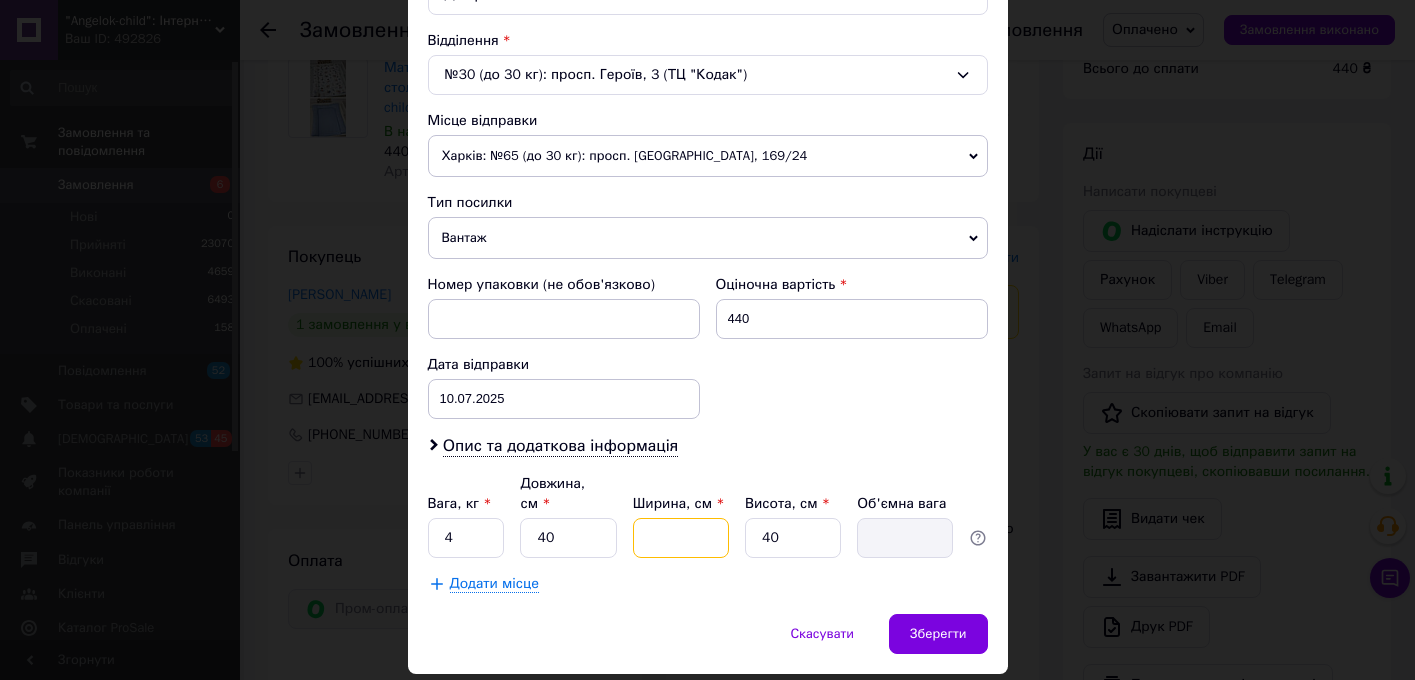 type on "4" 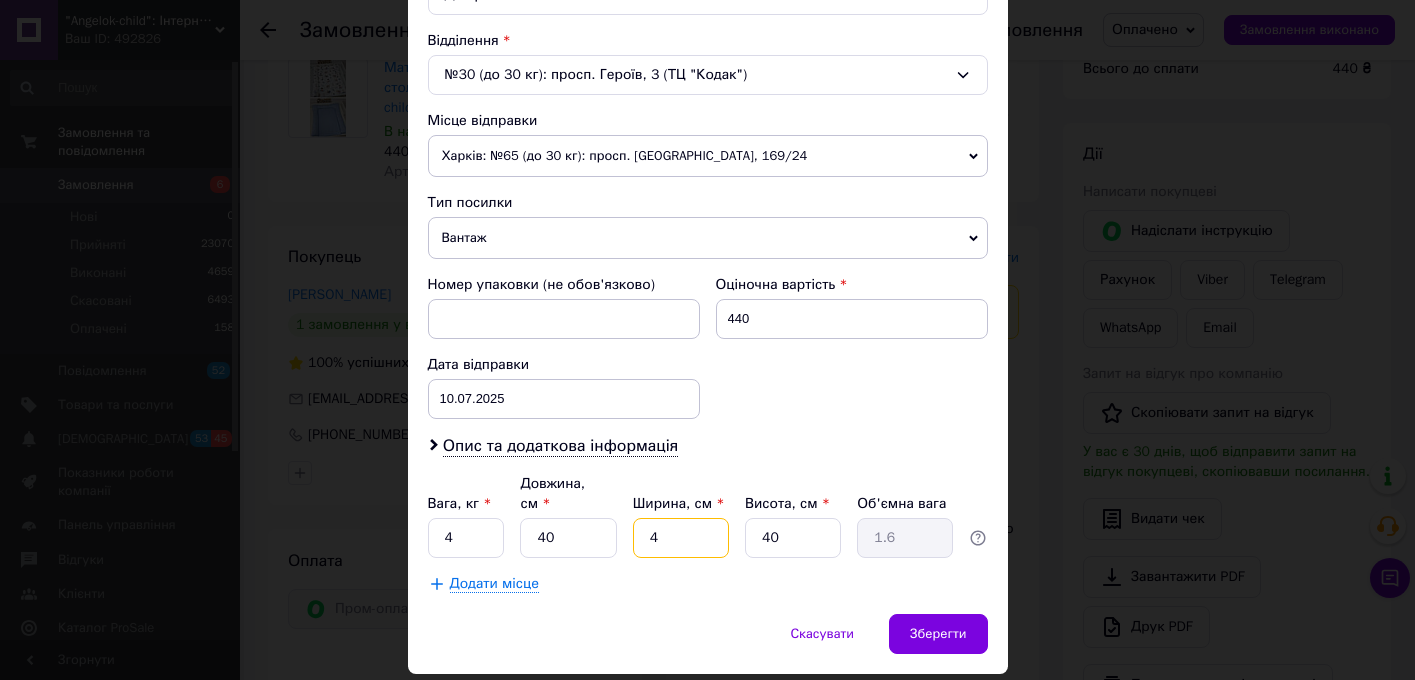 type on "40" 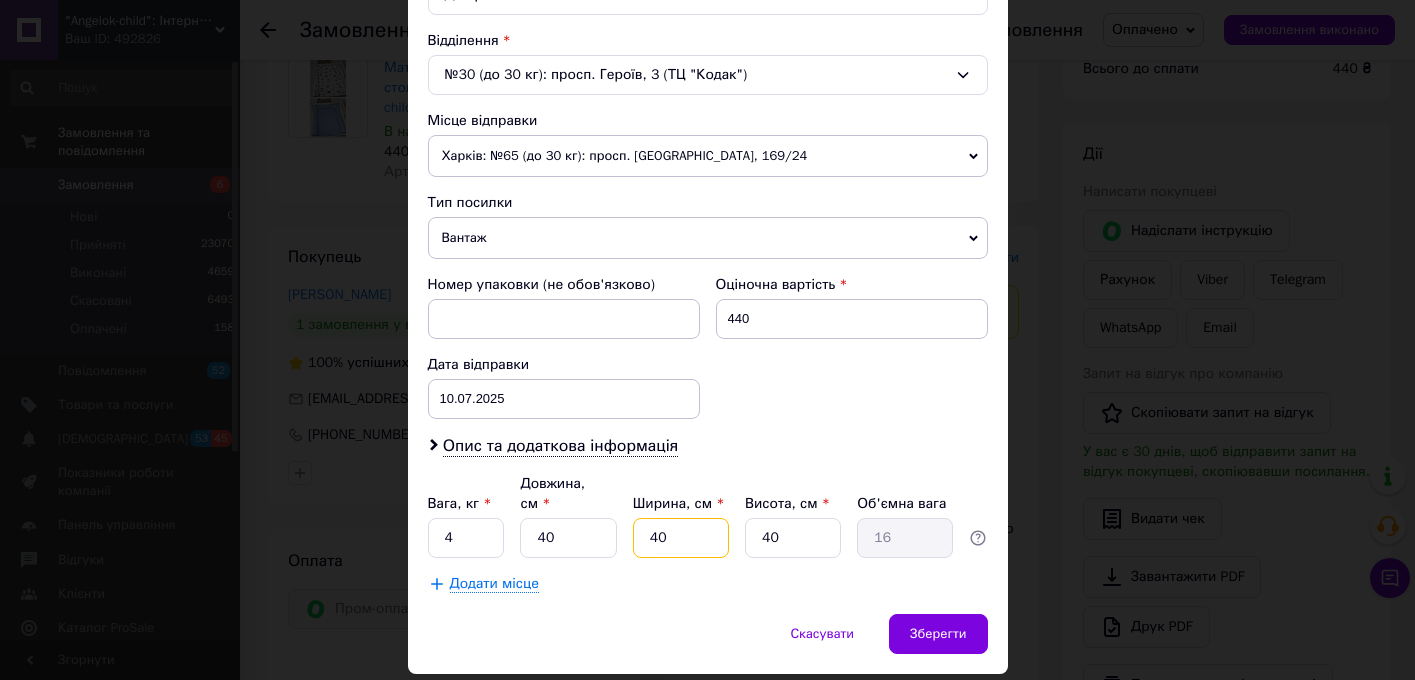 type on "40" 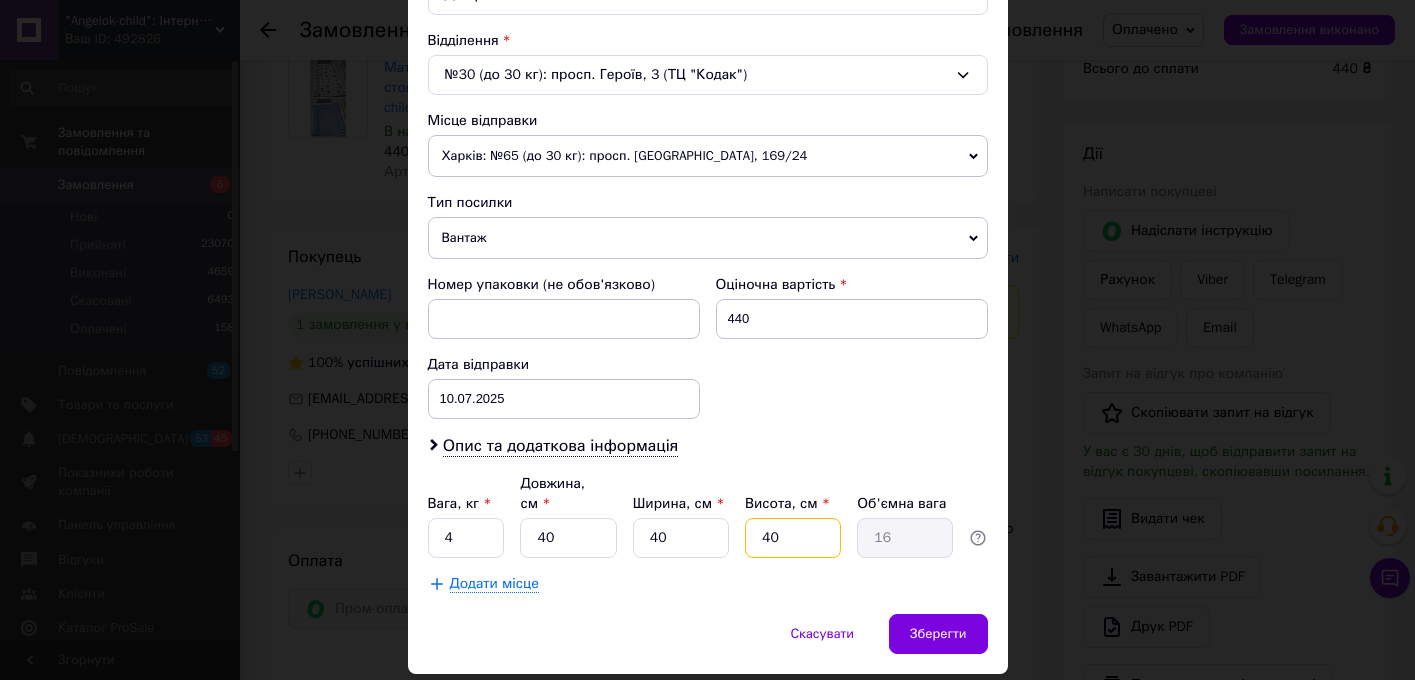 click on "40" at bounding box center [793, 538] 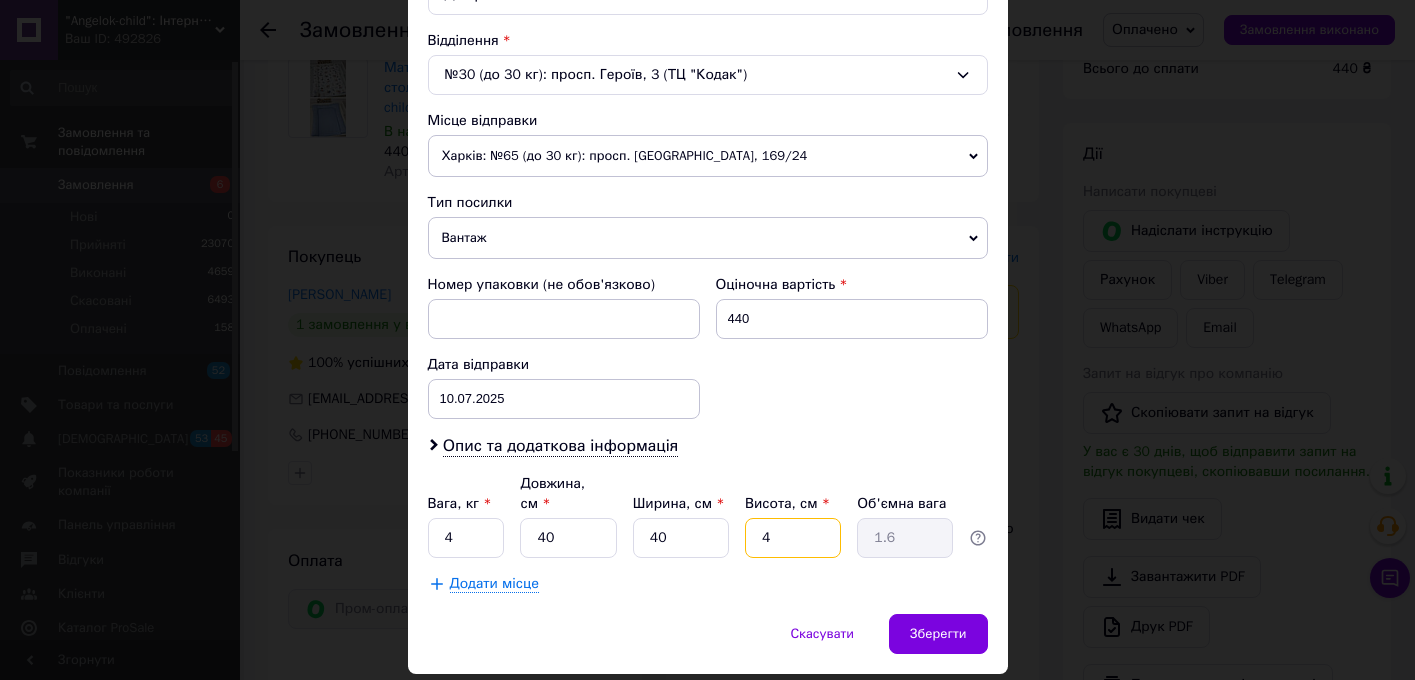 type 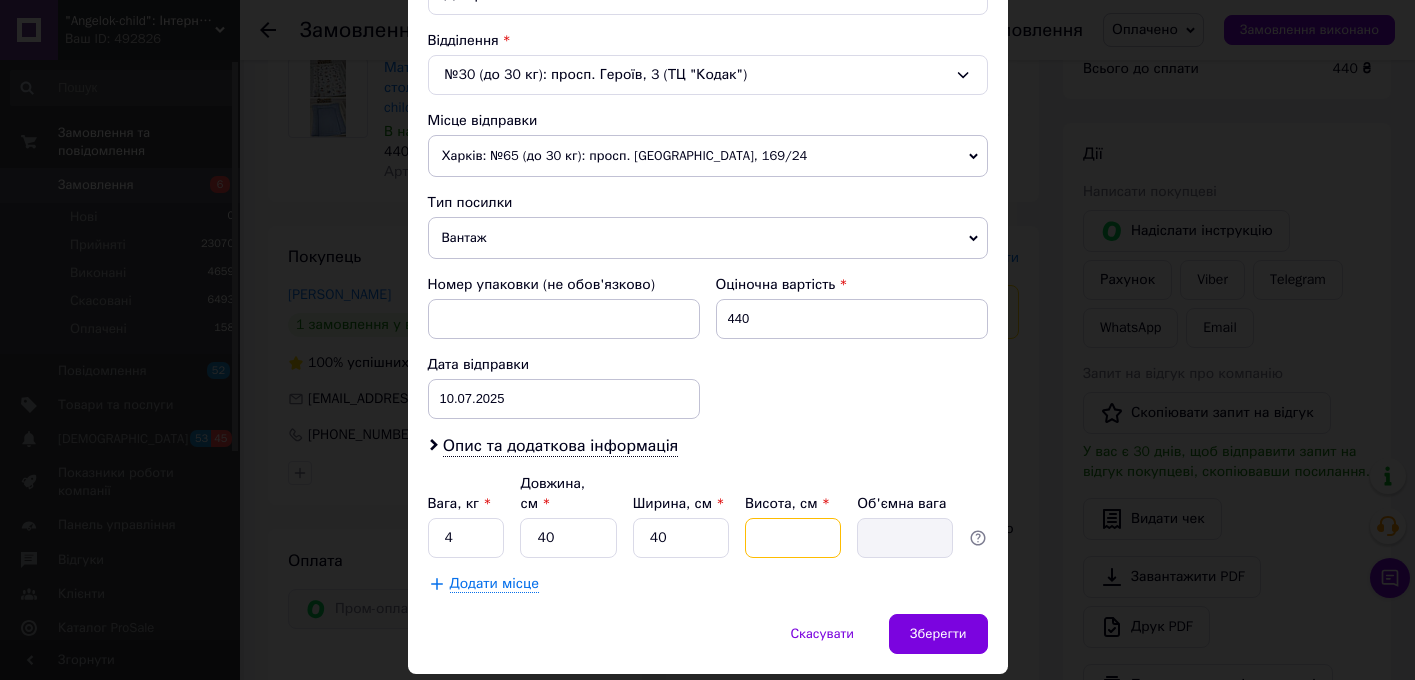 type on "1" 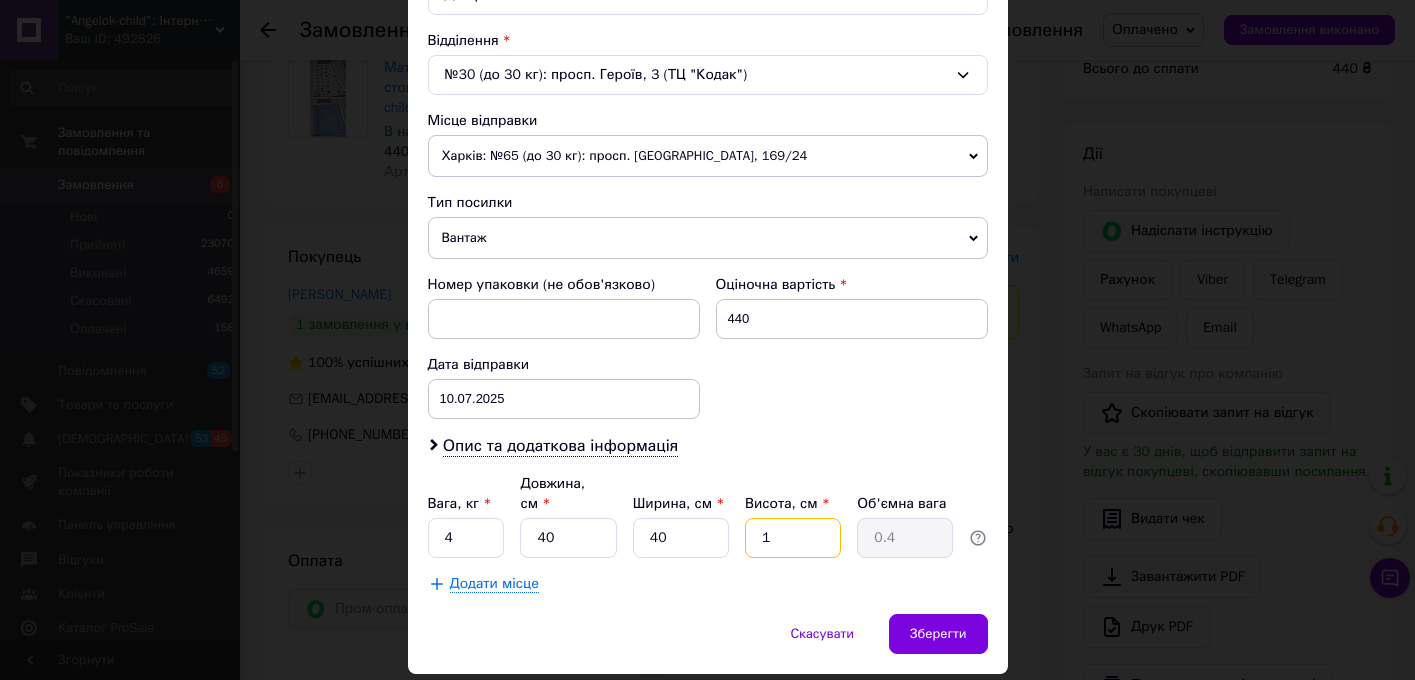 type on "10" 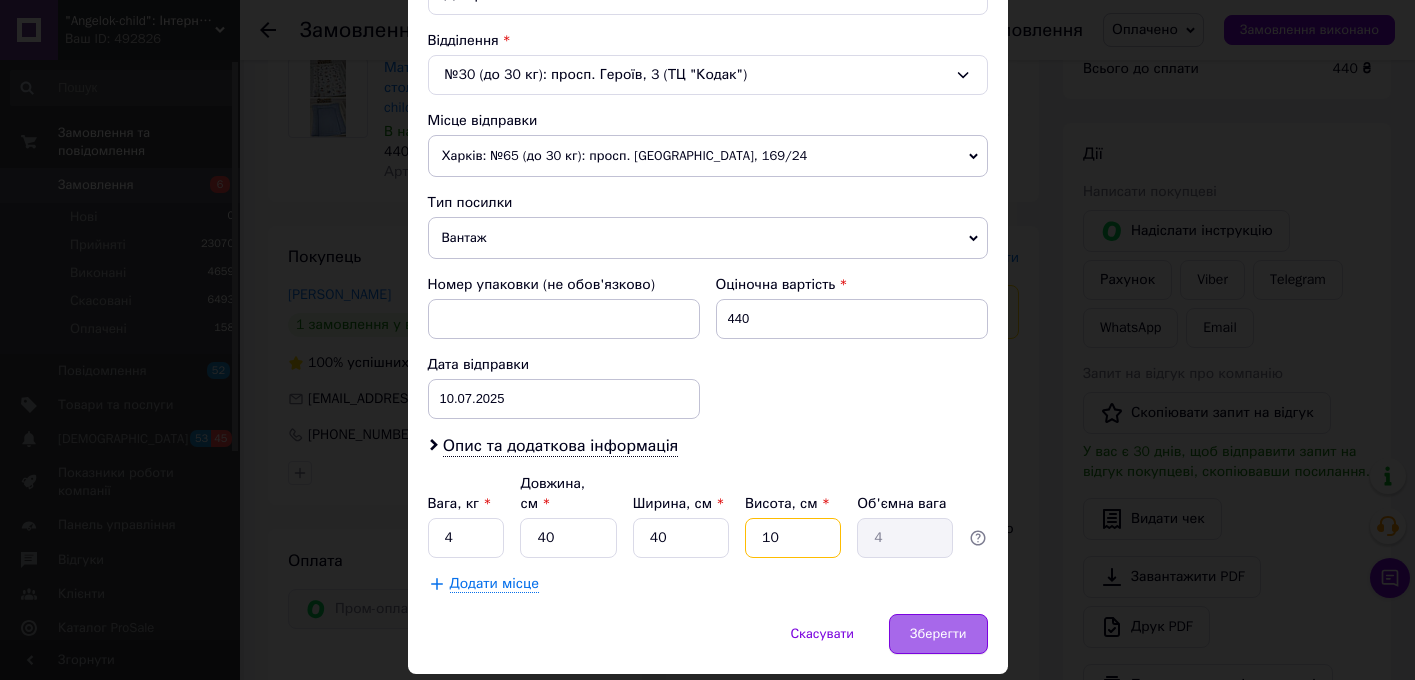 type on "10" 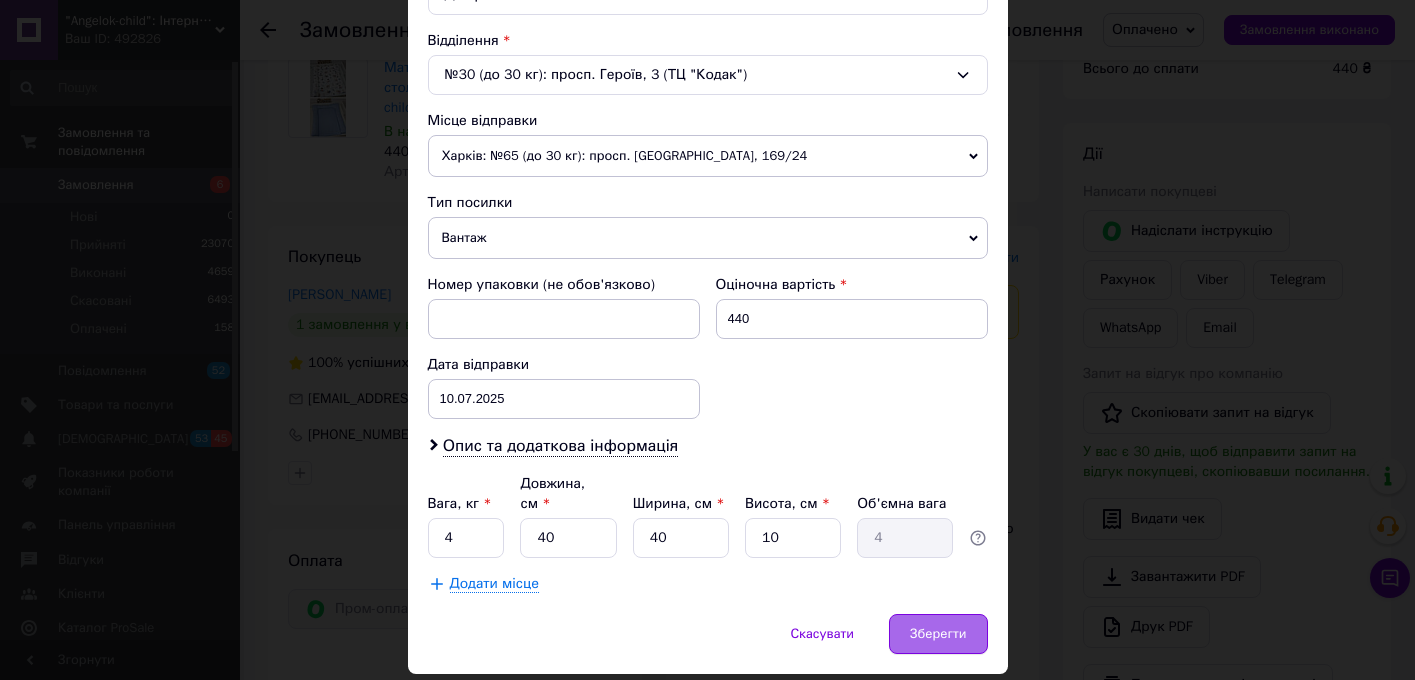 click on "Зберегти" at bounding box center (938, 634) 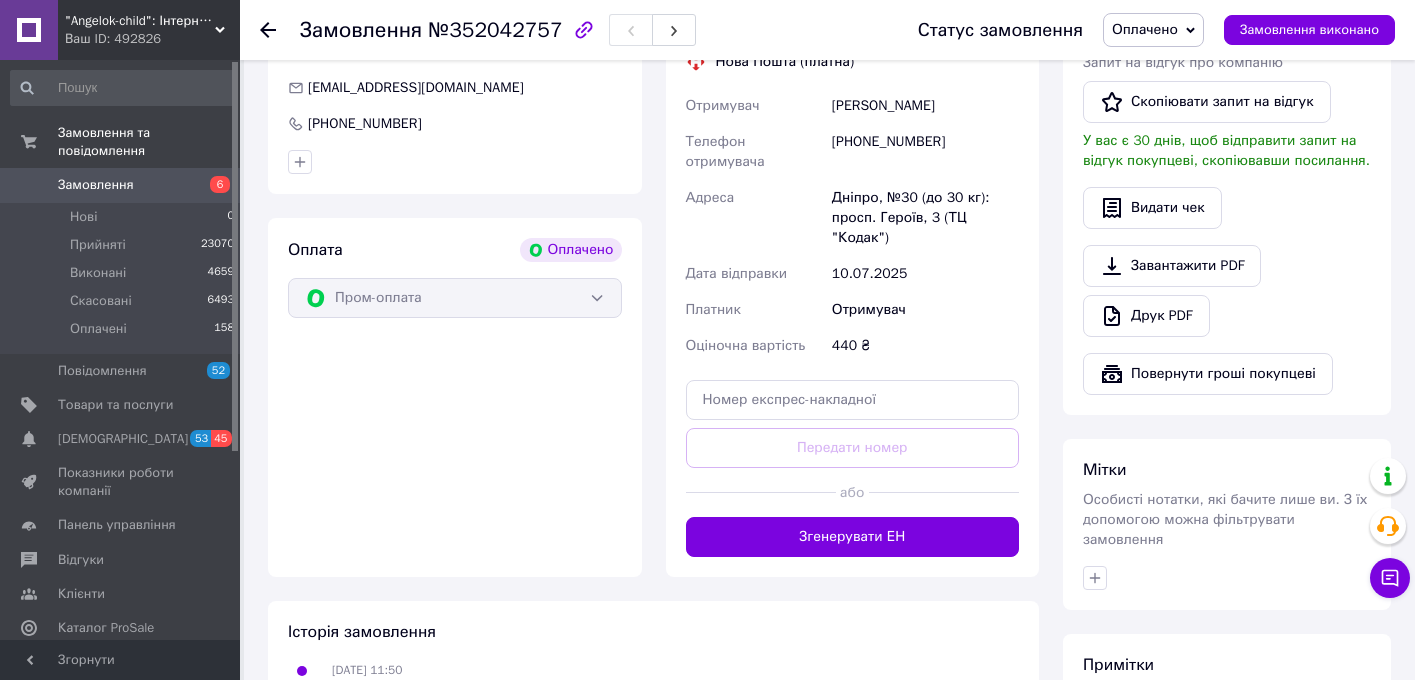 scroll, scrollTop: 589, scrollLeft: 0, axis: vertical 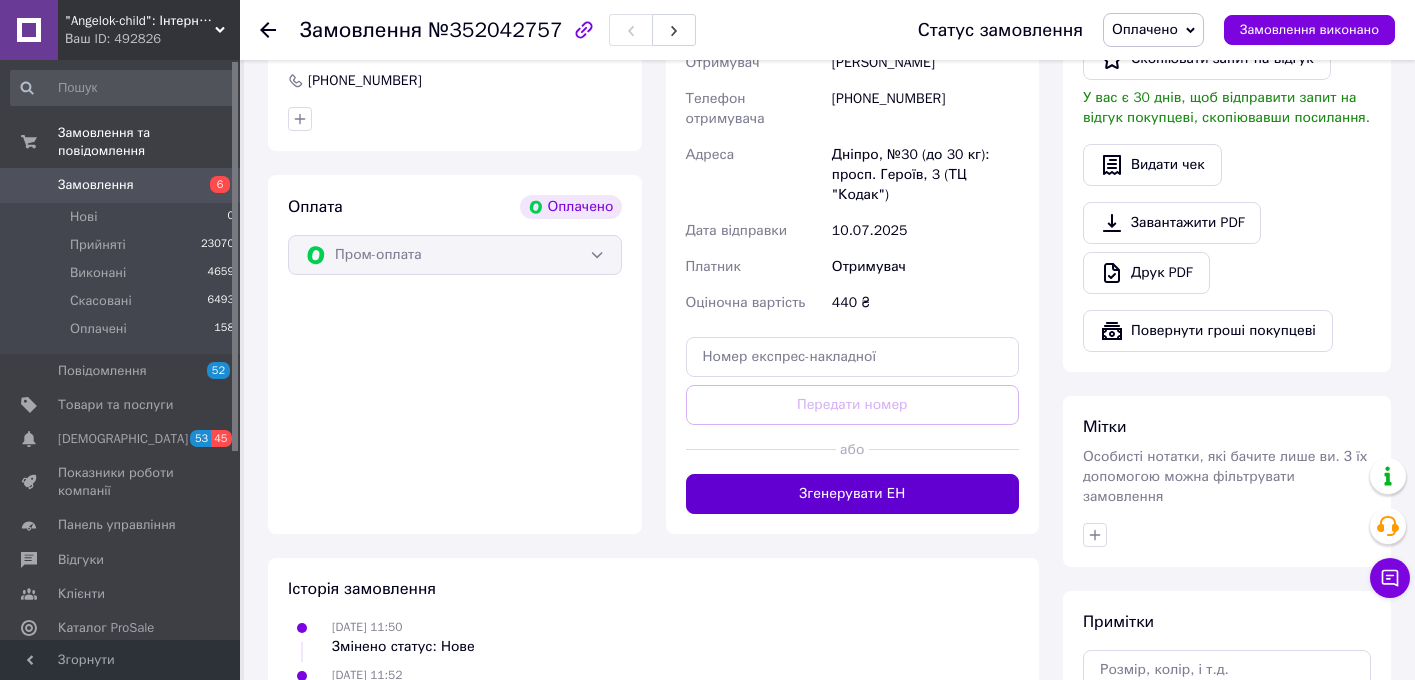 click on "Згенерувати ЕН" at bounding box center [853, 494] 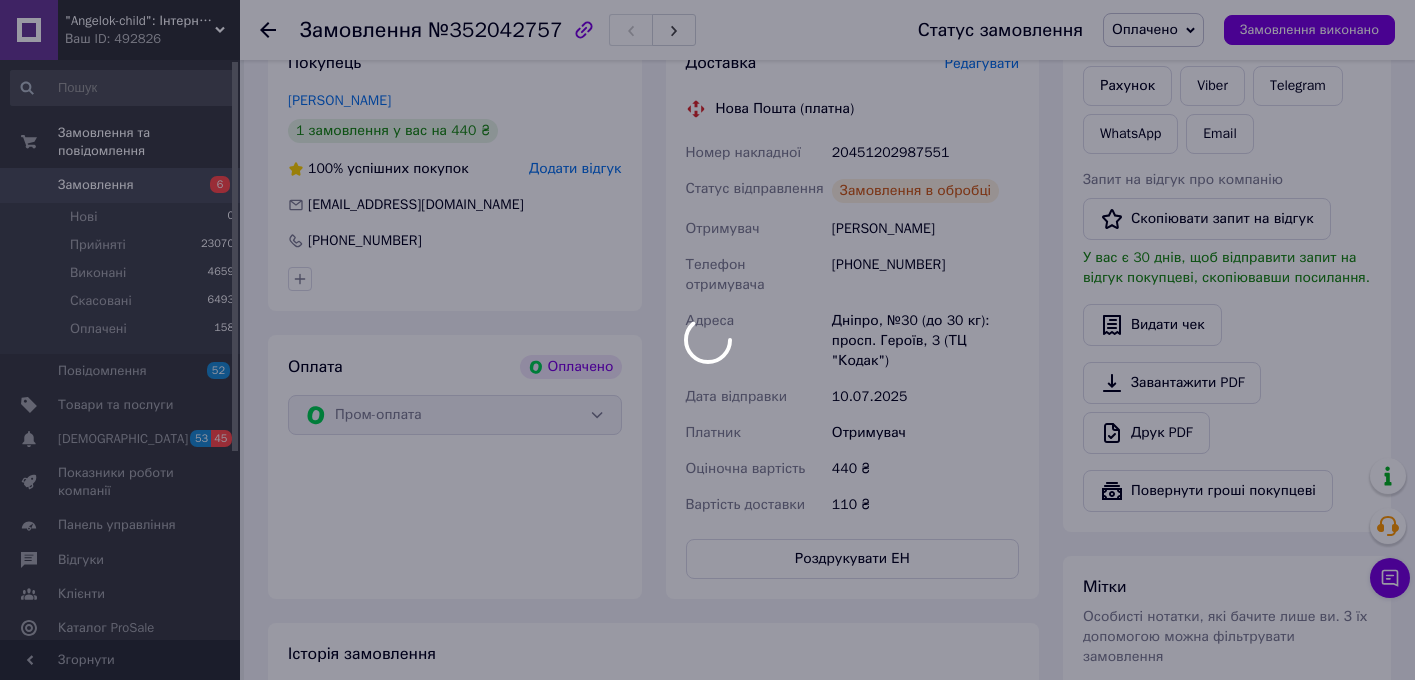 scroll, scrollTop: 430, scrollLeft: 0, axis: vertical 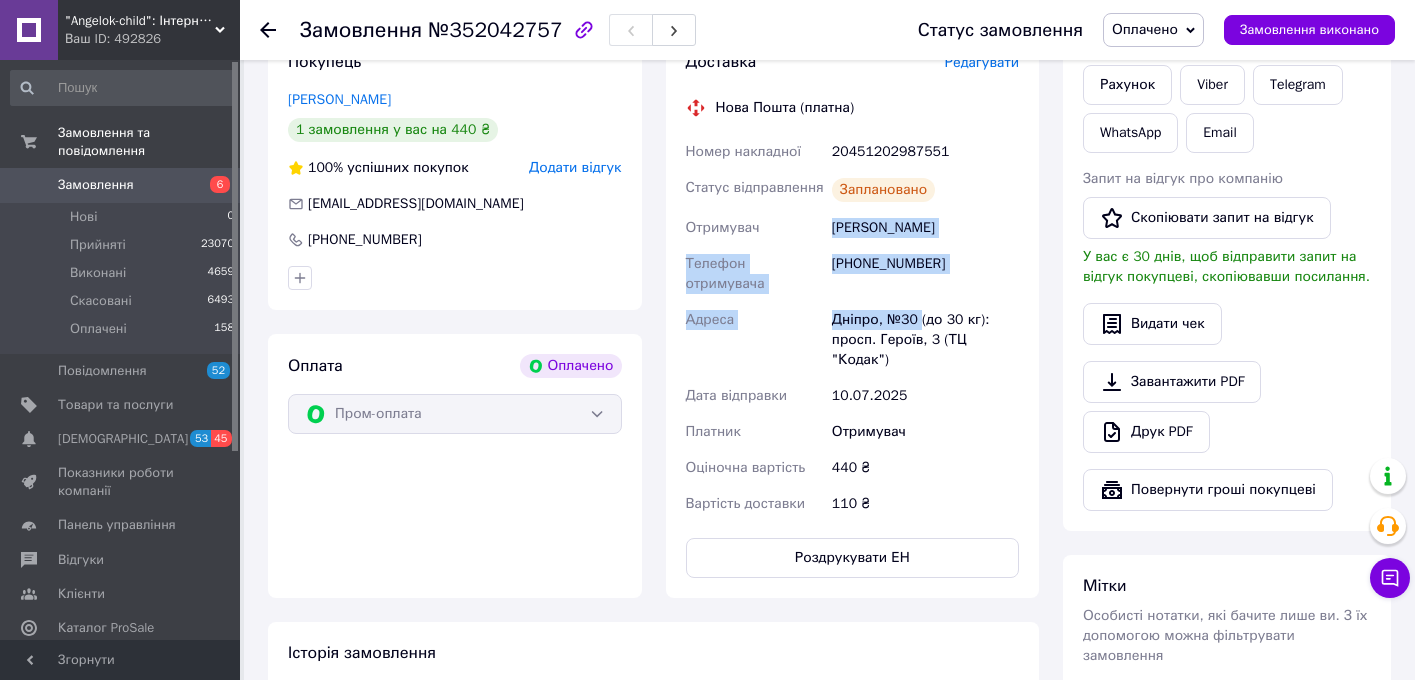 drag, startPoint x: 923, startPoint y: 335, endPoint x: 822, endPoint y: 246, distance: 134.61798 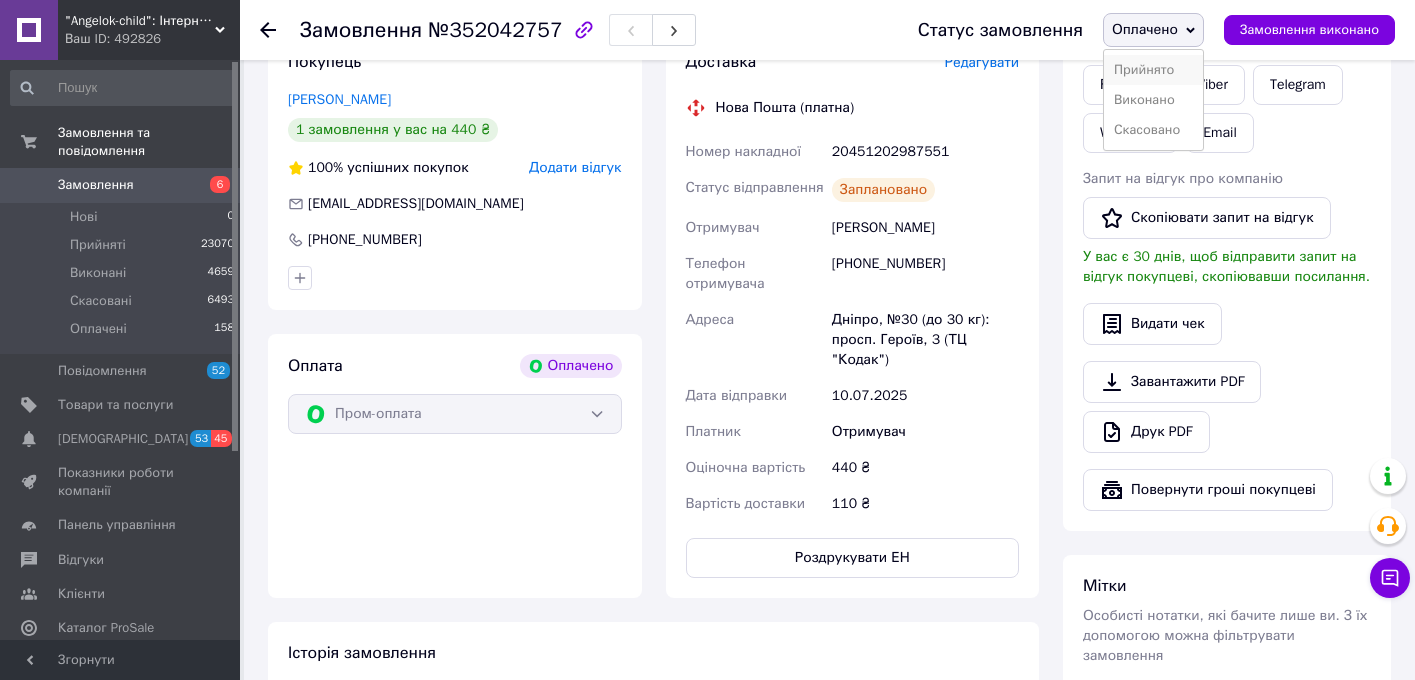 click on "Прийнято" at bounding box center (1153, 70) 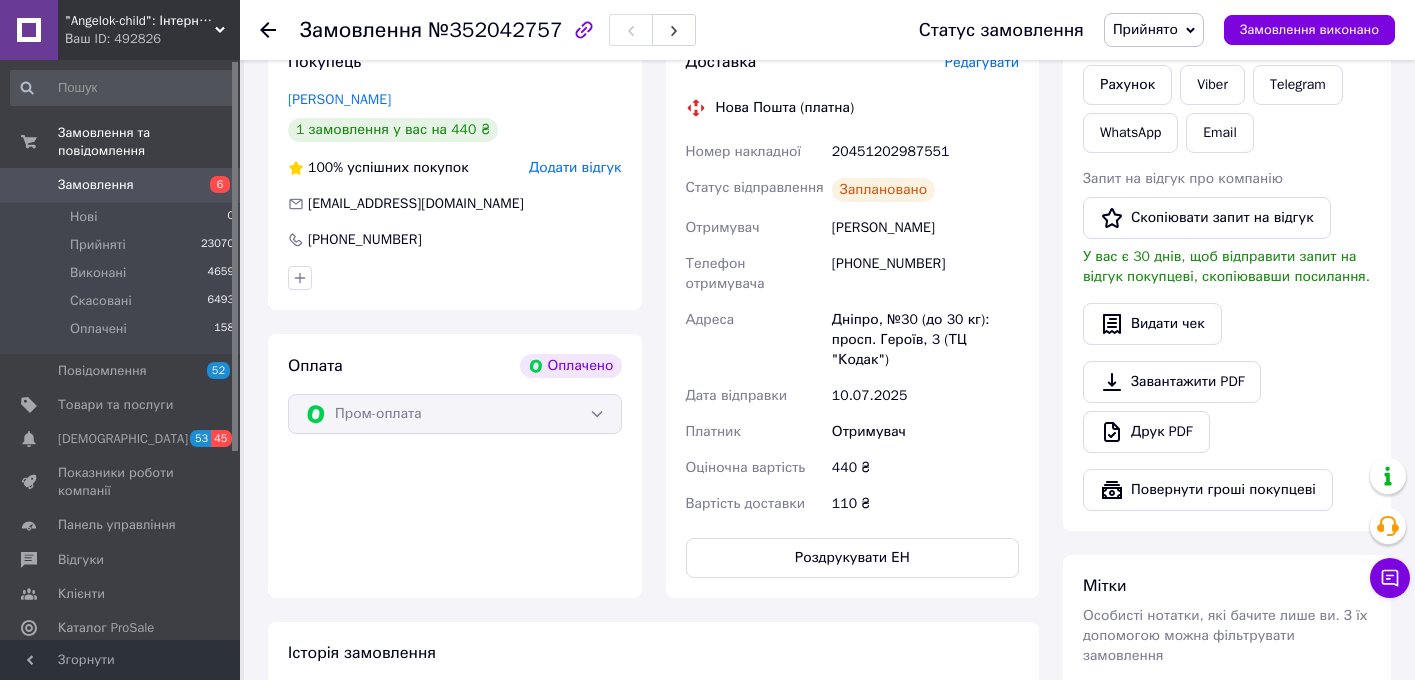 click on "Замовлення" at bounding box center (96, 185) 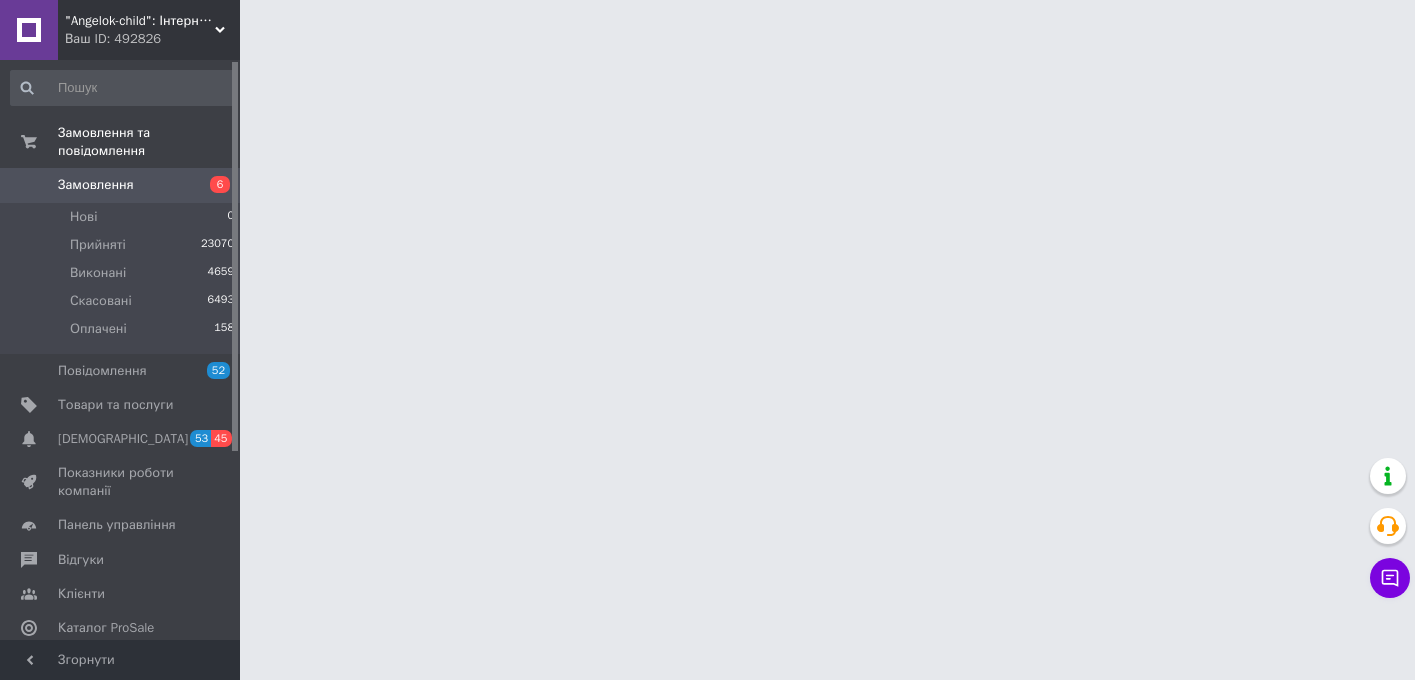 scroll, scrollTop: 0, scrollLeft: 0, axis: both 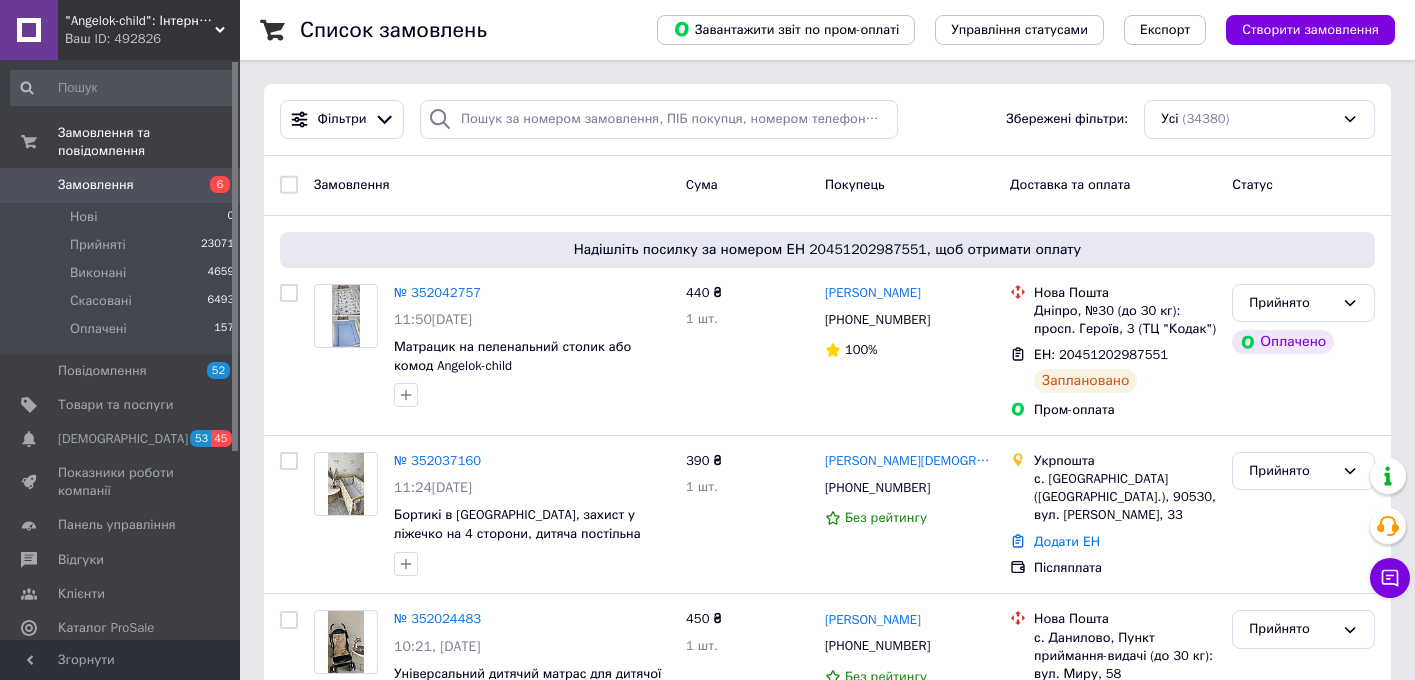 click on "Замовлення" at bounding box center (96, 185) 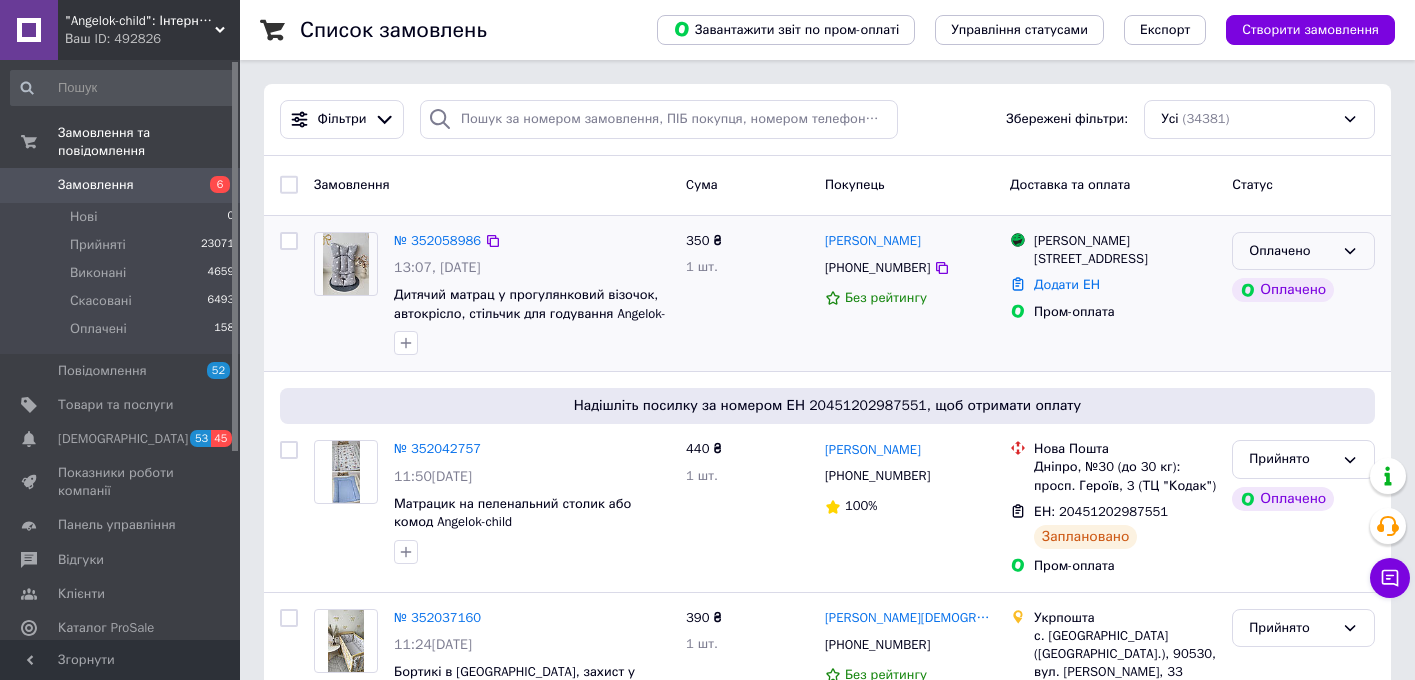 click 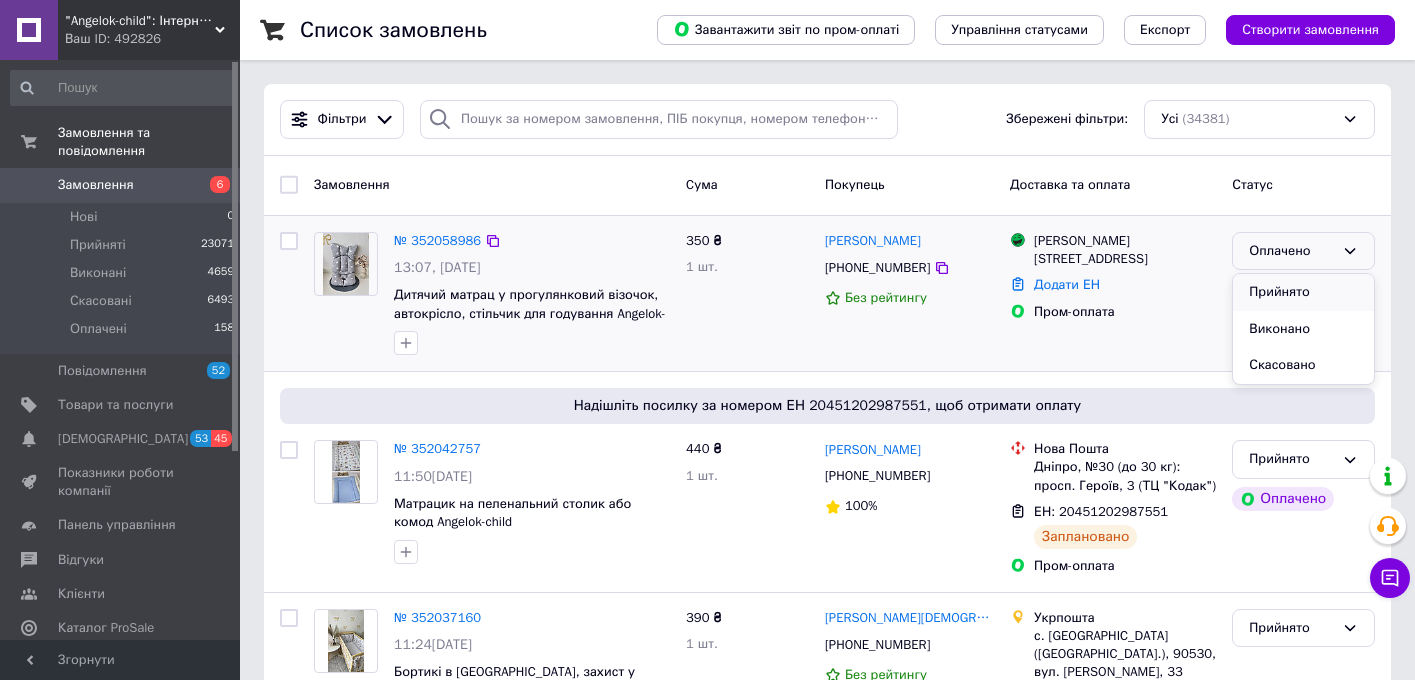 click on "Прийнято" at bounding box center [1303, 292] 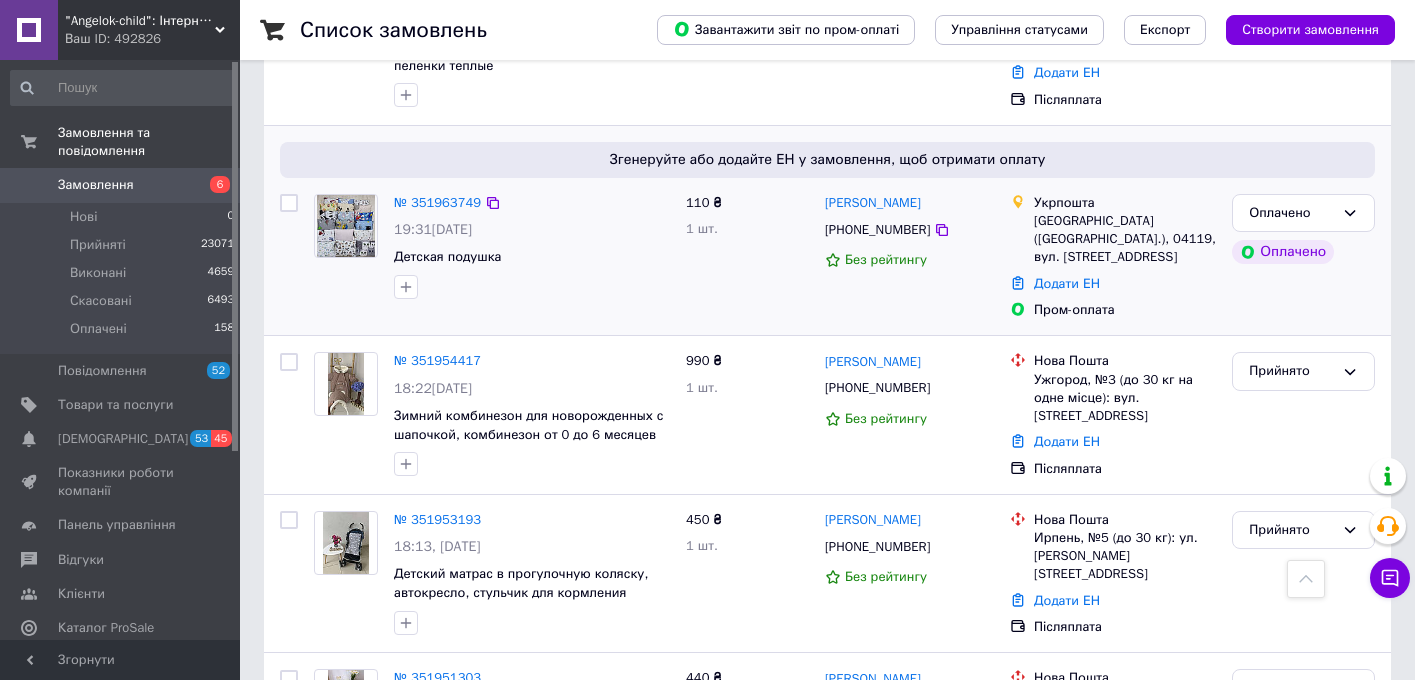 scroll, scrollTop: 2505, scrollLeft: 0, axis: vertical 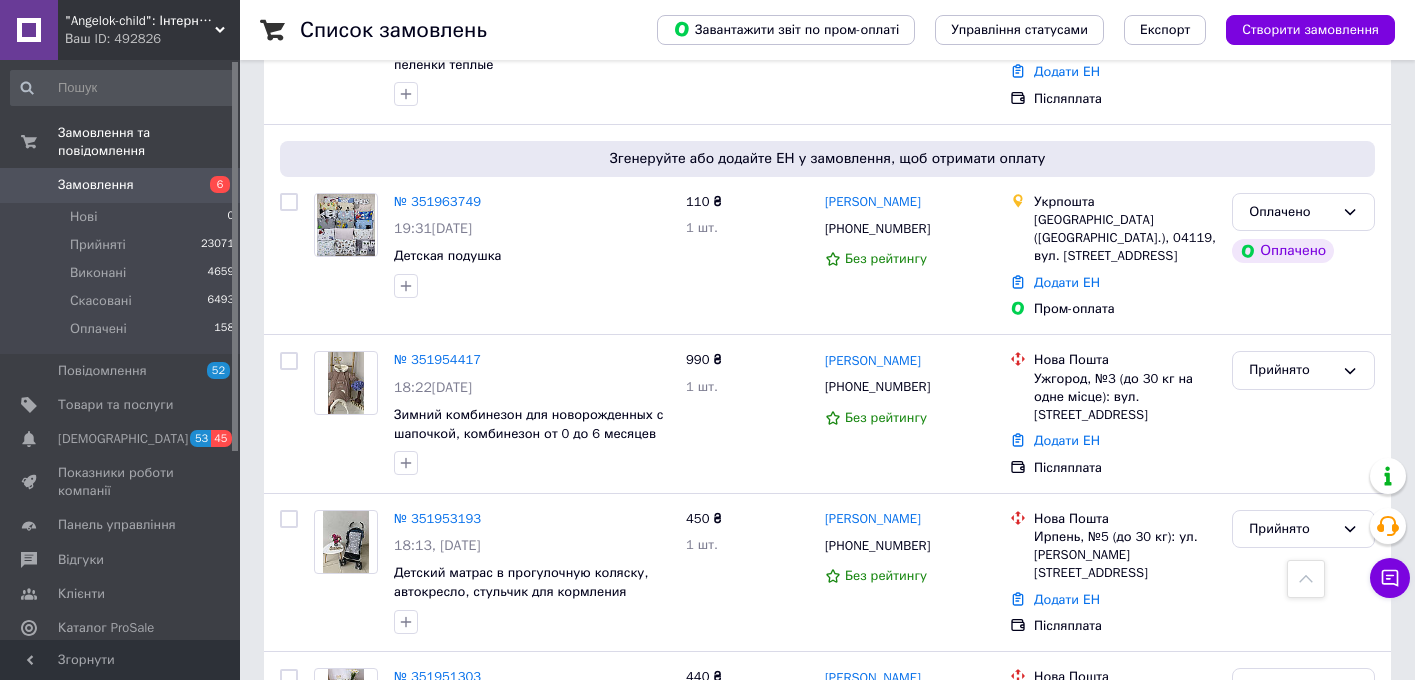 click on "Замовлення" at bounding box center [121, 185] 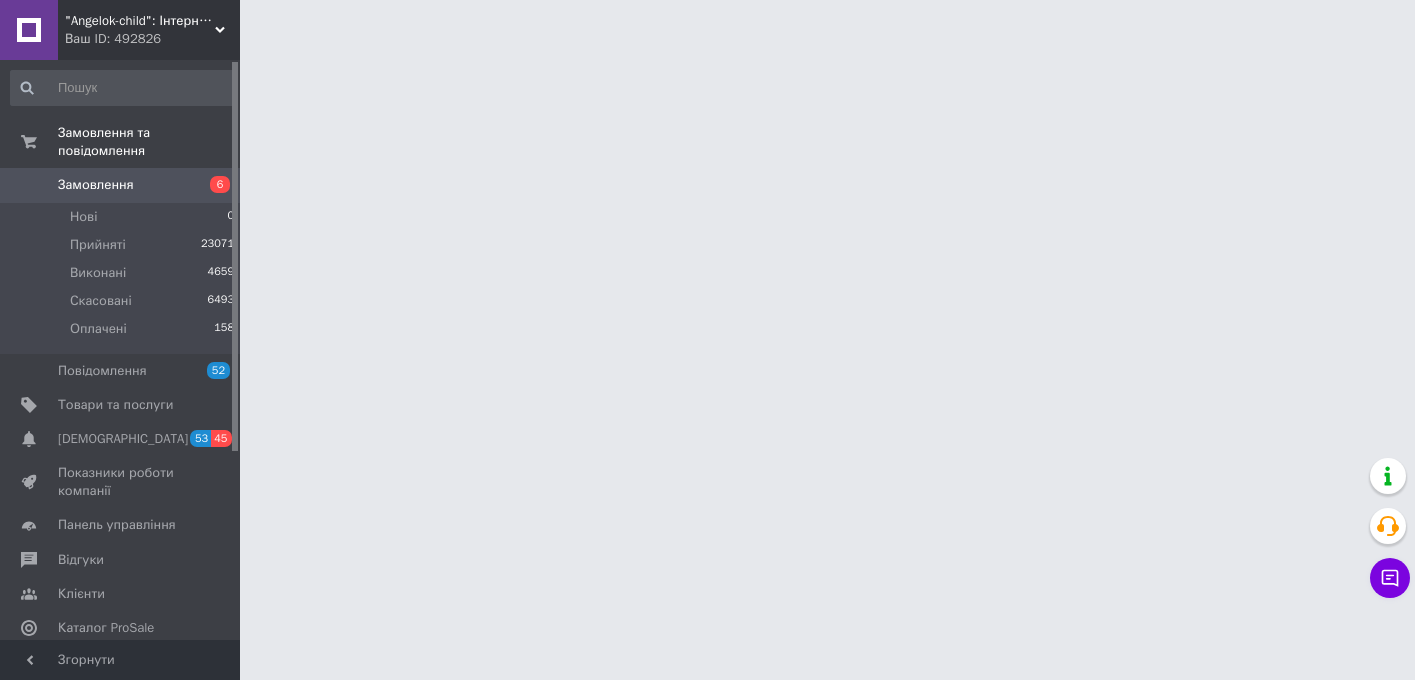 scroll, scrollTop: 0, scrollLeft: 0, axis: both 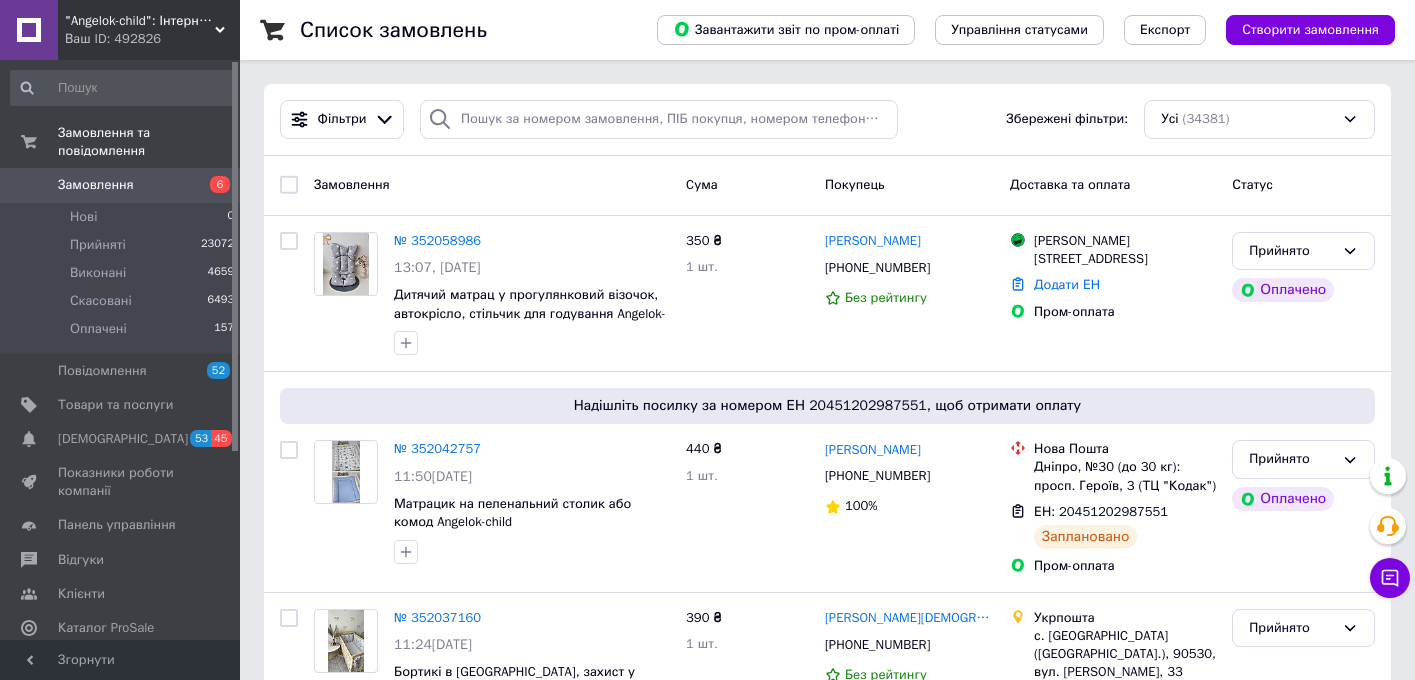 click on "Замовлення" at bounding box center (96, 185) 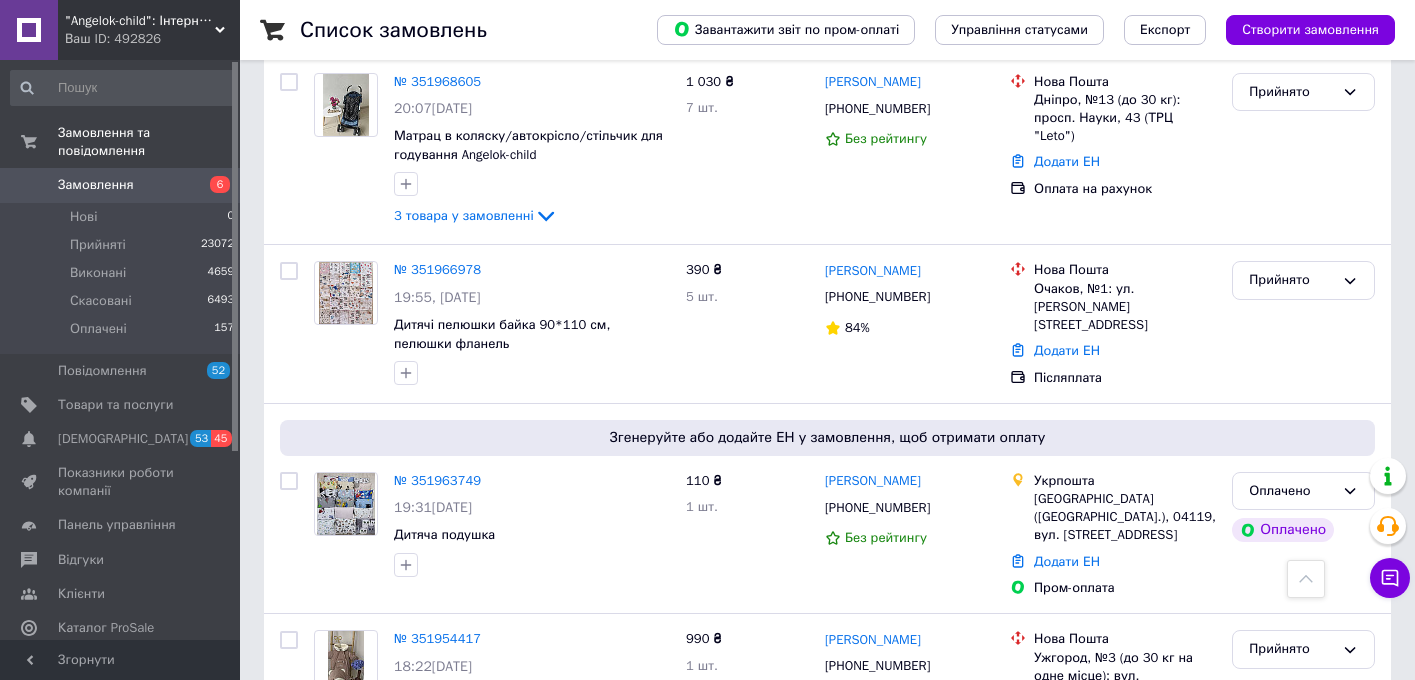 scroll, scrollTop: 2234, scrollLeft: 0, axis: vertical 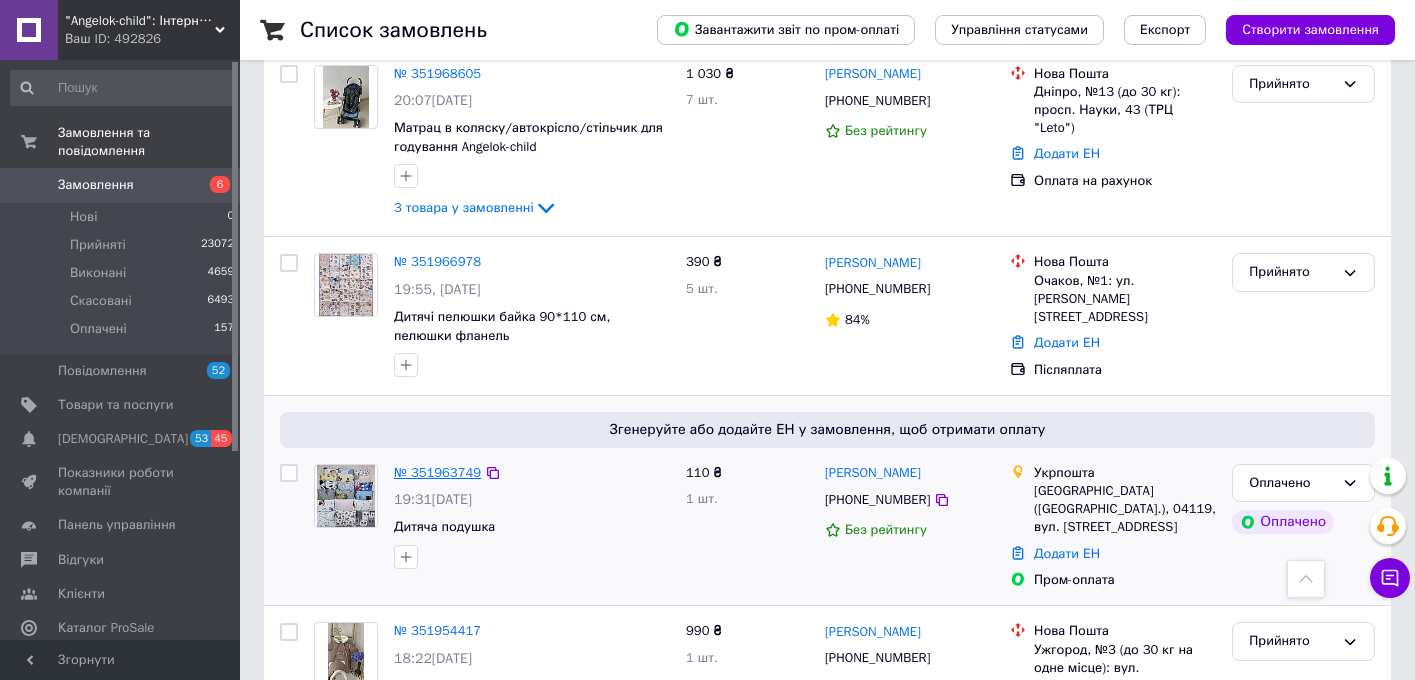 click on "№ 351963749" at bounding box center [437, 472] 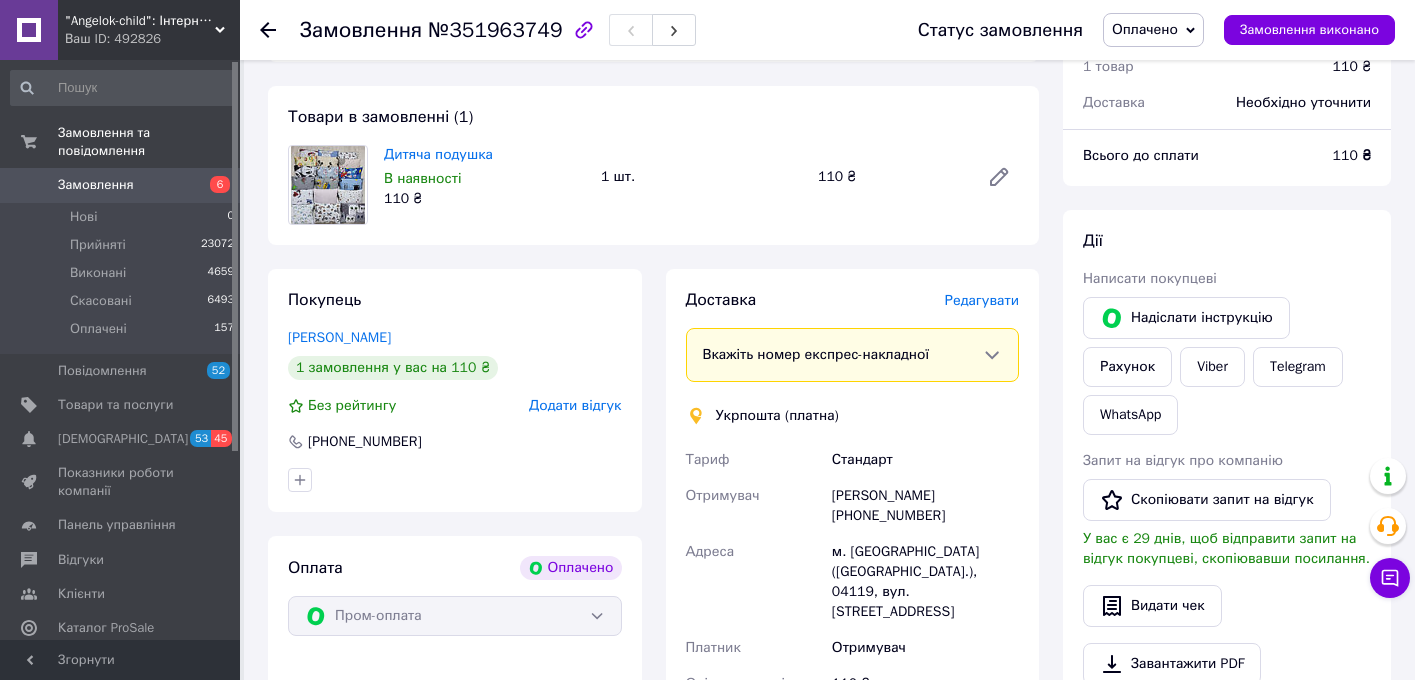 scroll, scrollTop: 149, scrollLeft: 0, axis: vertical 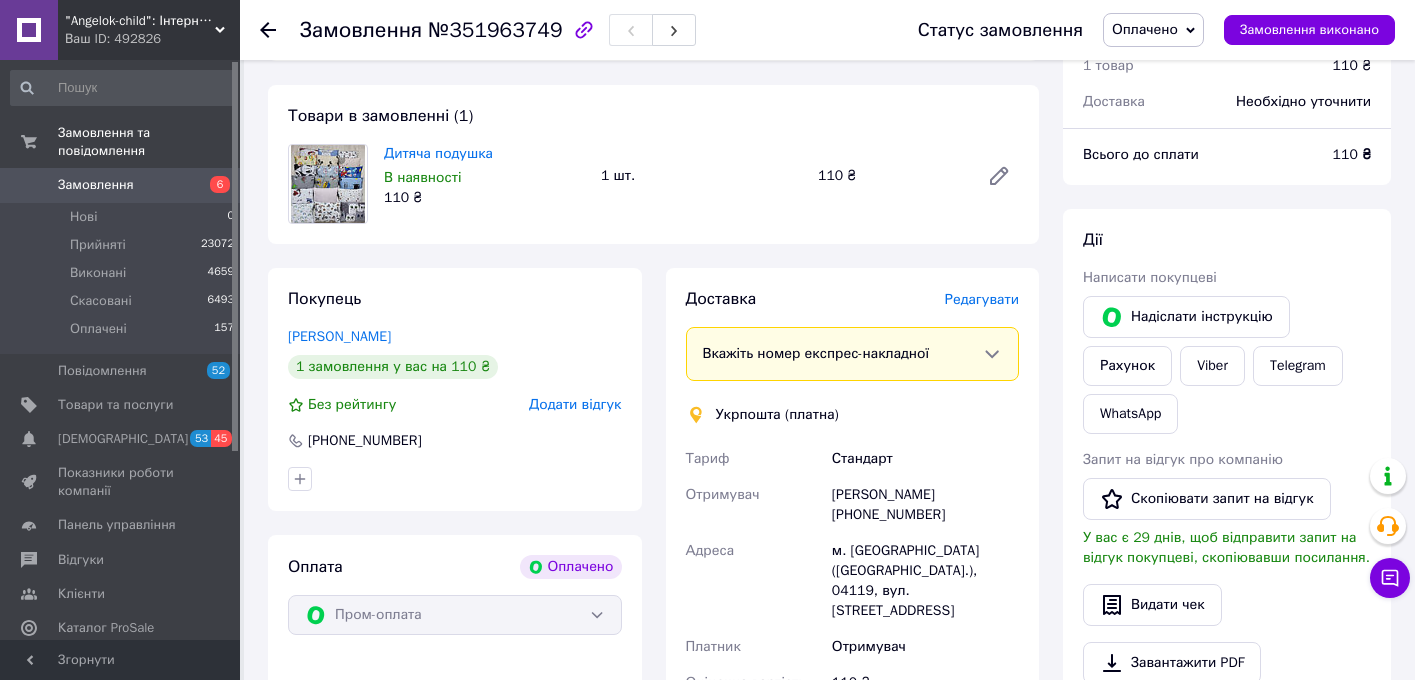click on "Редагувати" at bounding box center [982, 299] 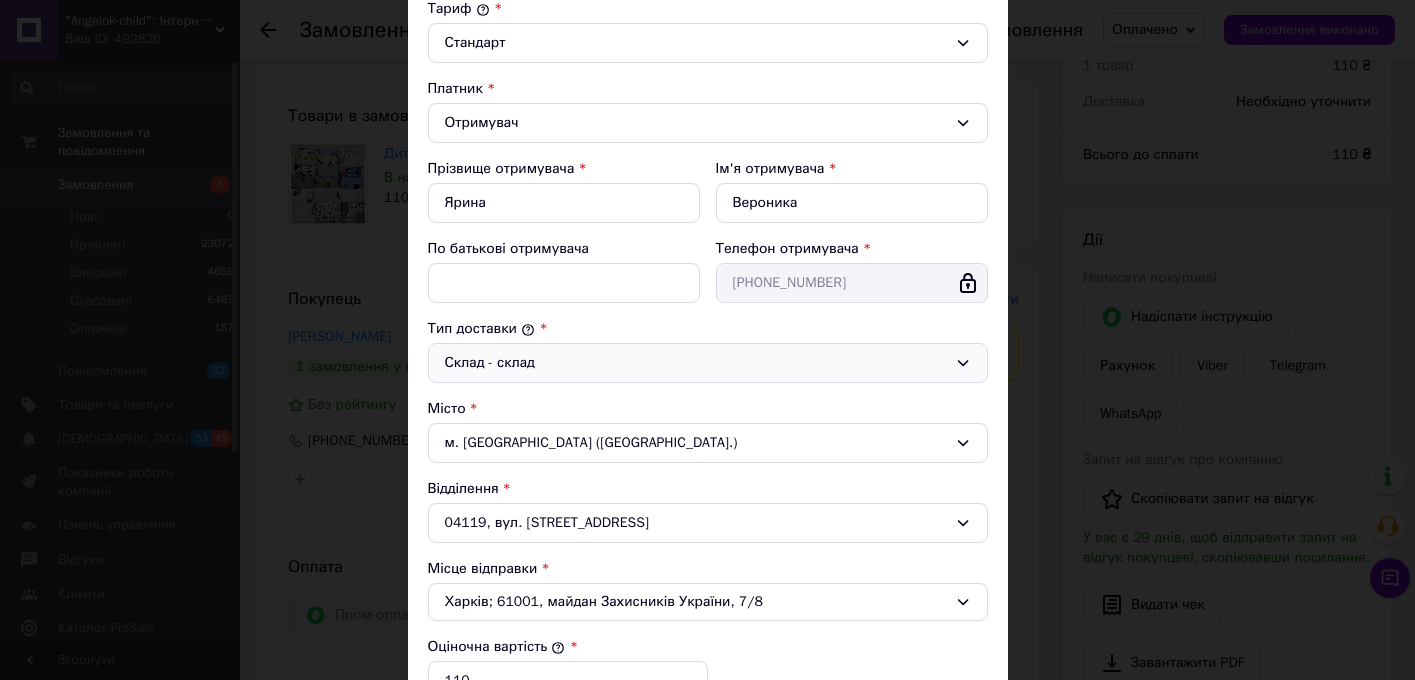 scroll, scrollTop: 571, scrollLeft: 0, axis: vertical 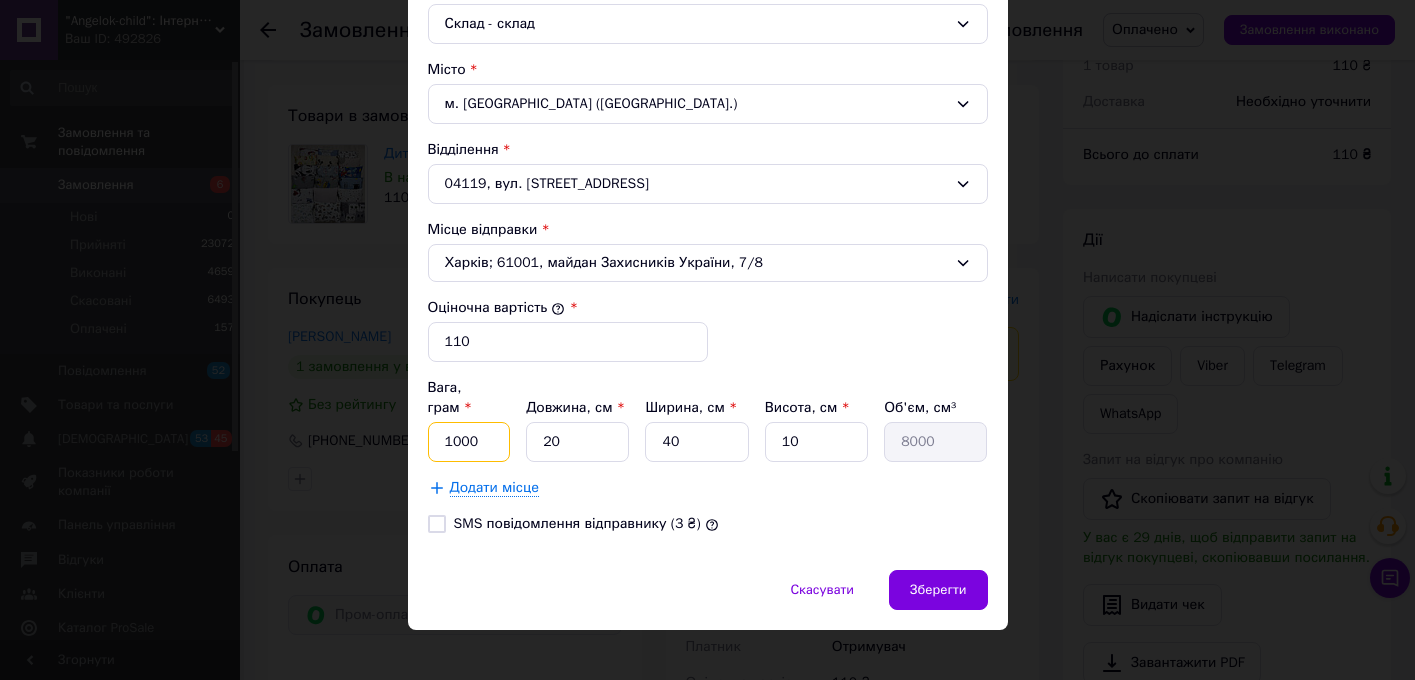 click on "1000" at bounding box center (469, 442) 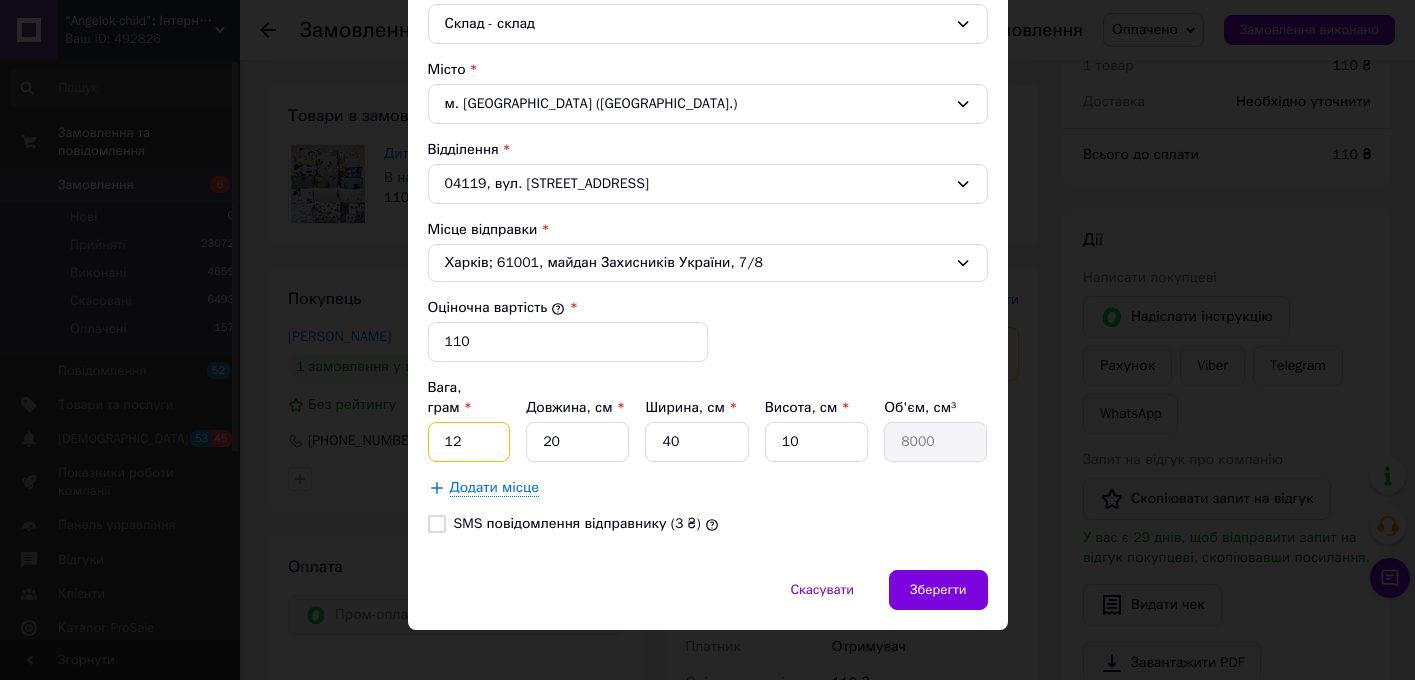 type on "1" 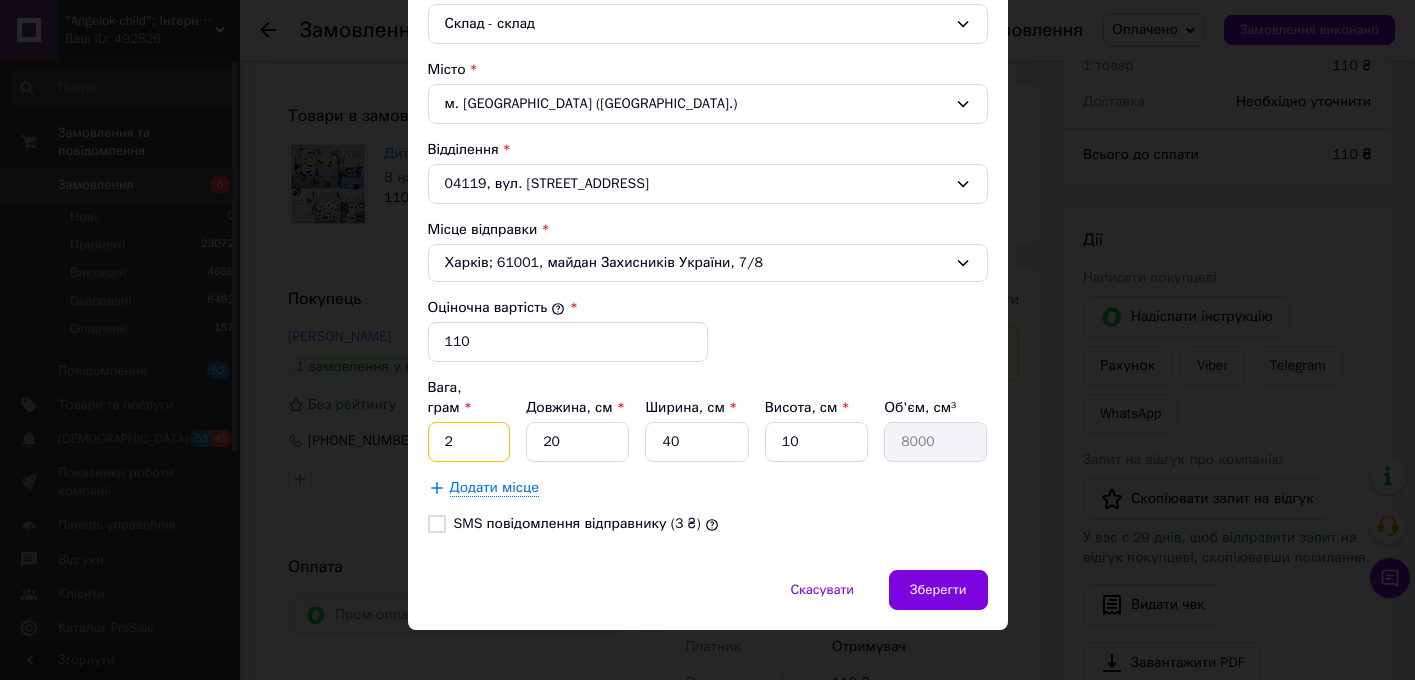 type on "2" 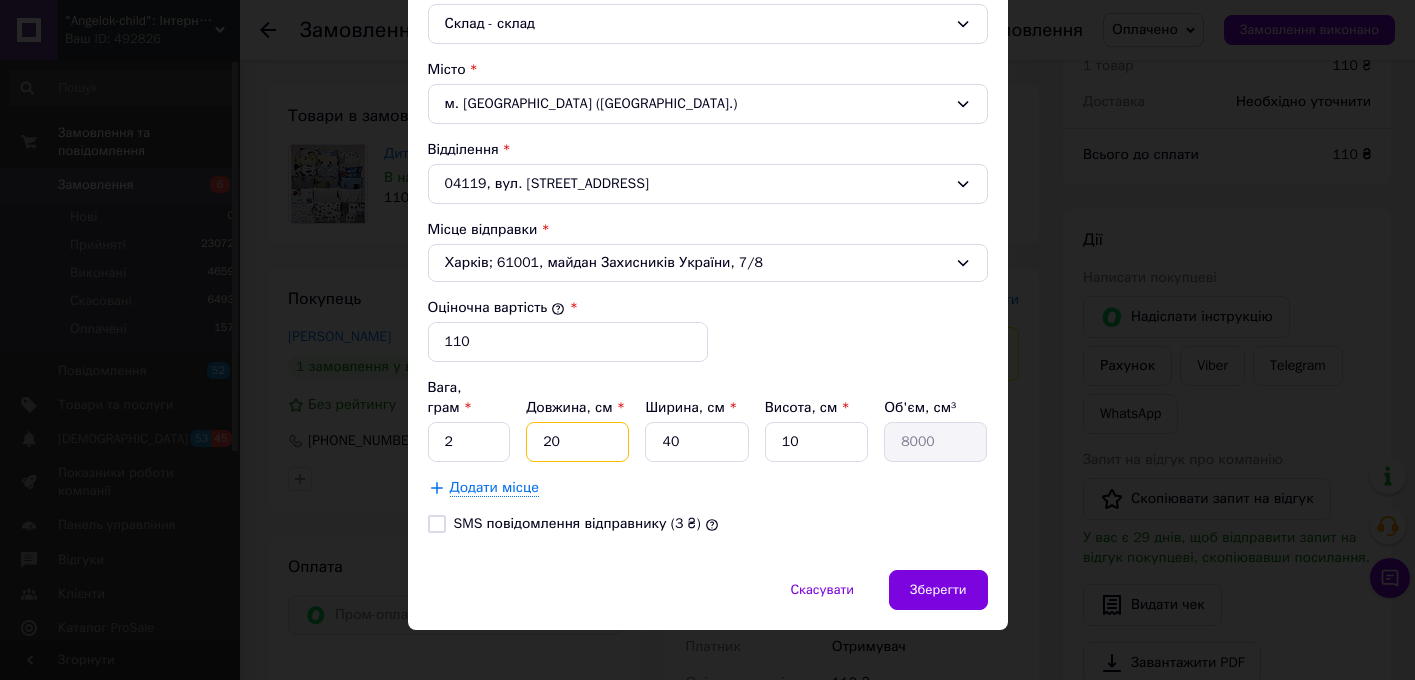 click on "20" at bounding box center (577, 442) 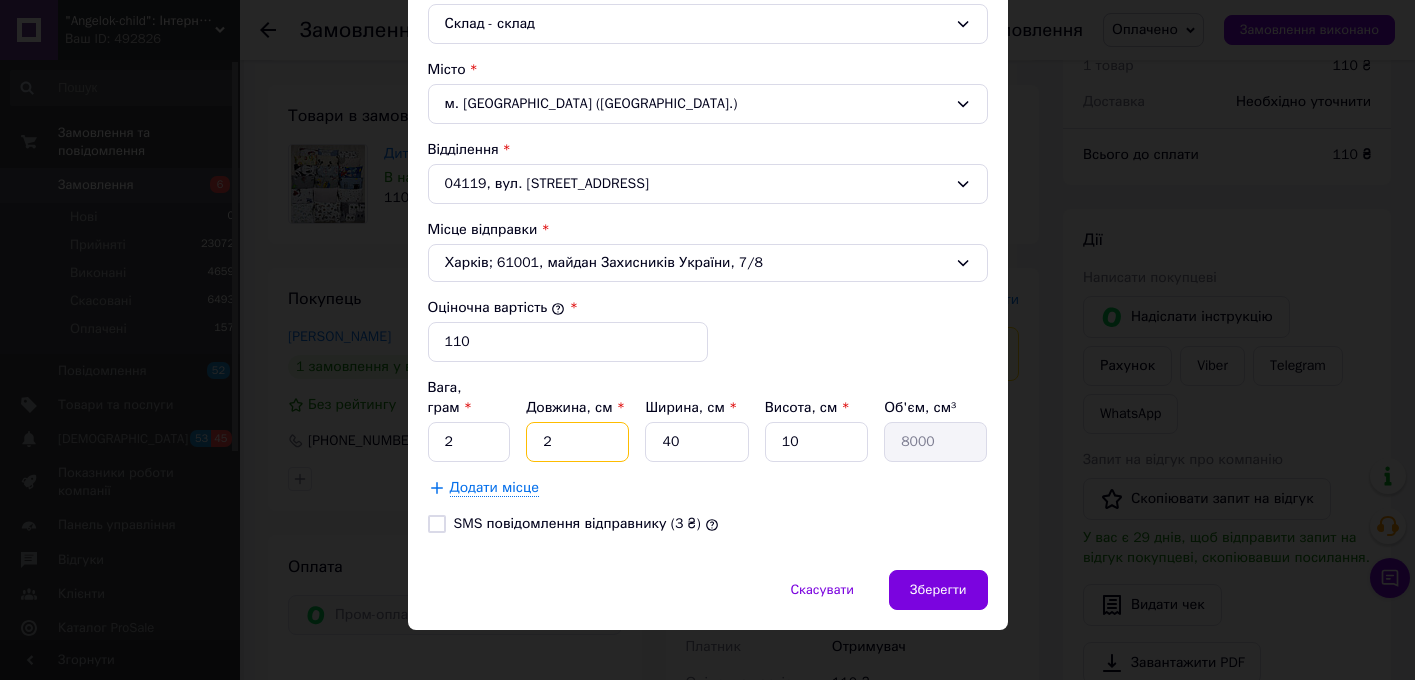 type on "800" 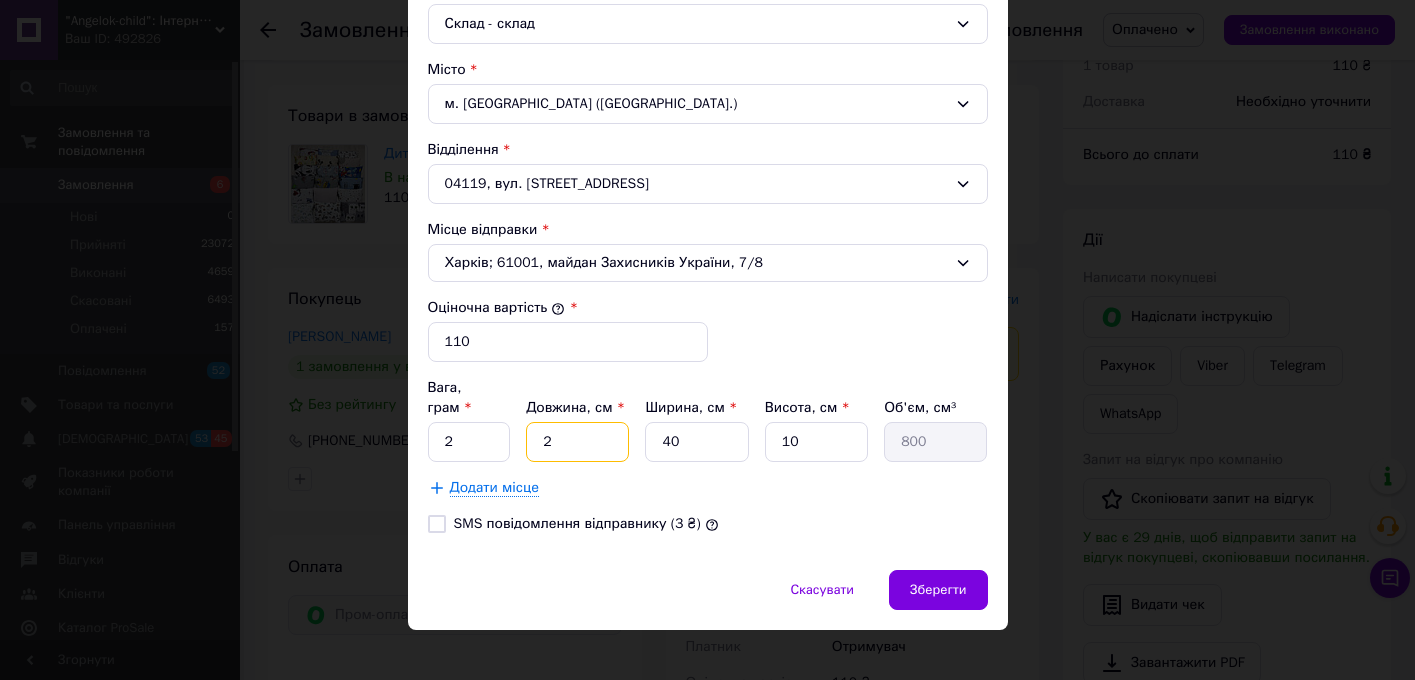 type on "2" 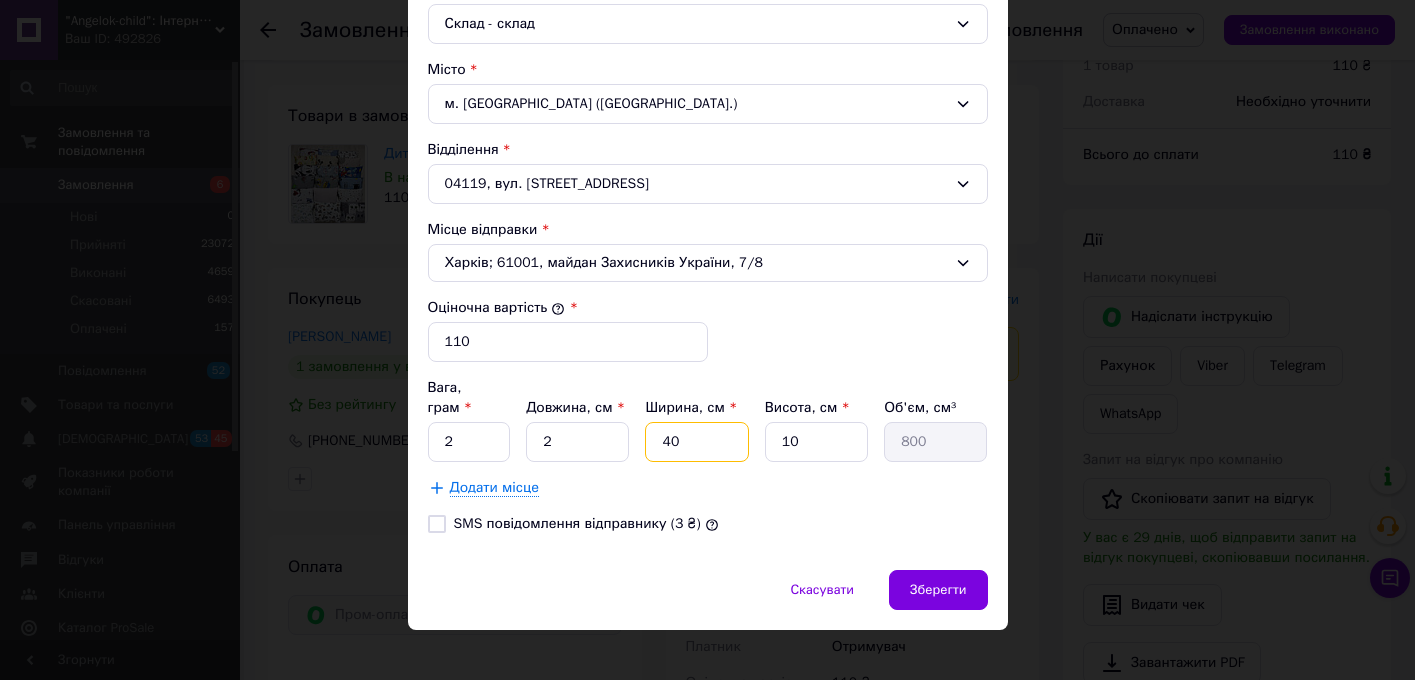 click on "40" at bounding box center (696, 442) 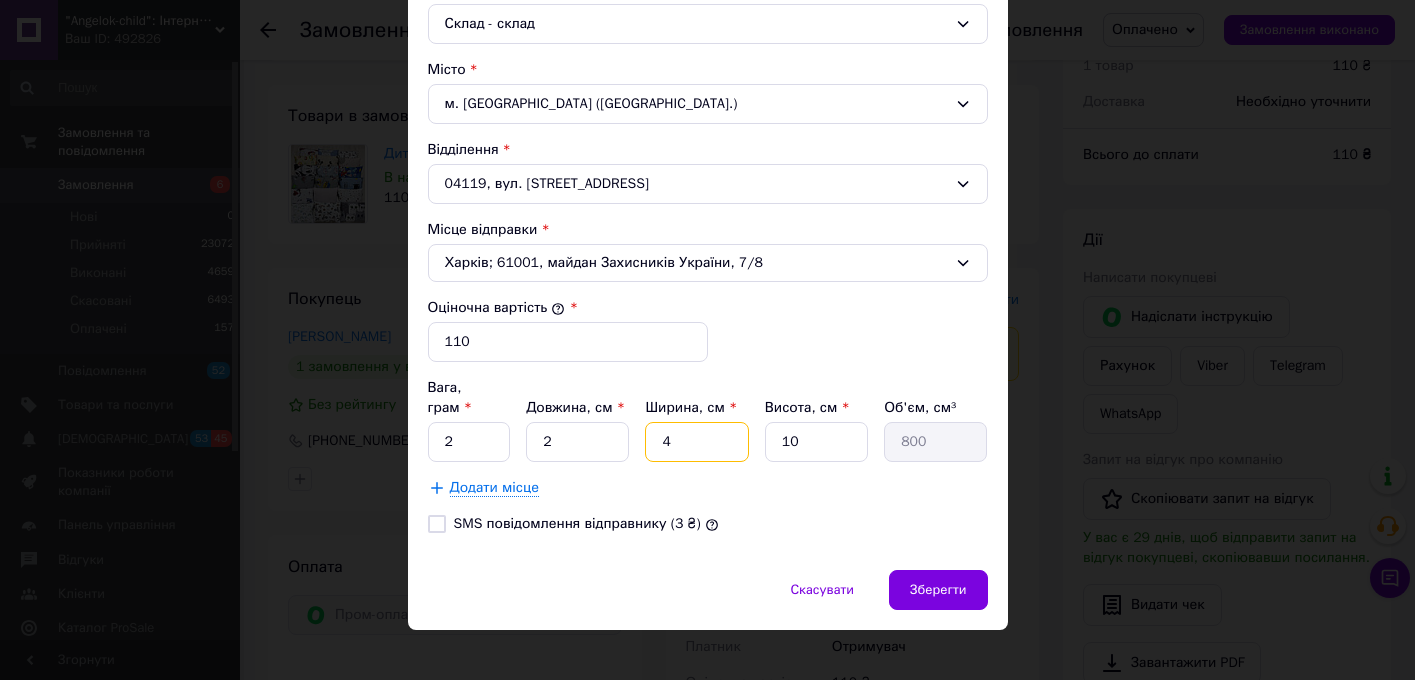 type on "80" 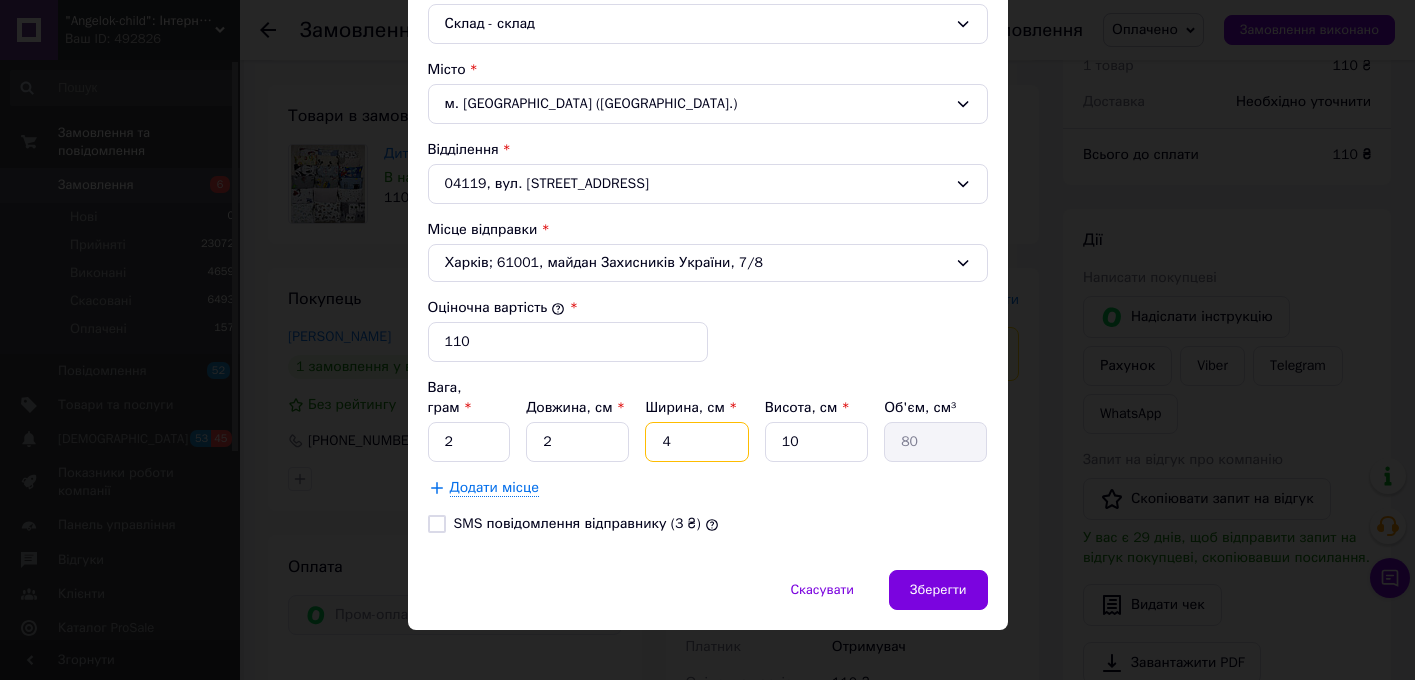 type 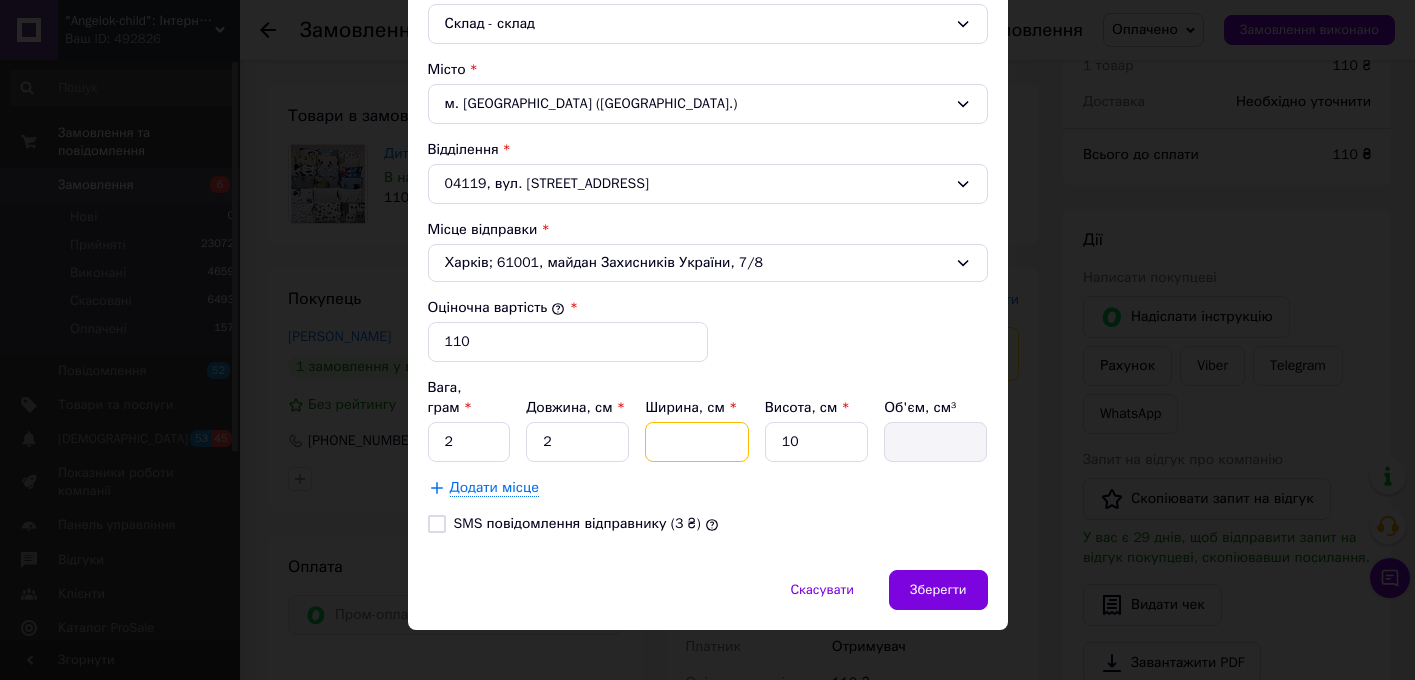 type on "2" 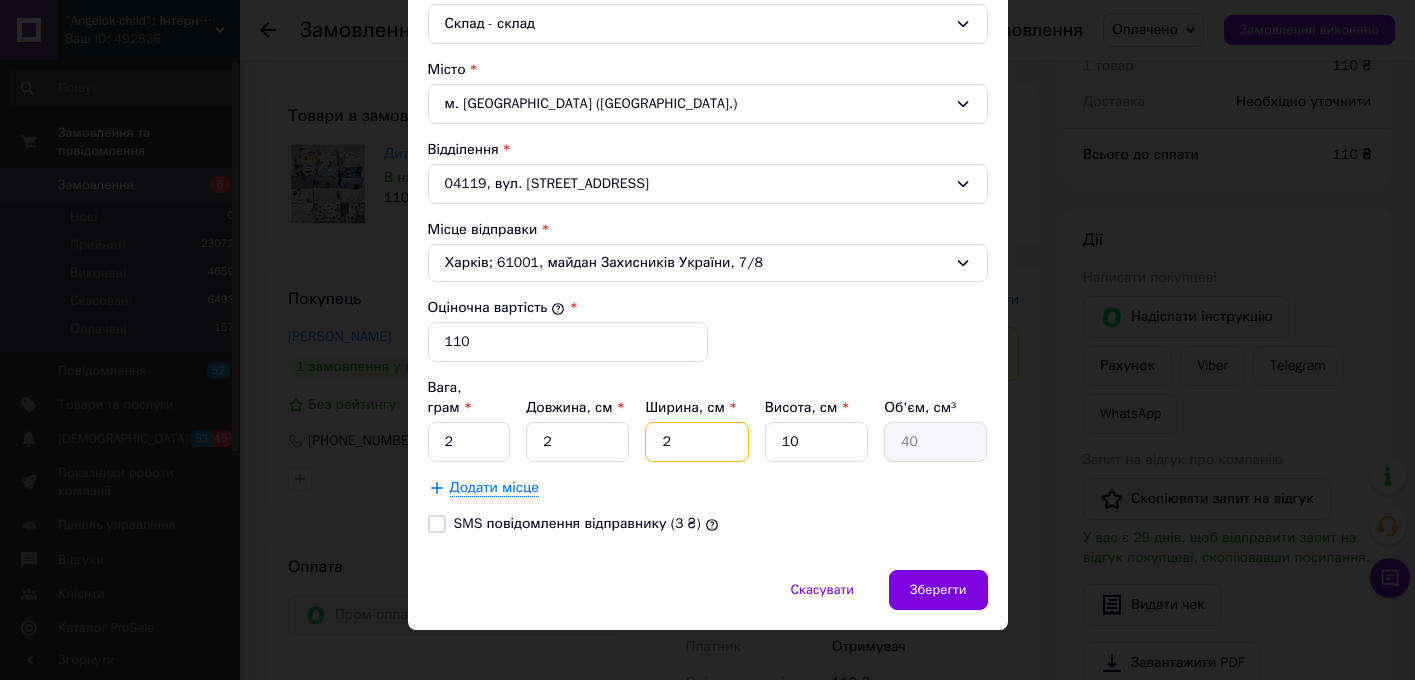 type on "2" 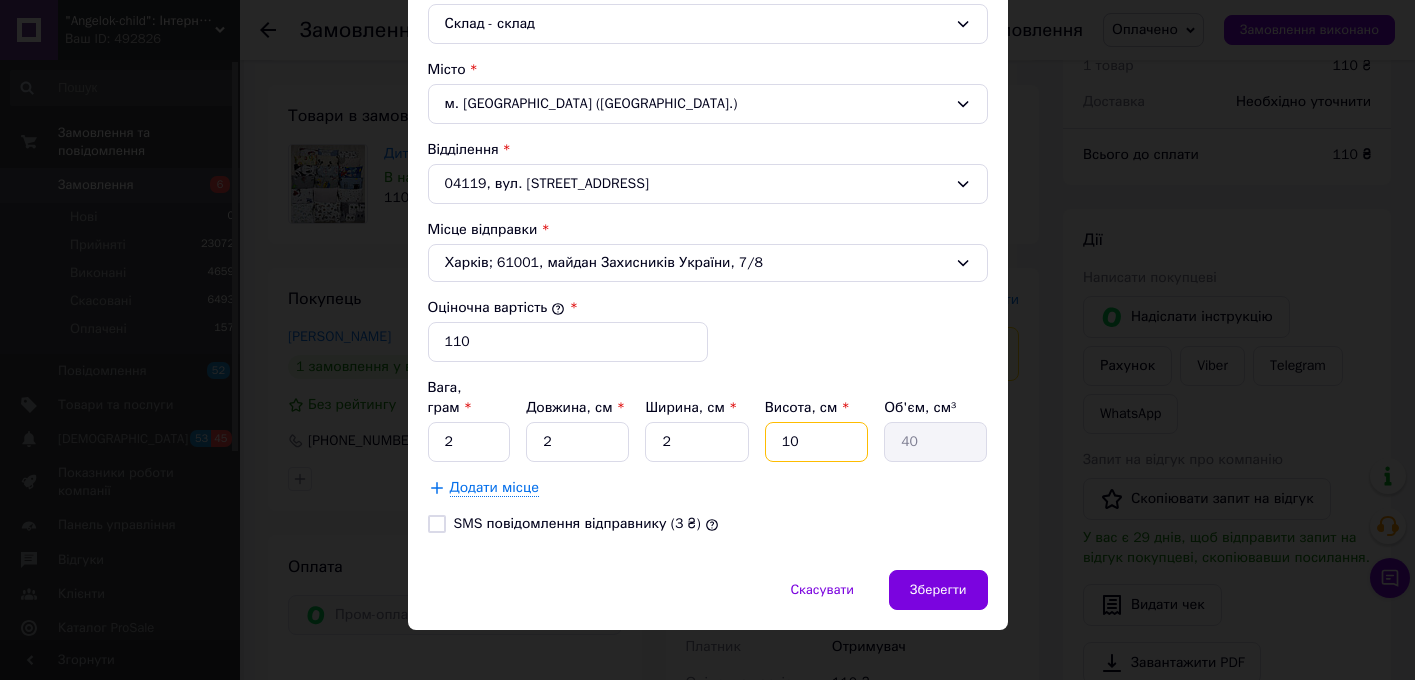 click on "10" at bounding box center (816, 442) 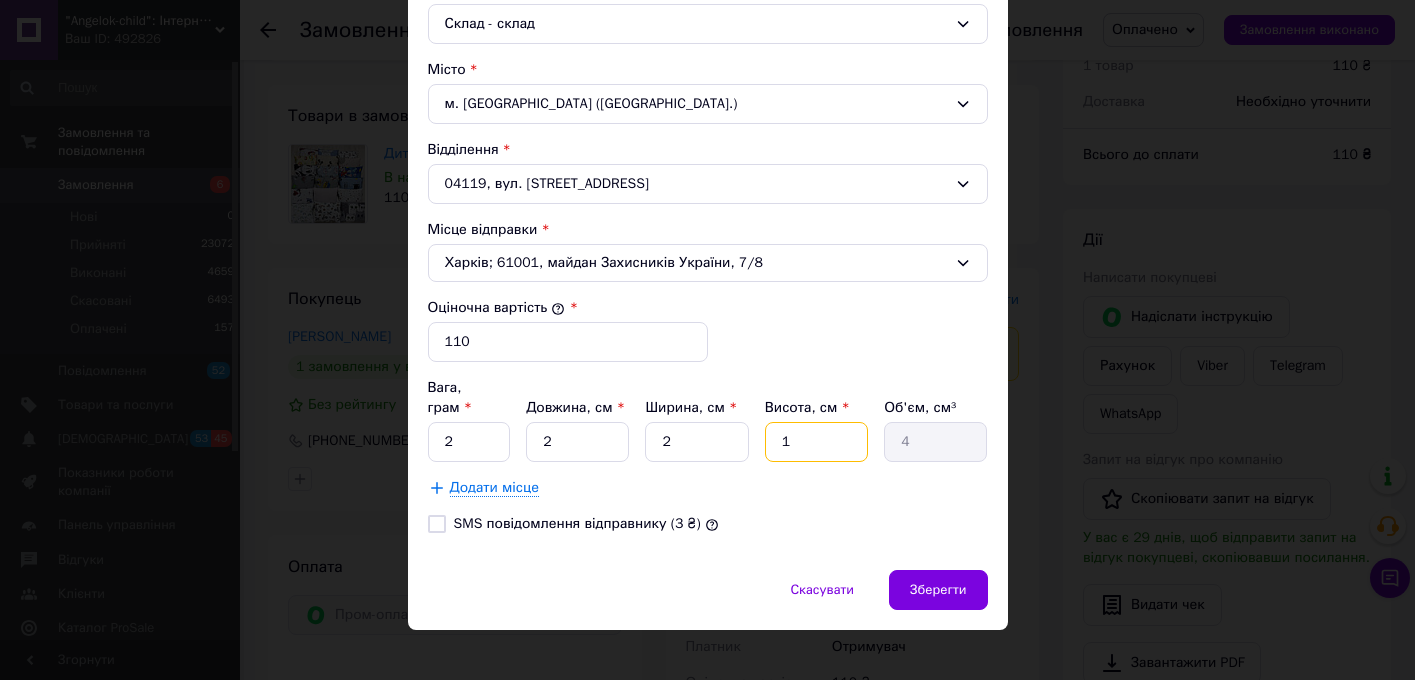 type 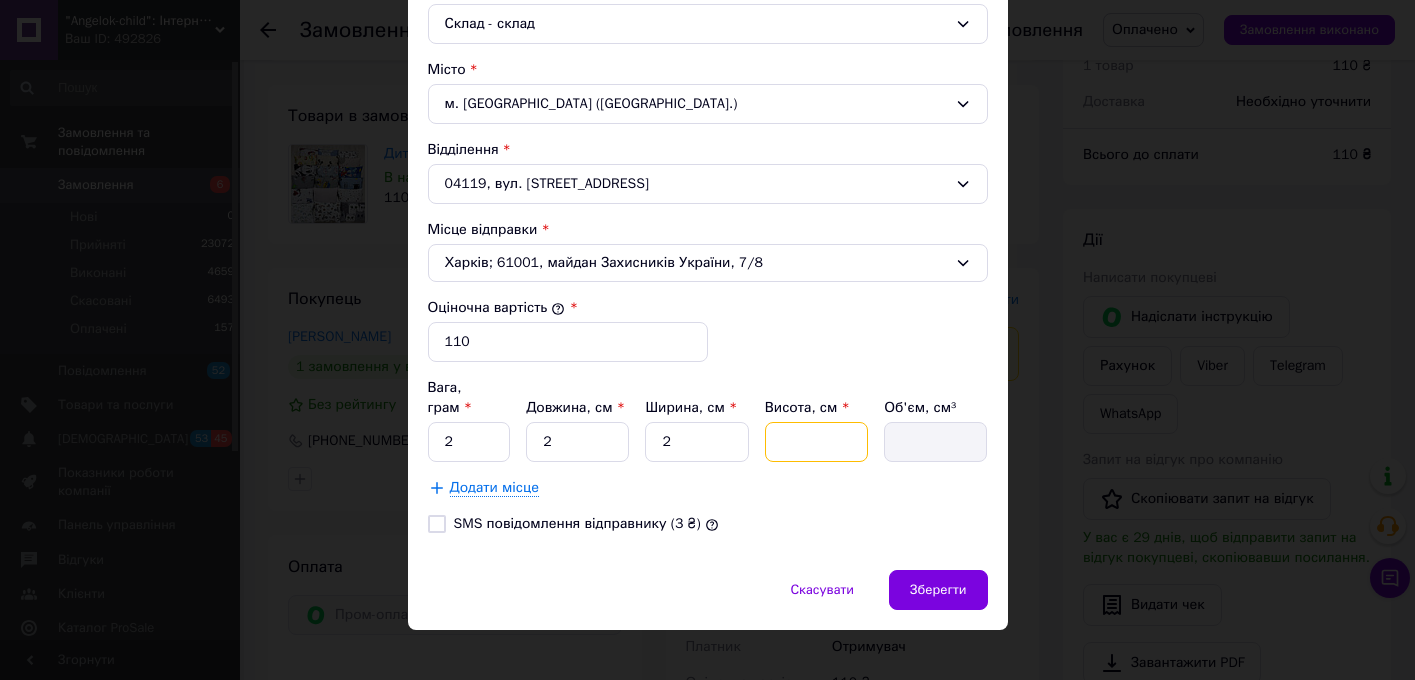type on "2" 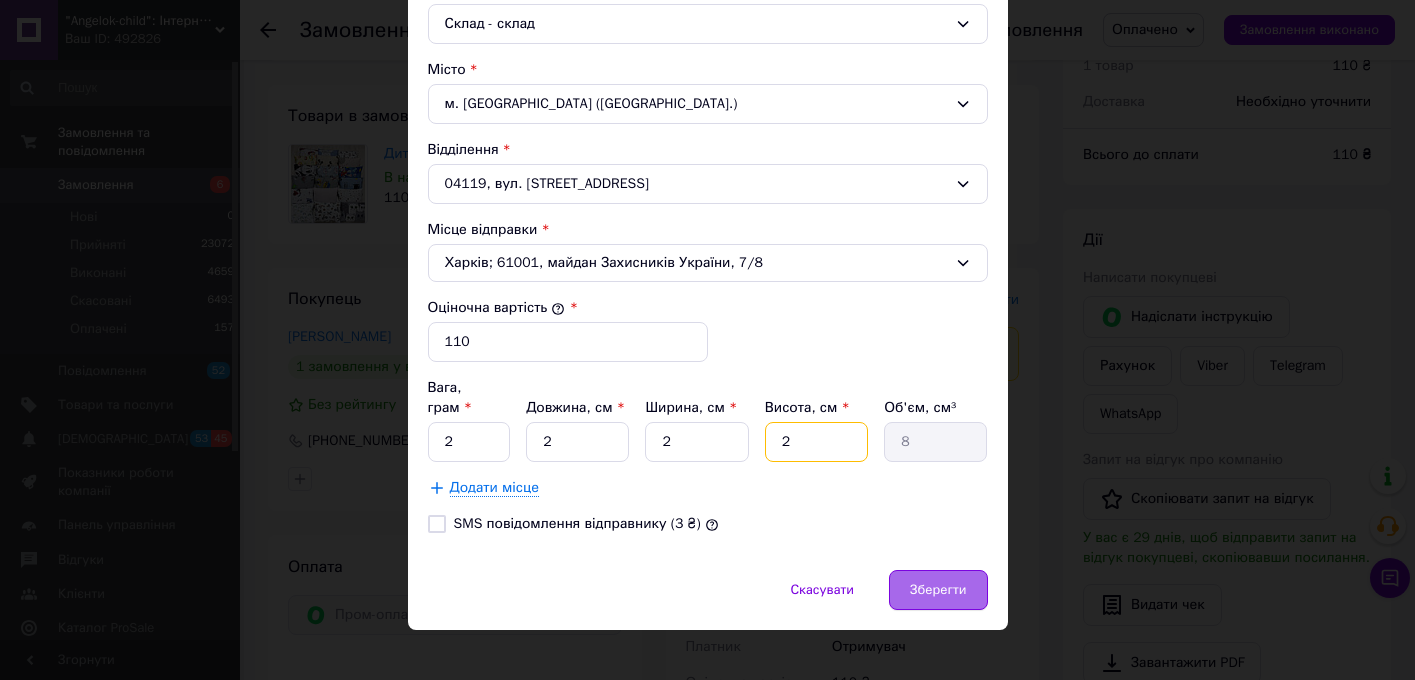 type on "2" 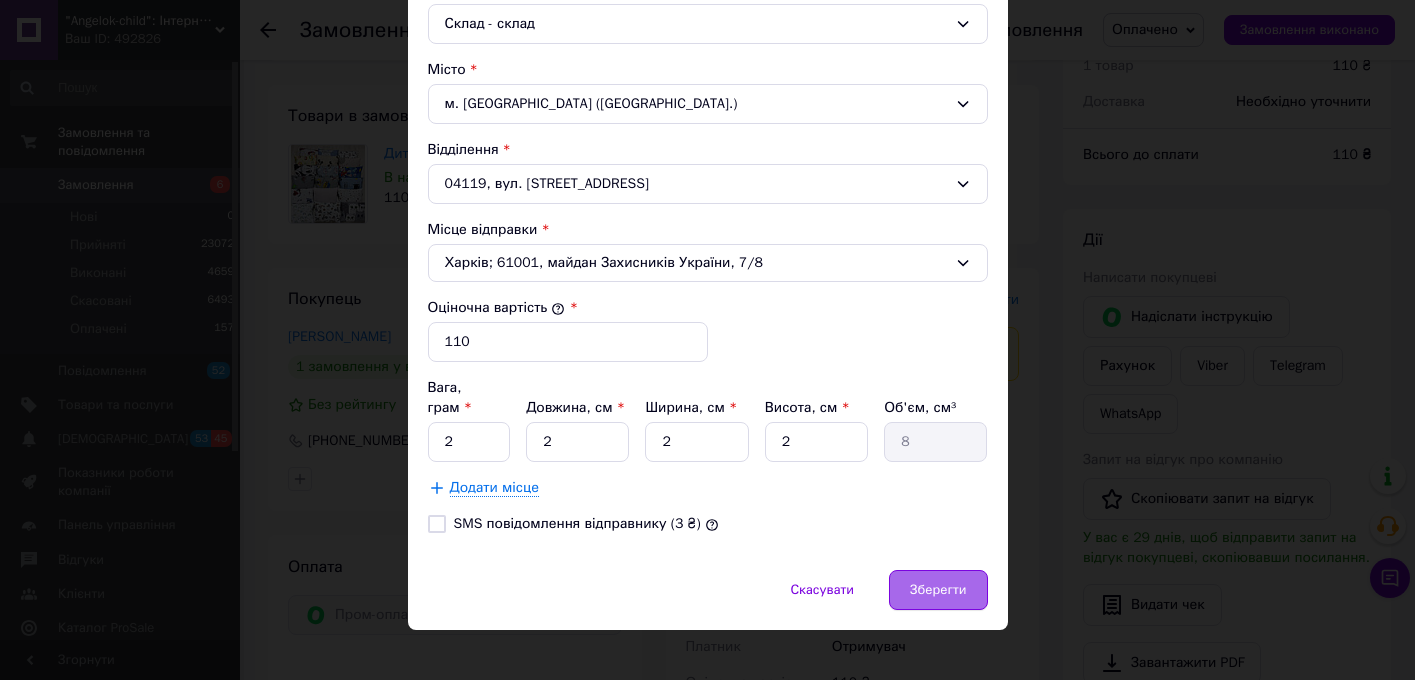 click on "Зберегти" at bounding box center [938, 590] 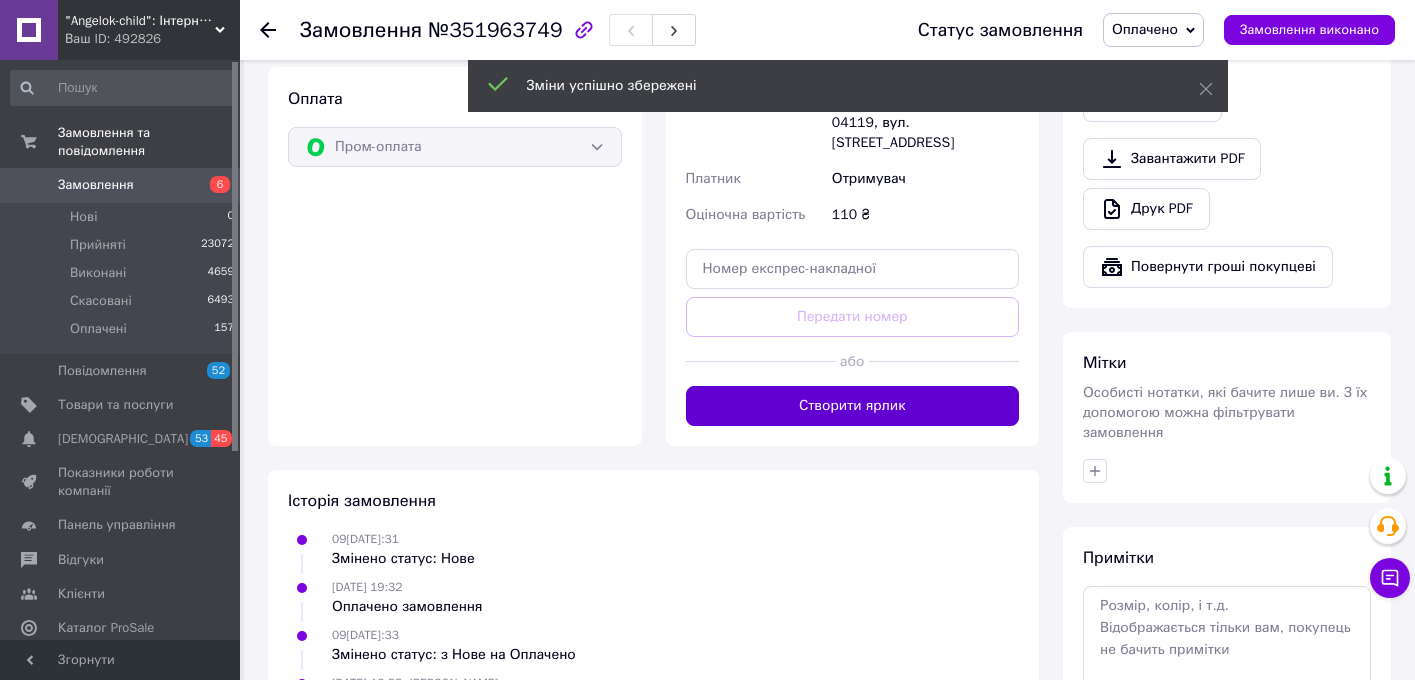 click on "Створити ярлик" at bounding box center (853, 406) 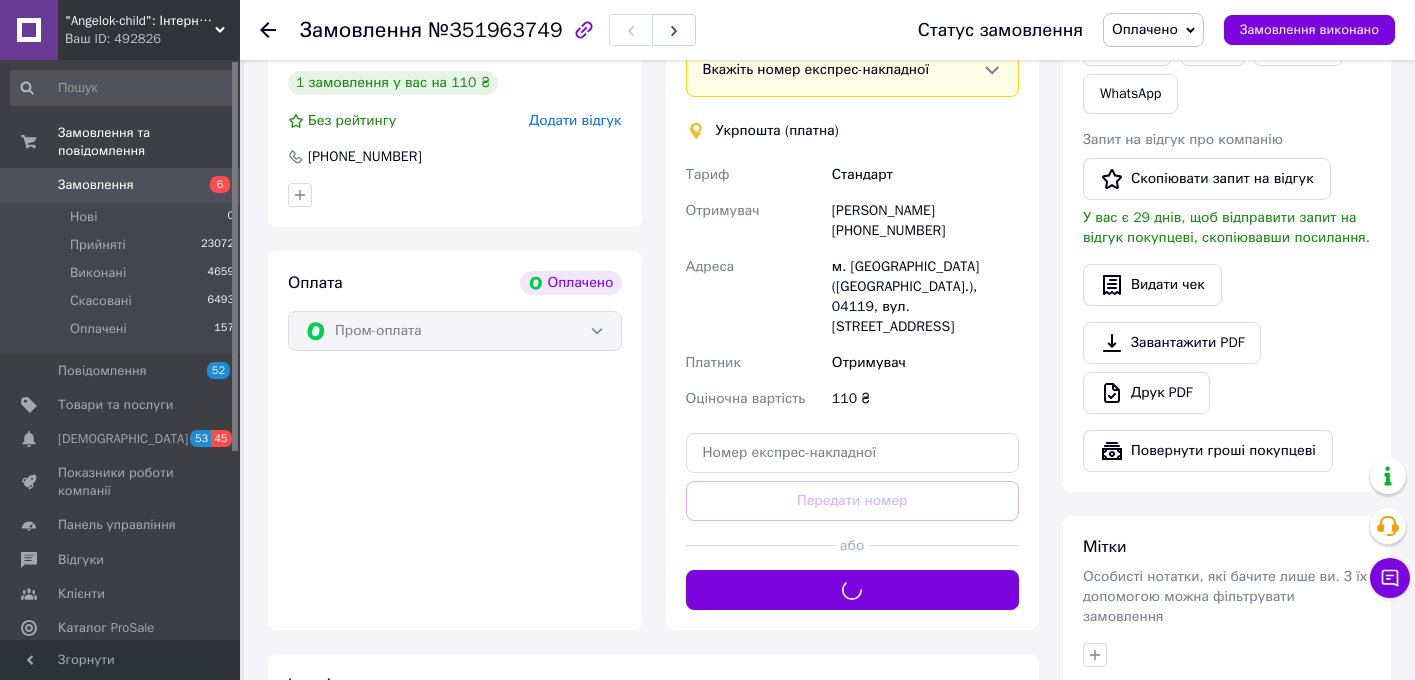 scroll, scrollTop: 431, scrollLeft: 0, axis: vertical 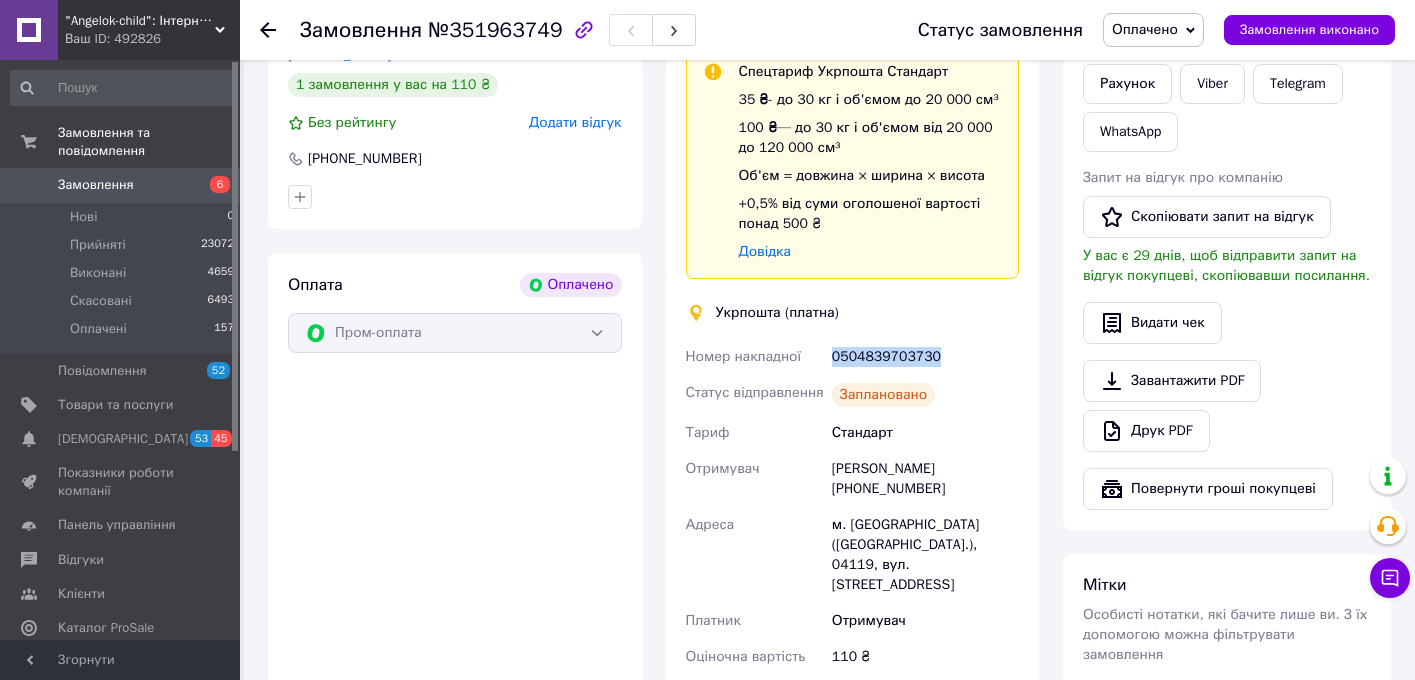 drag, startPoint x: 831, startPoint y: 377, endPoint x: 971, endPoint y: 382, distance: 140.08926 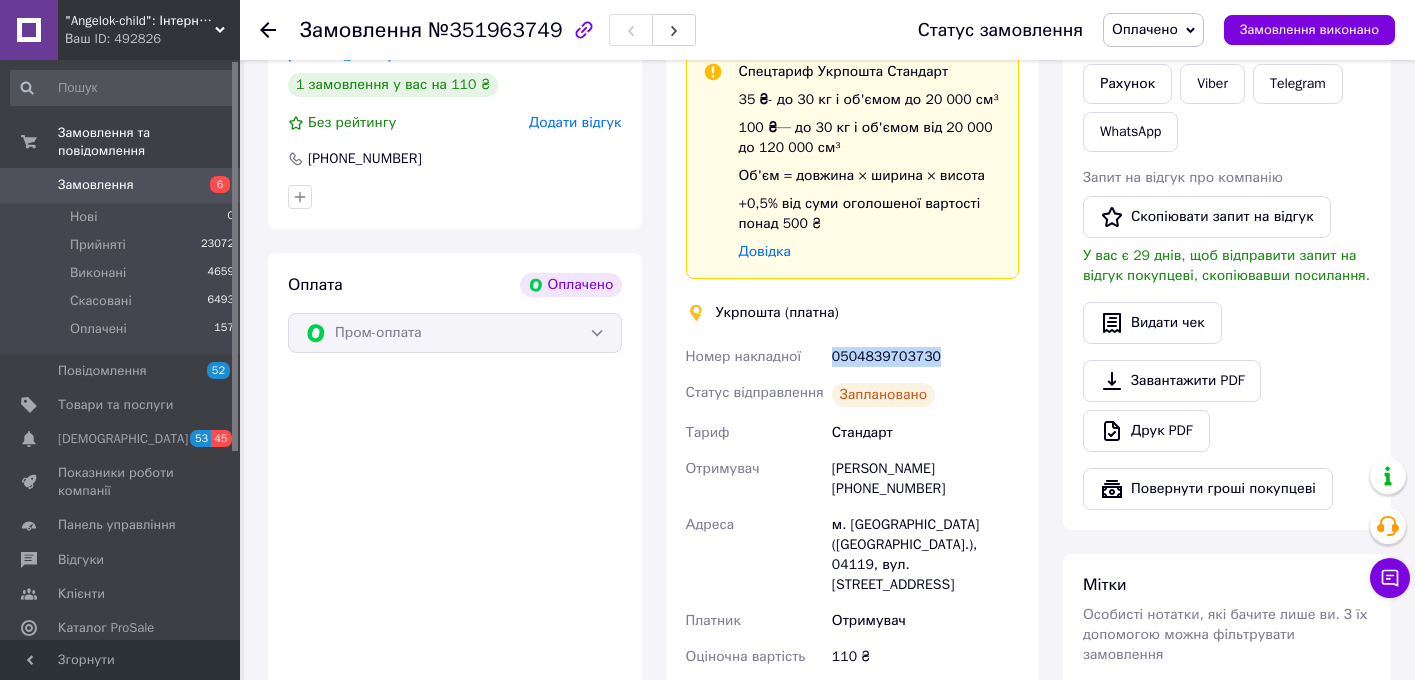 click on "Оплачено" at bounding box center (1145, 29) 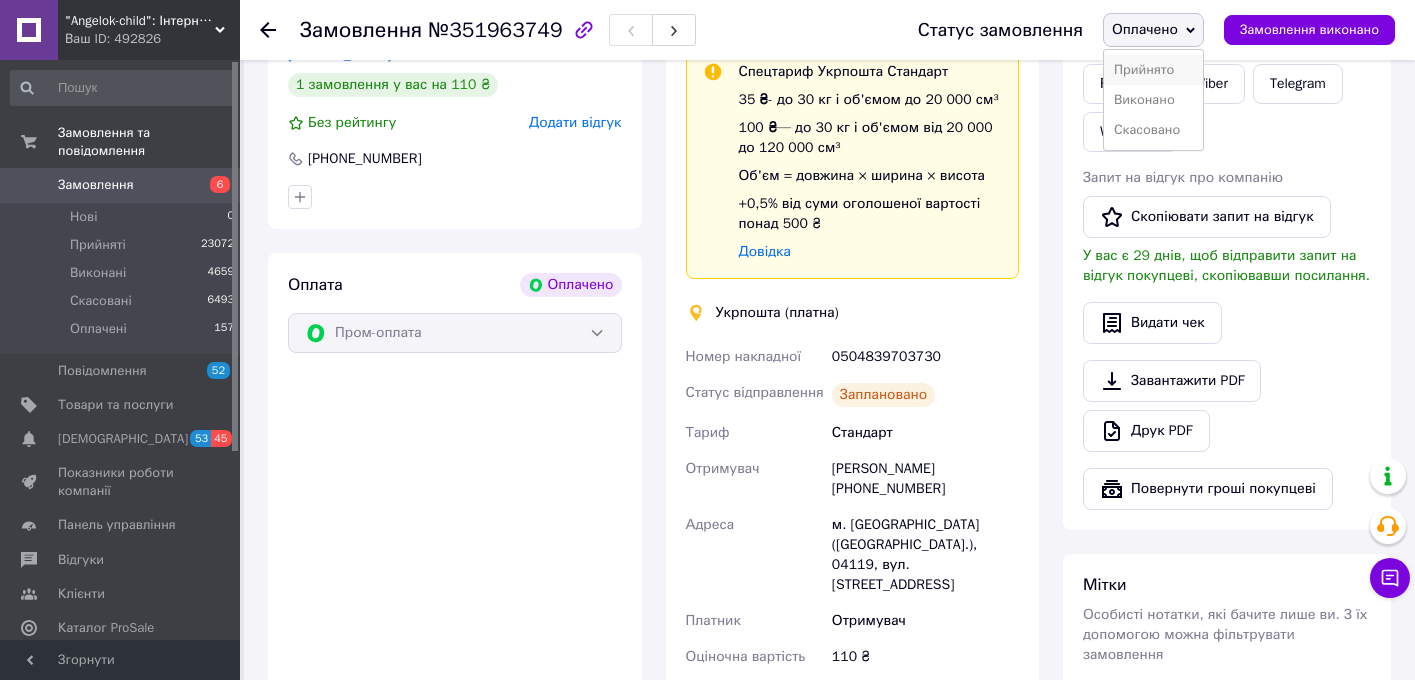 click on "Прийнято" at bounding box center (1153, 70) 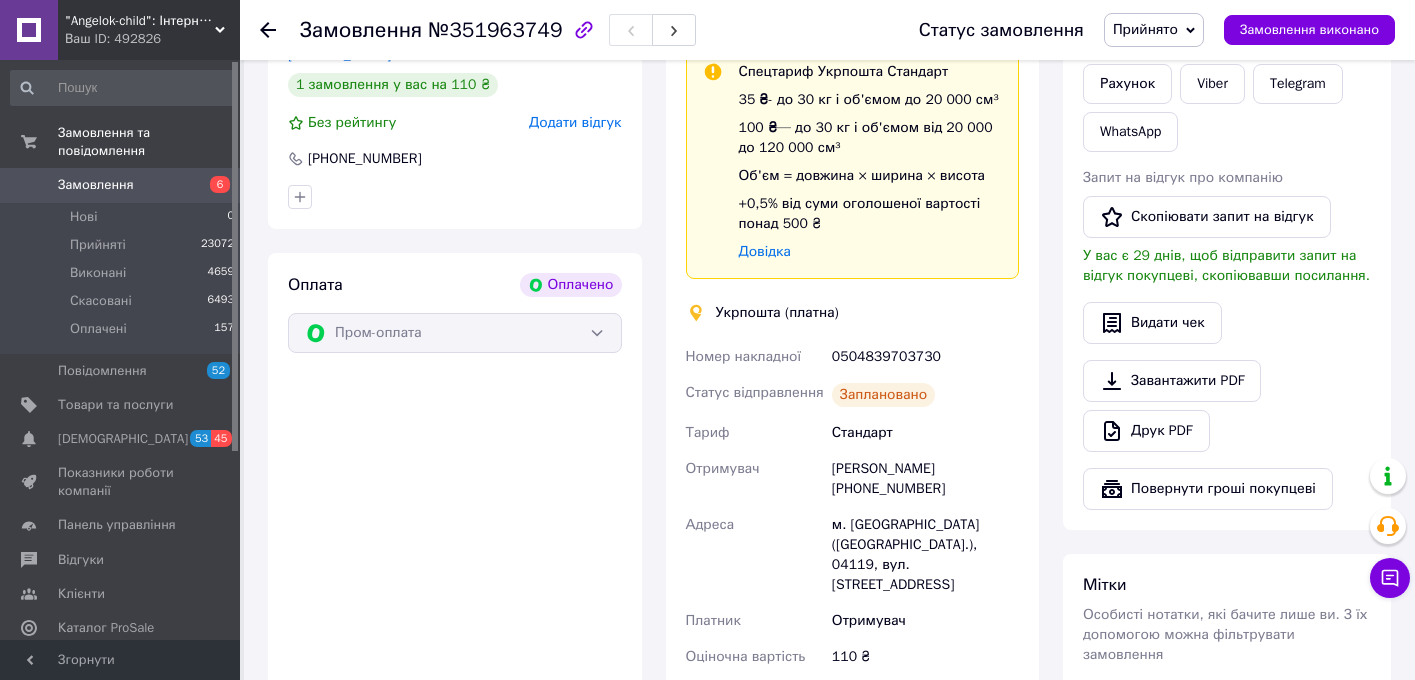 click on "Замовлення" at bounding box center [96, 185] 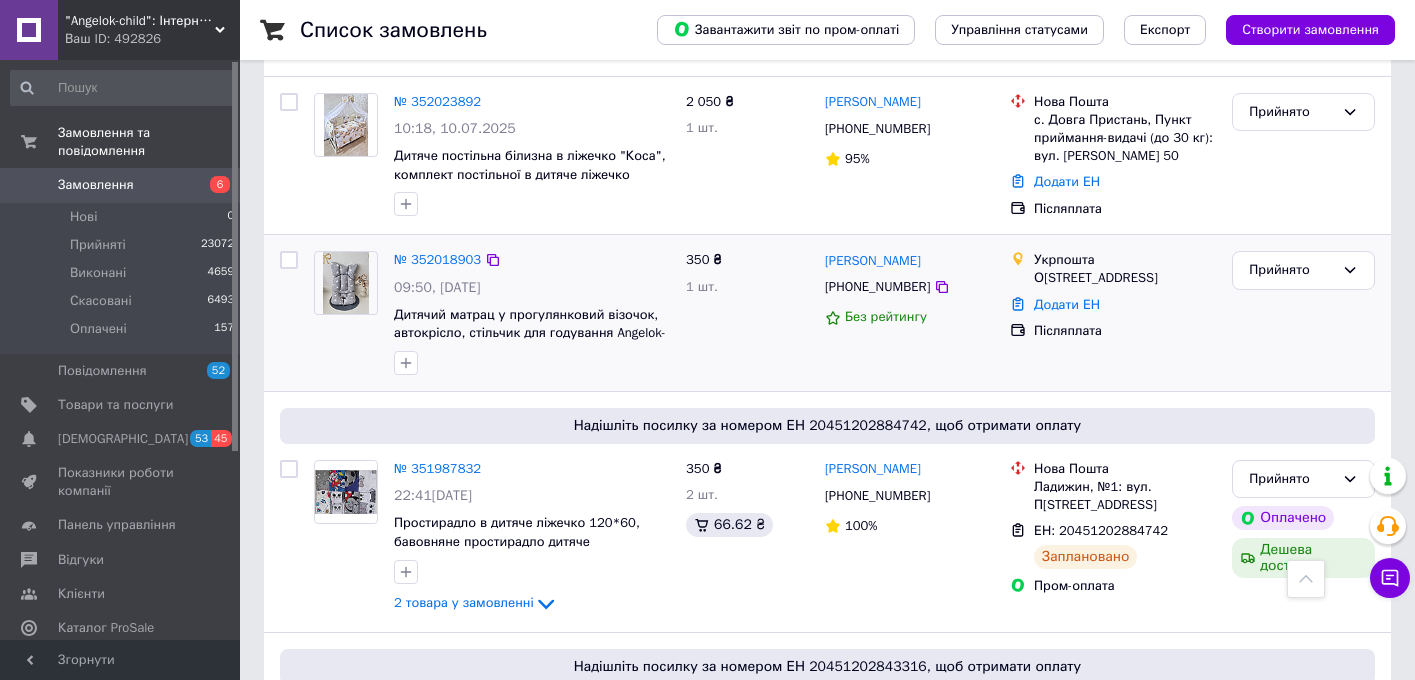 scroll, scrollTop: 834, scrollLeft: 0, axis: vertical 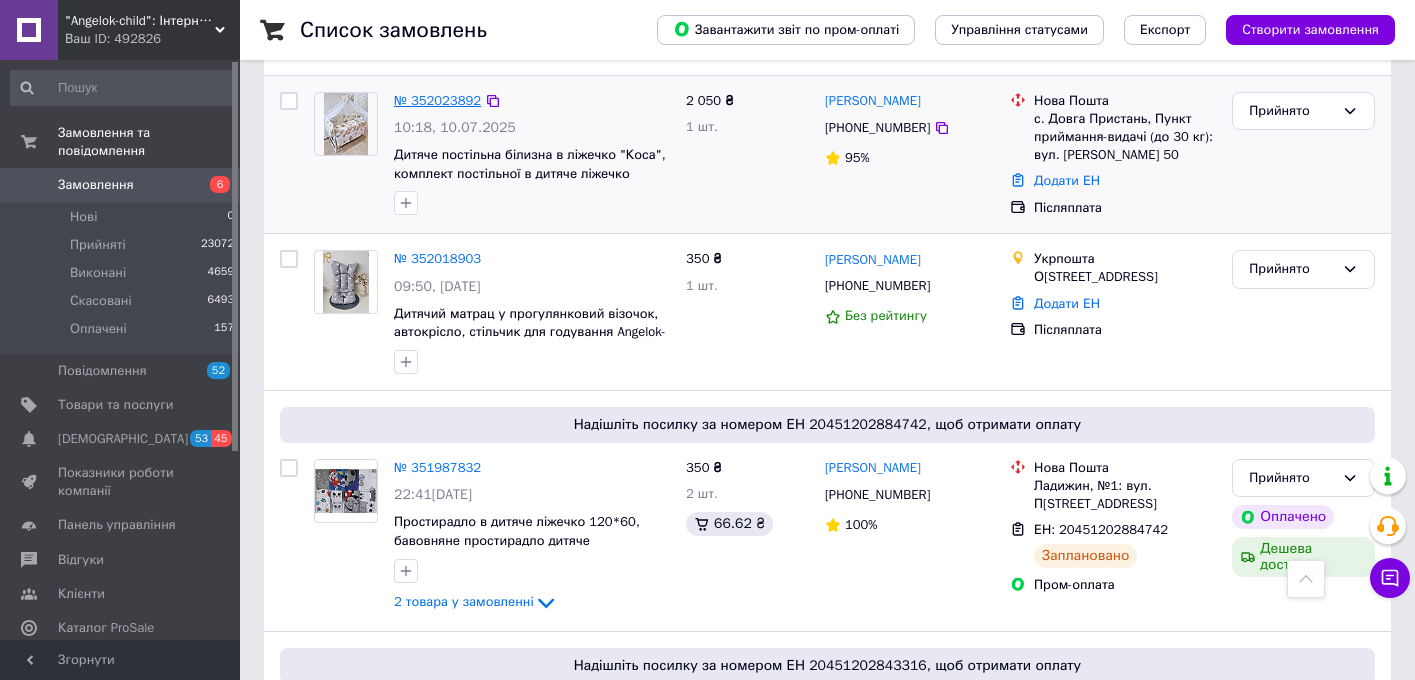 click on "№ 352023892" at bounding box center [437, 100] 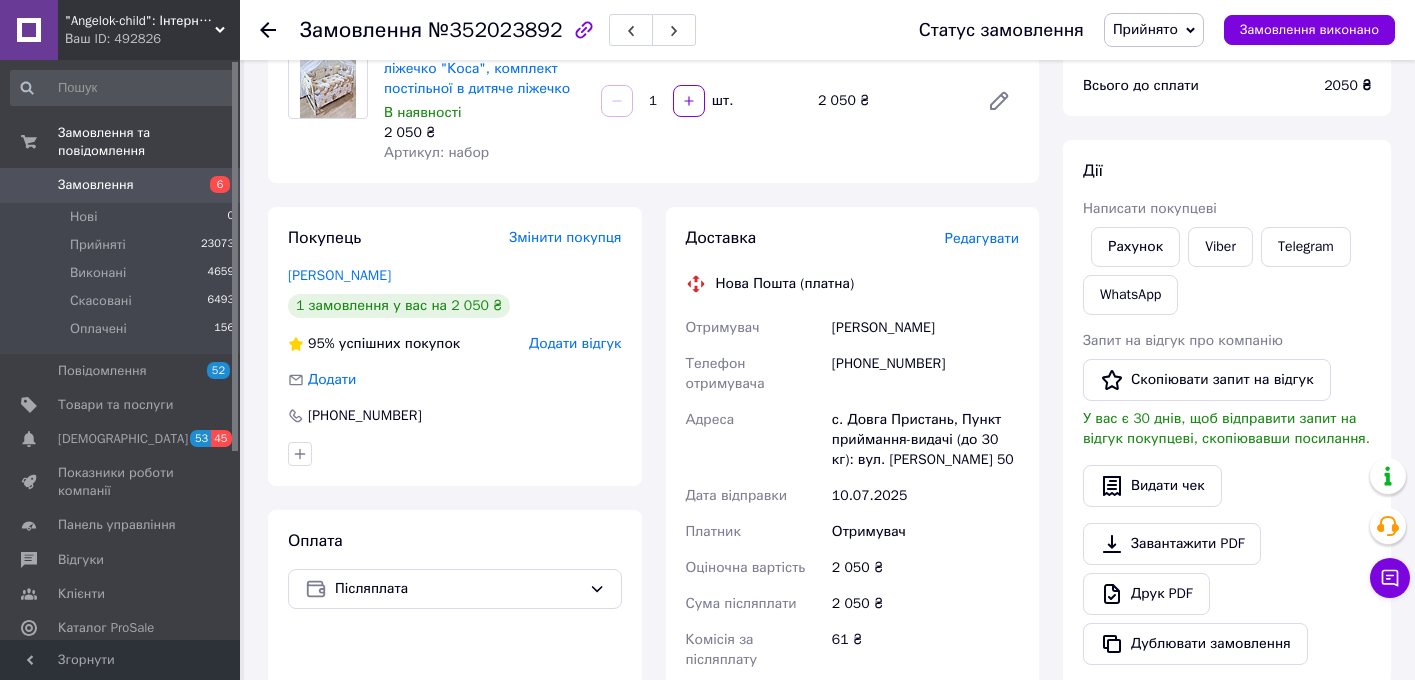 scroll, scrollTop: 704, scrollLeft: 0, axis: vertical 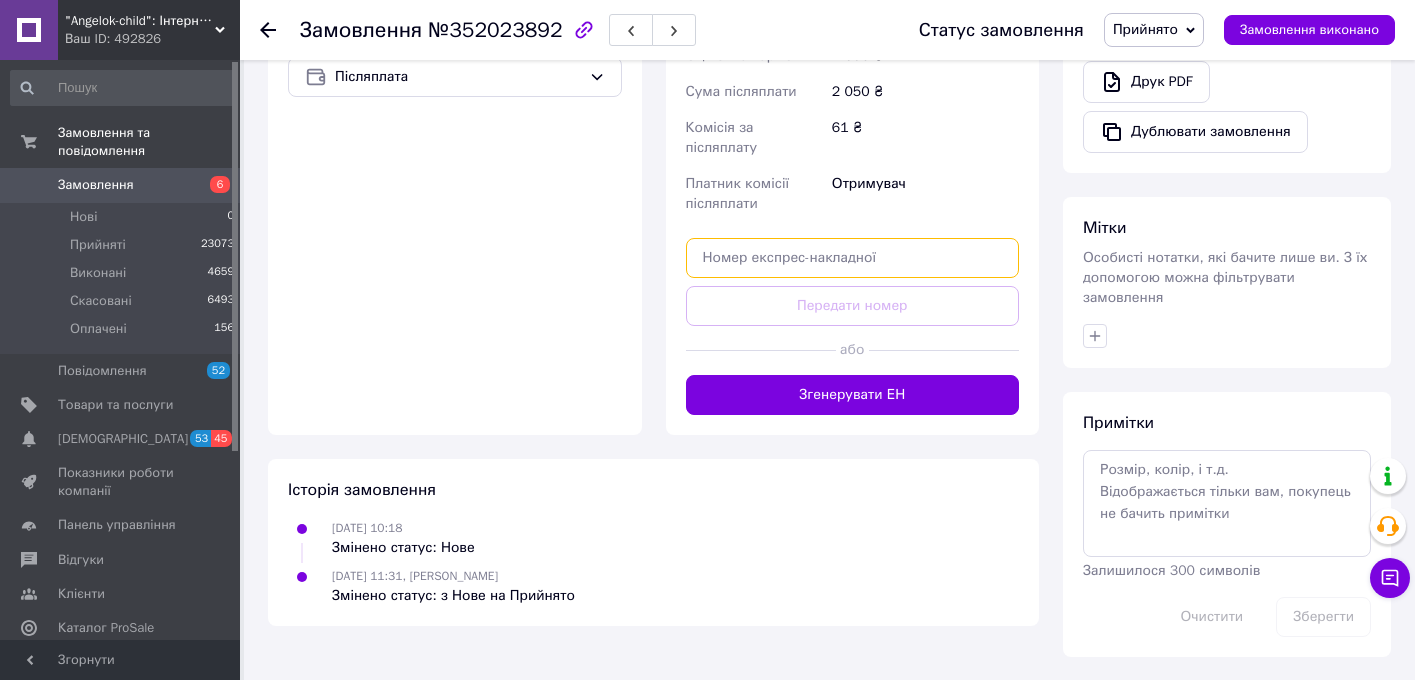 click at bounding box center (853, 258) 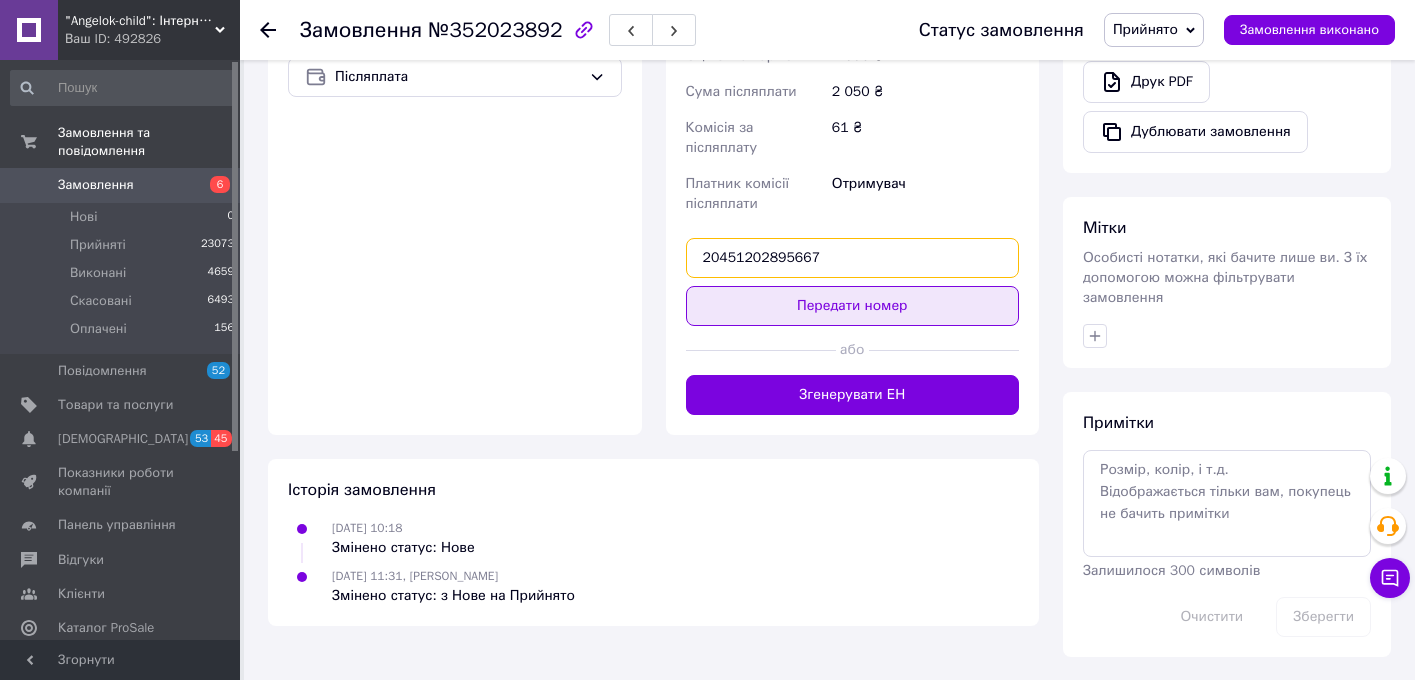 type on "20451202895667" 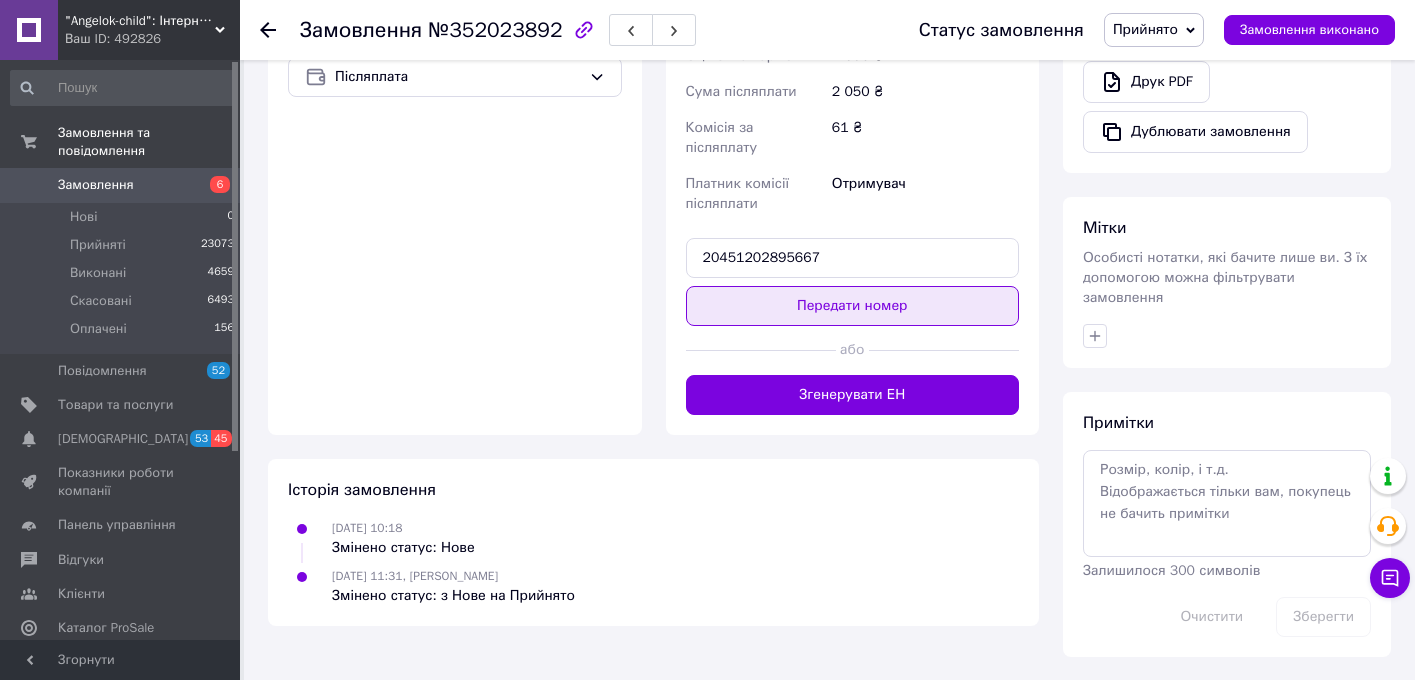 click on "Передати номер" at bounding box center (853, 306) 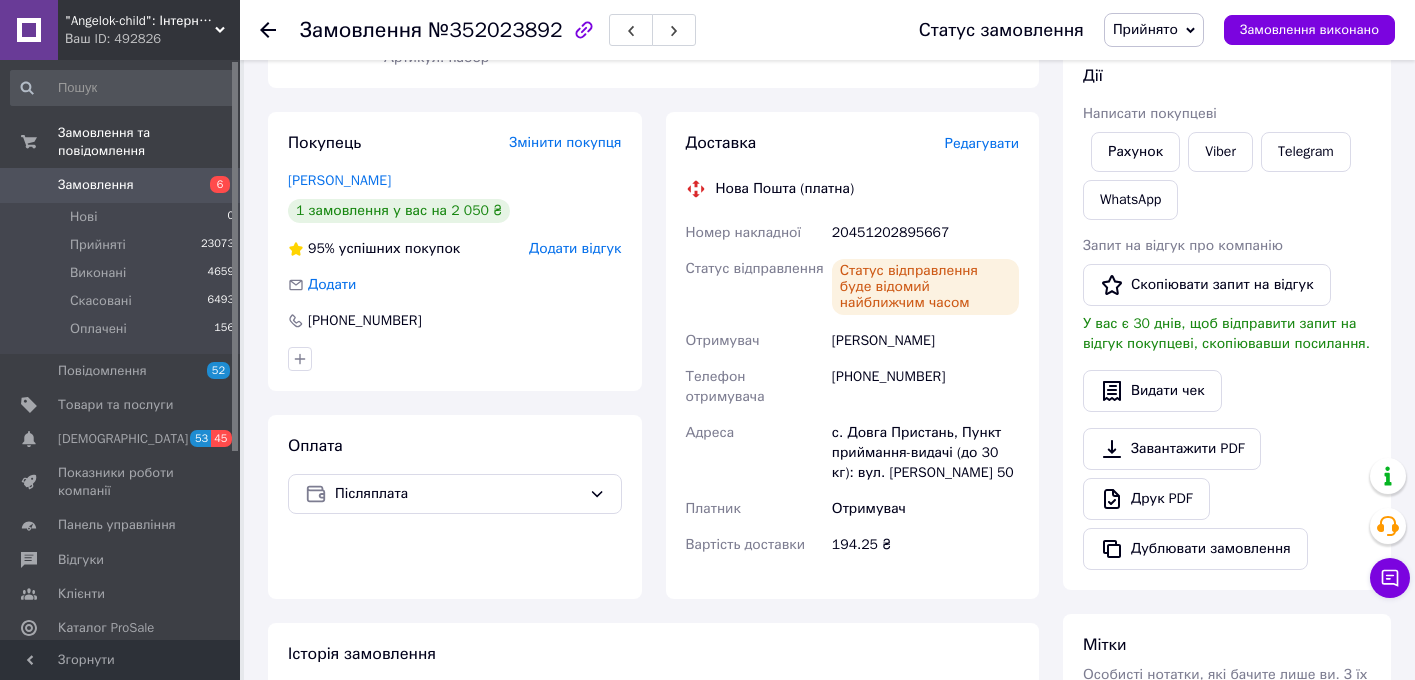 scroll, scrollTop: 305, scrollLeft: 0, axis: vertical 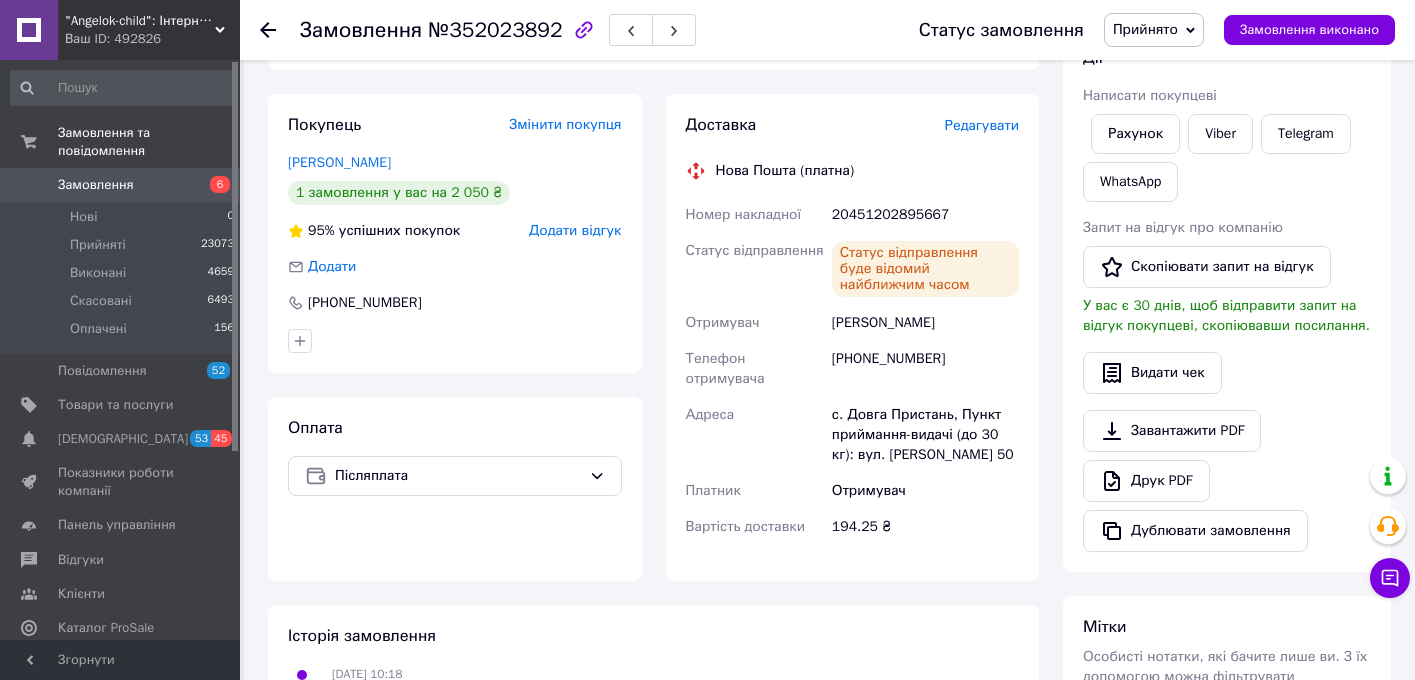 click on "Замовлення" at bounding box center (96, 185) 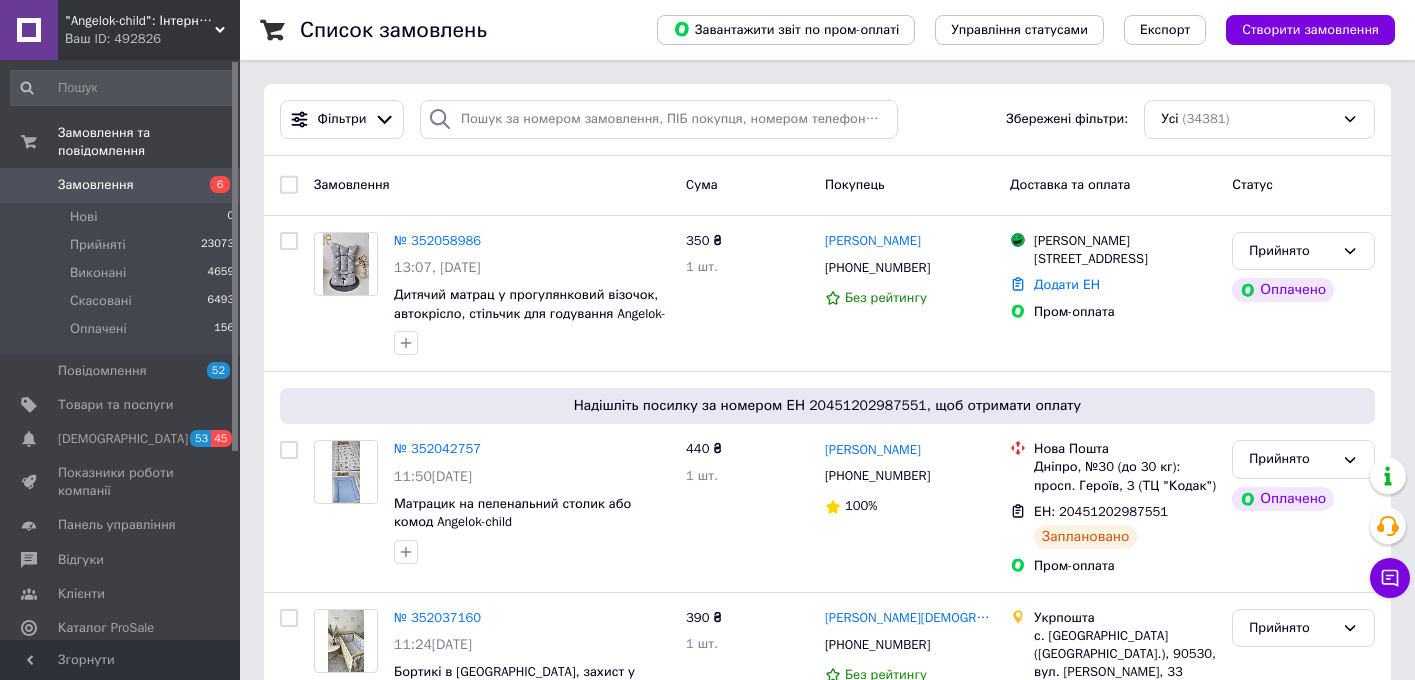 click on "Замовлення" at bounding box center [96, 185] 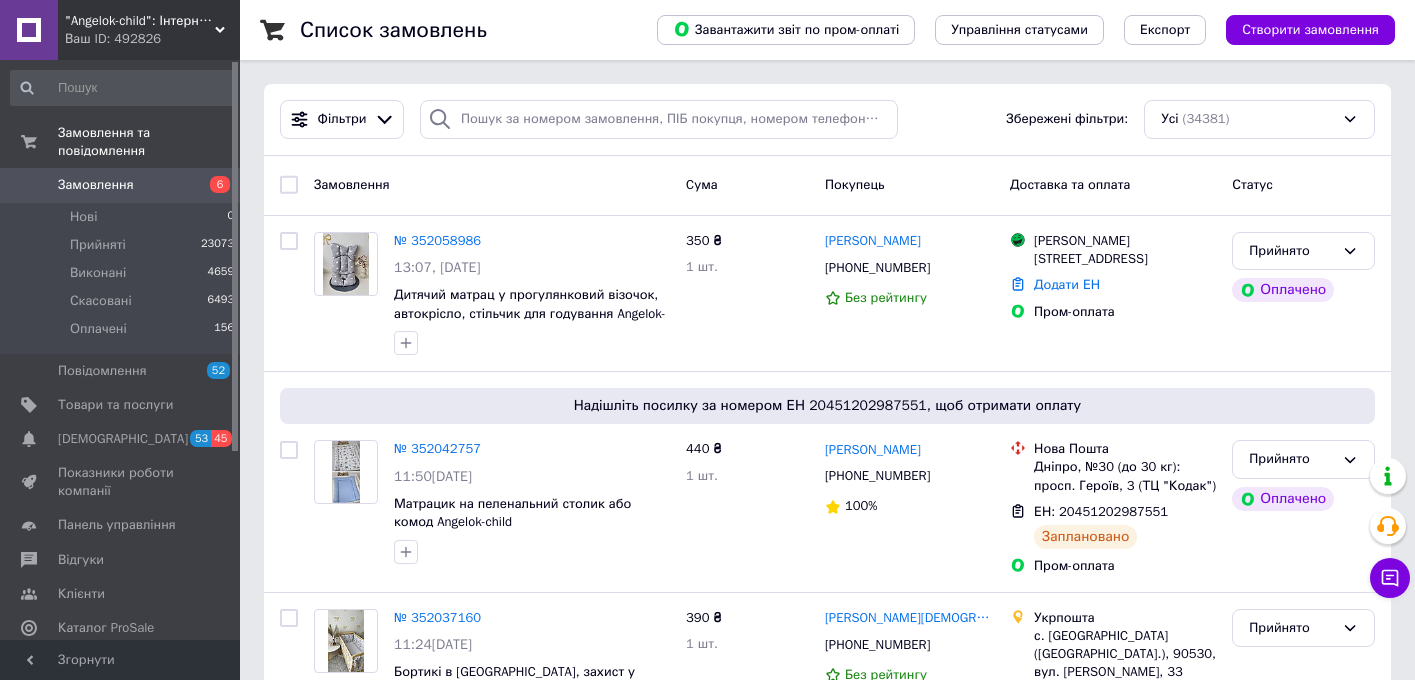 click on "Замовлення" at bounding box center (96, 185) 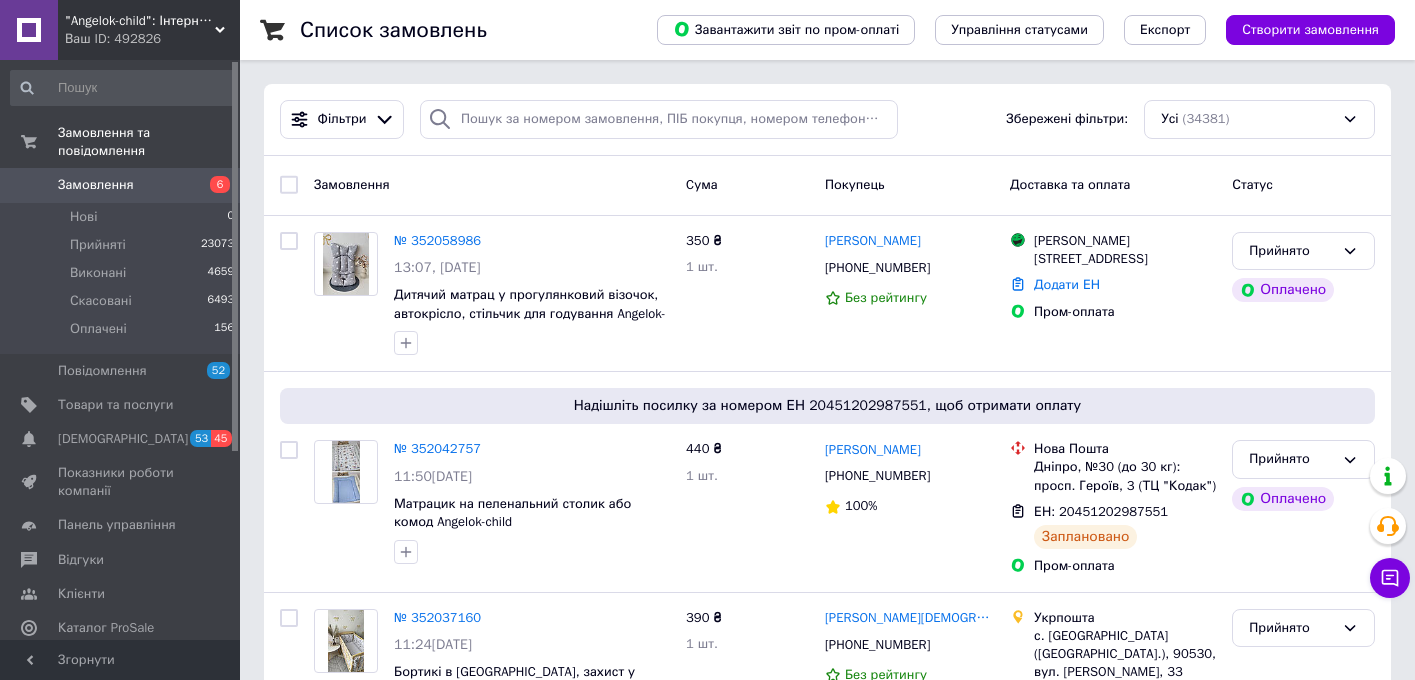click on "Замовлення 6" at bounding box center (123, 185) 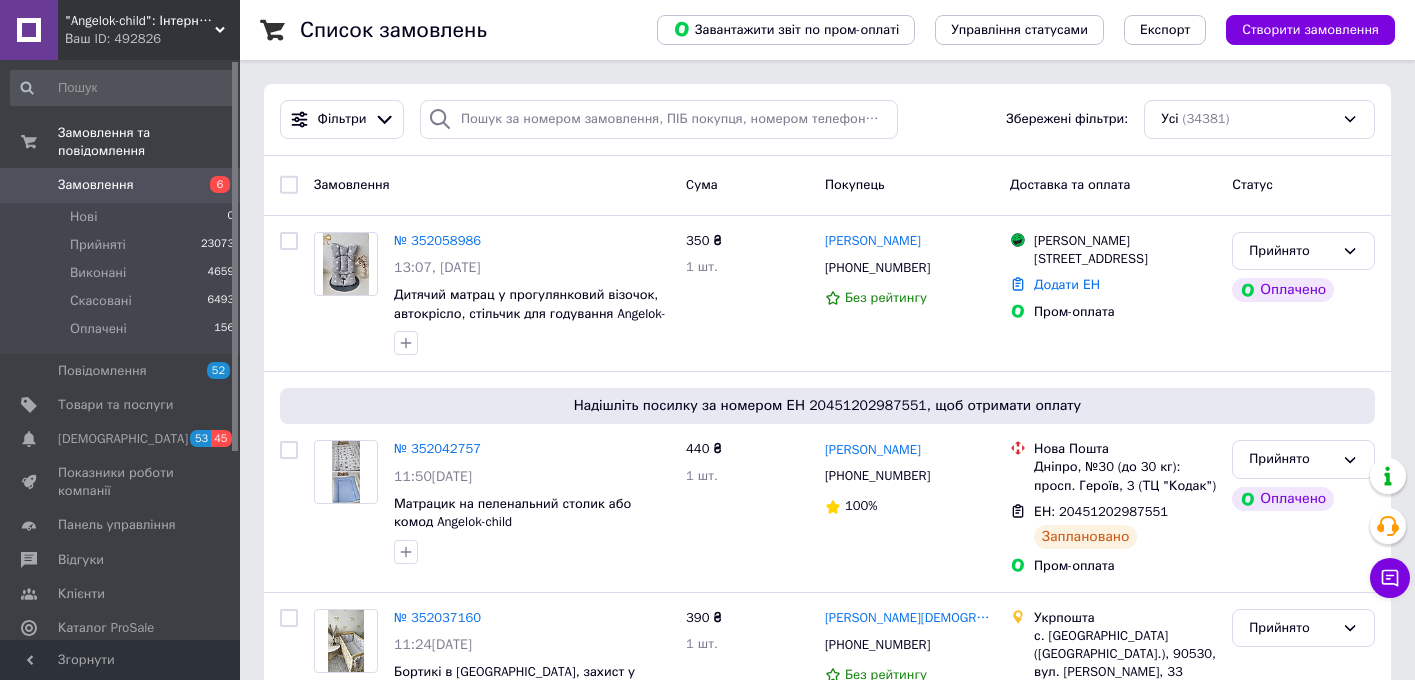 click on "Замовлення" at bounding box center (96, 185) 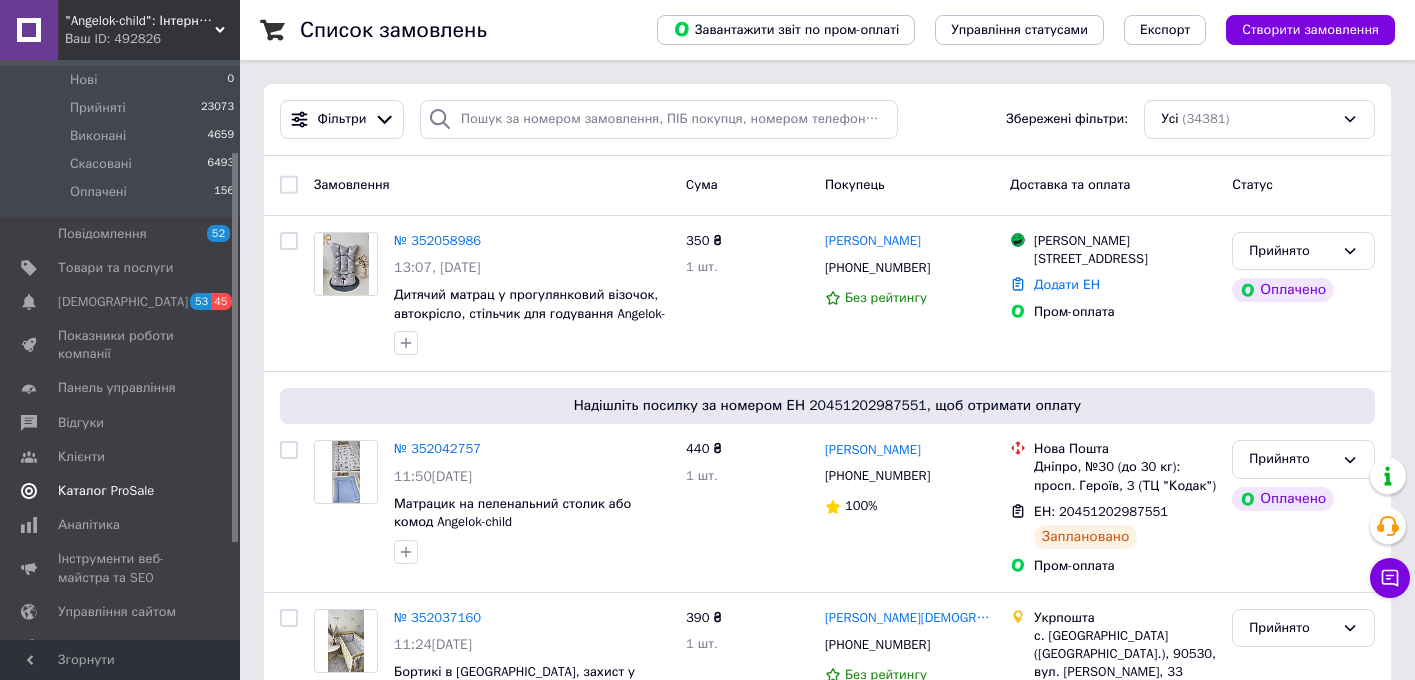 click on "Каталог ProSale" at bounding box center [106, 491] 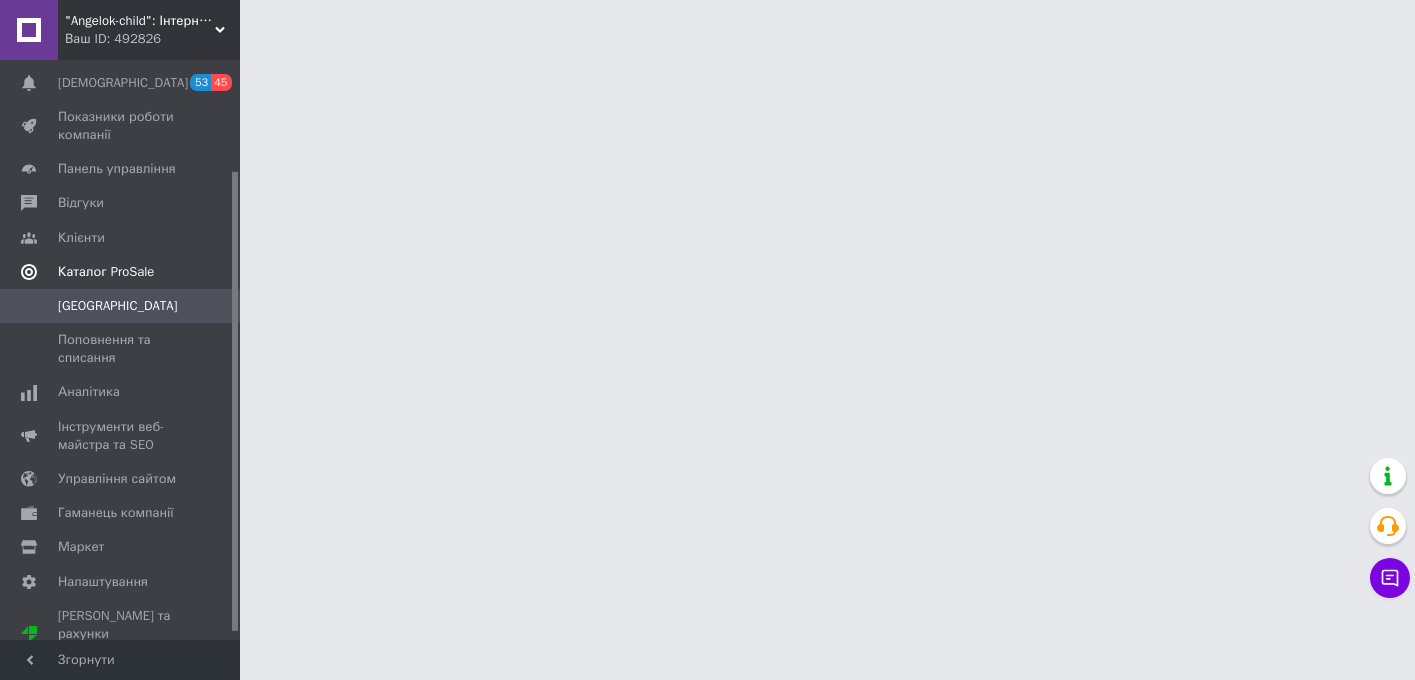 scroll, scrollTop: 139, scrollLeft: 0, axis: vertical 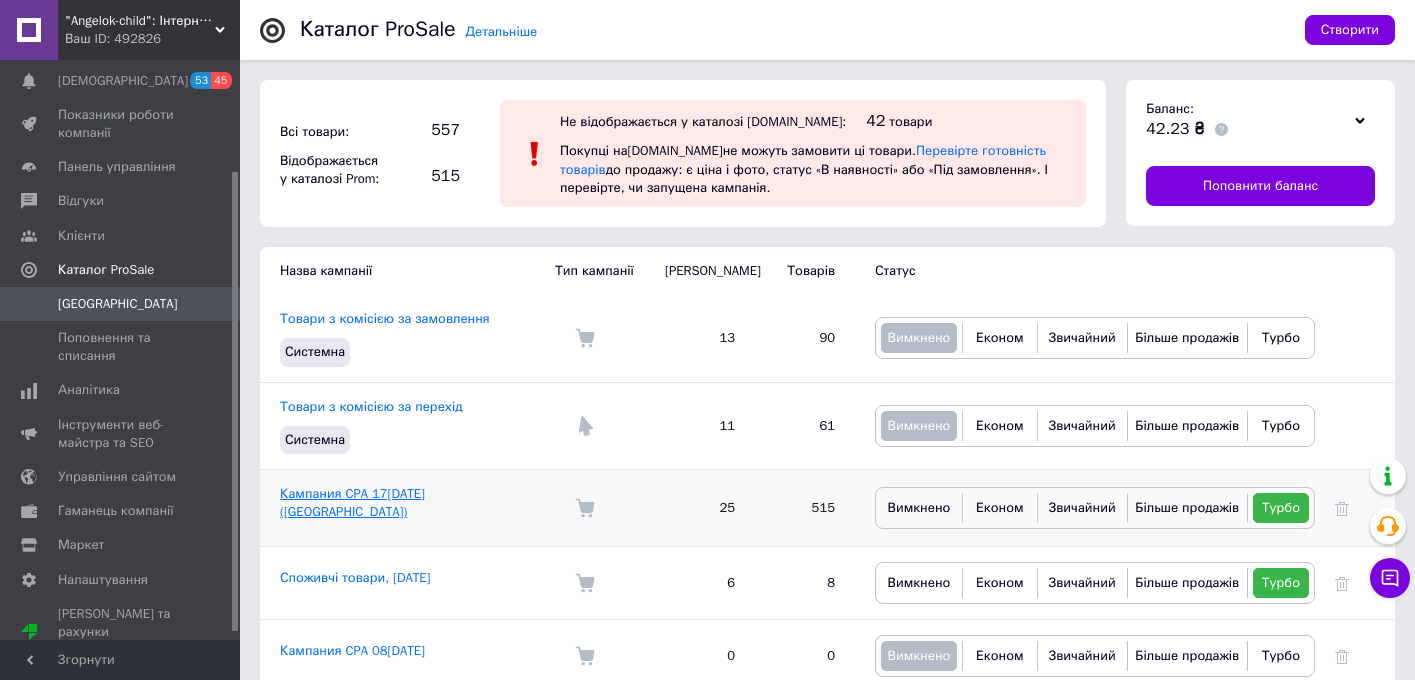 click on "Кампания CPA 17[DATE]([GEOGRAPHIC_DATA])" at bounding box center [352, 502] 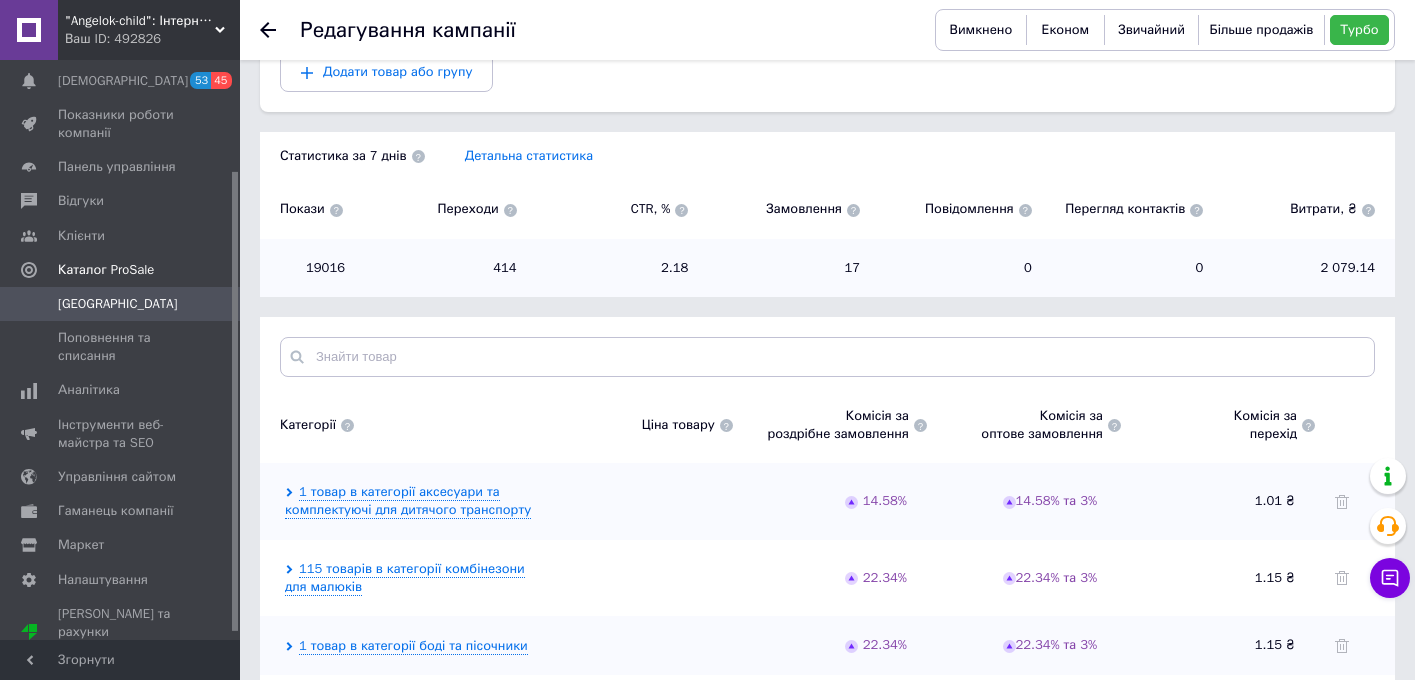 scroll, scrollTop: 274, scrollLeft: 0, axis: vertical 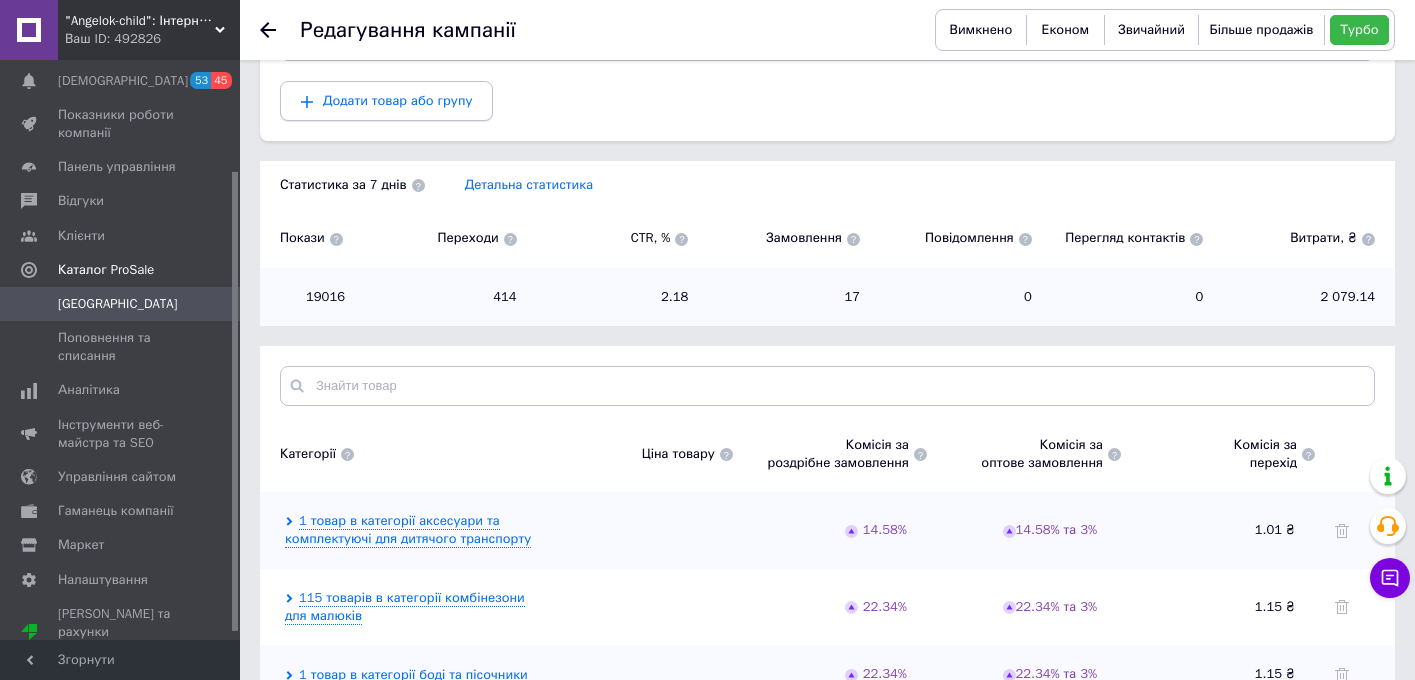 click on "Додати товар або групу" at bounding box center (397, 100) 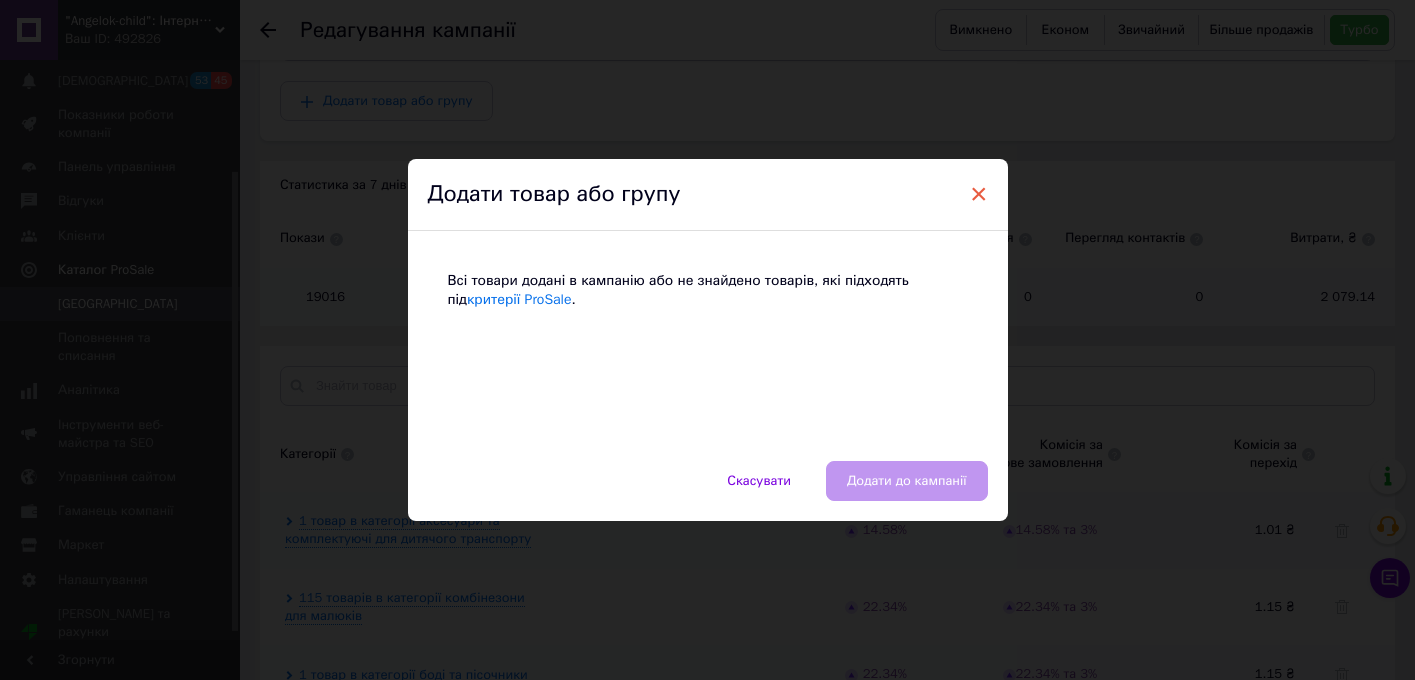 click on "×" at bounding box center (979, 194) 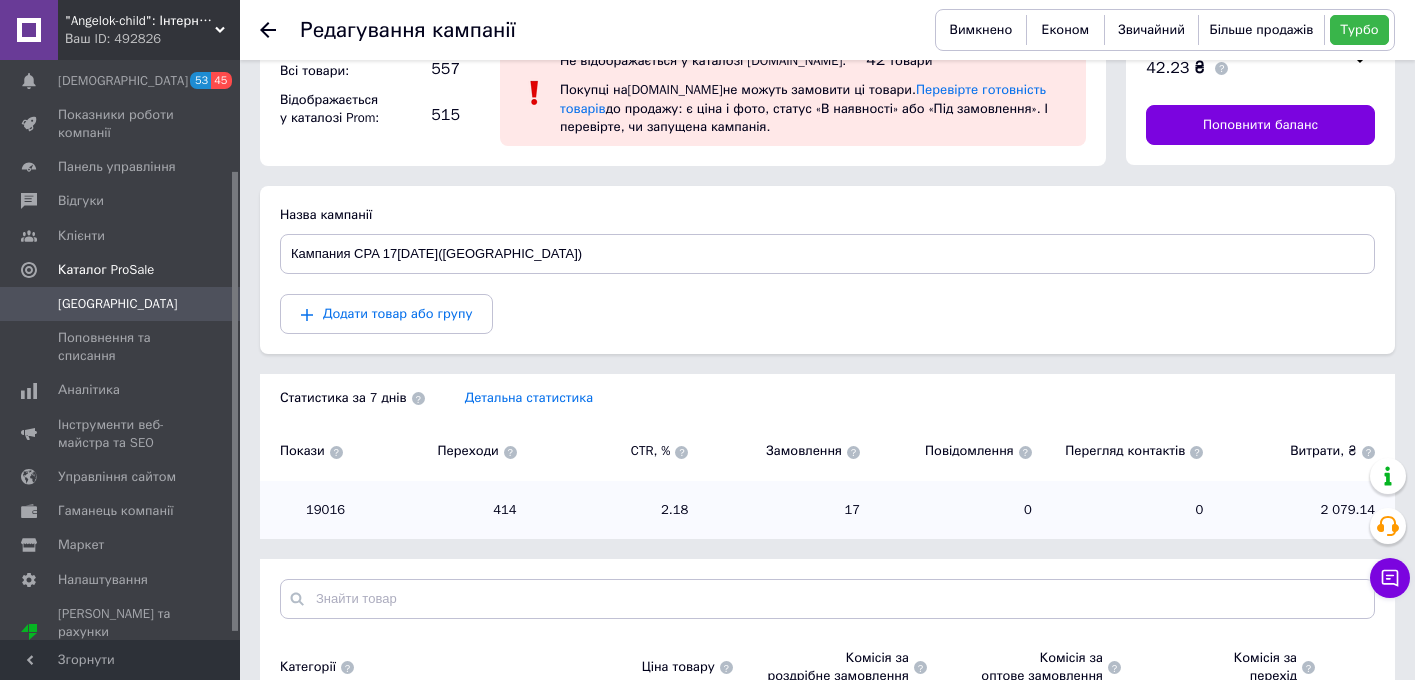 scroll, scrollTop: 0, scrollLeft: 0, axis: both 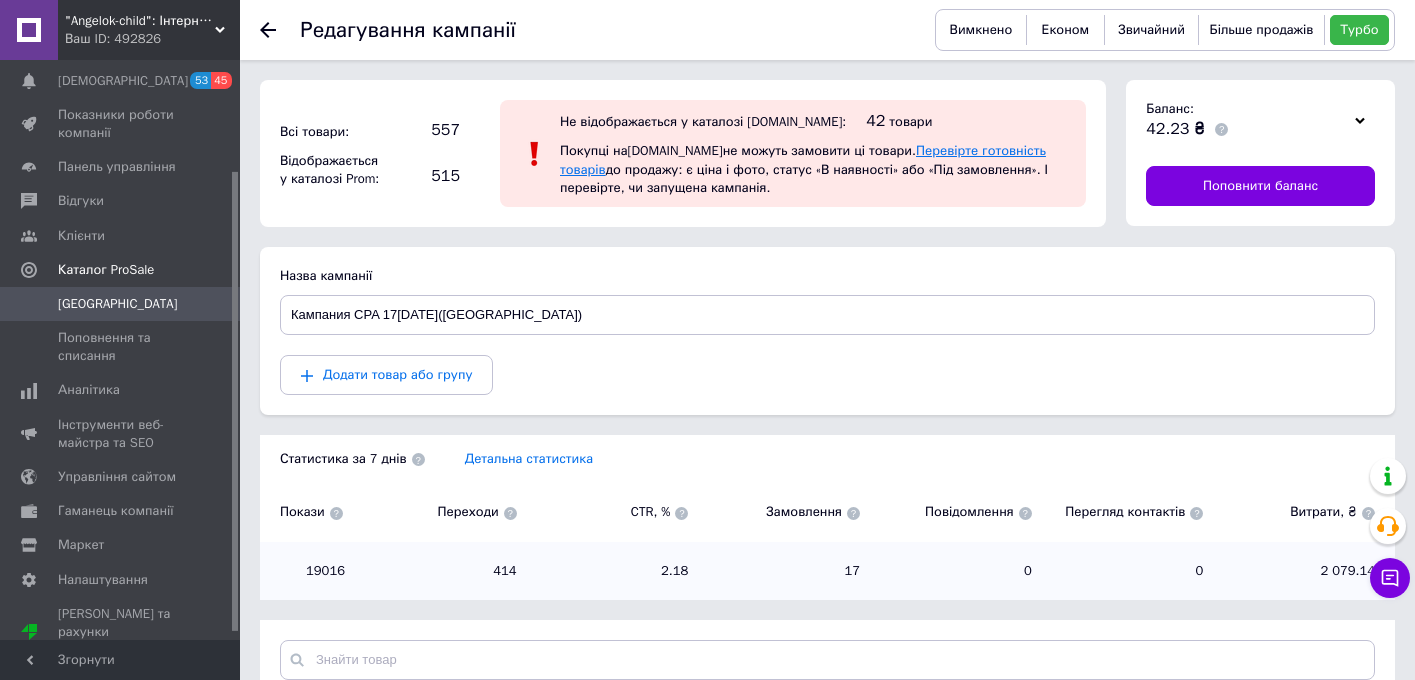 click on "Перевірте готовність товарів" at bounding box center [803, 159] 